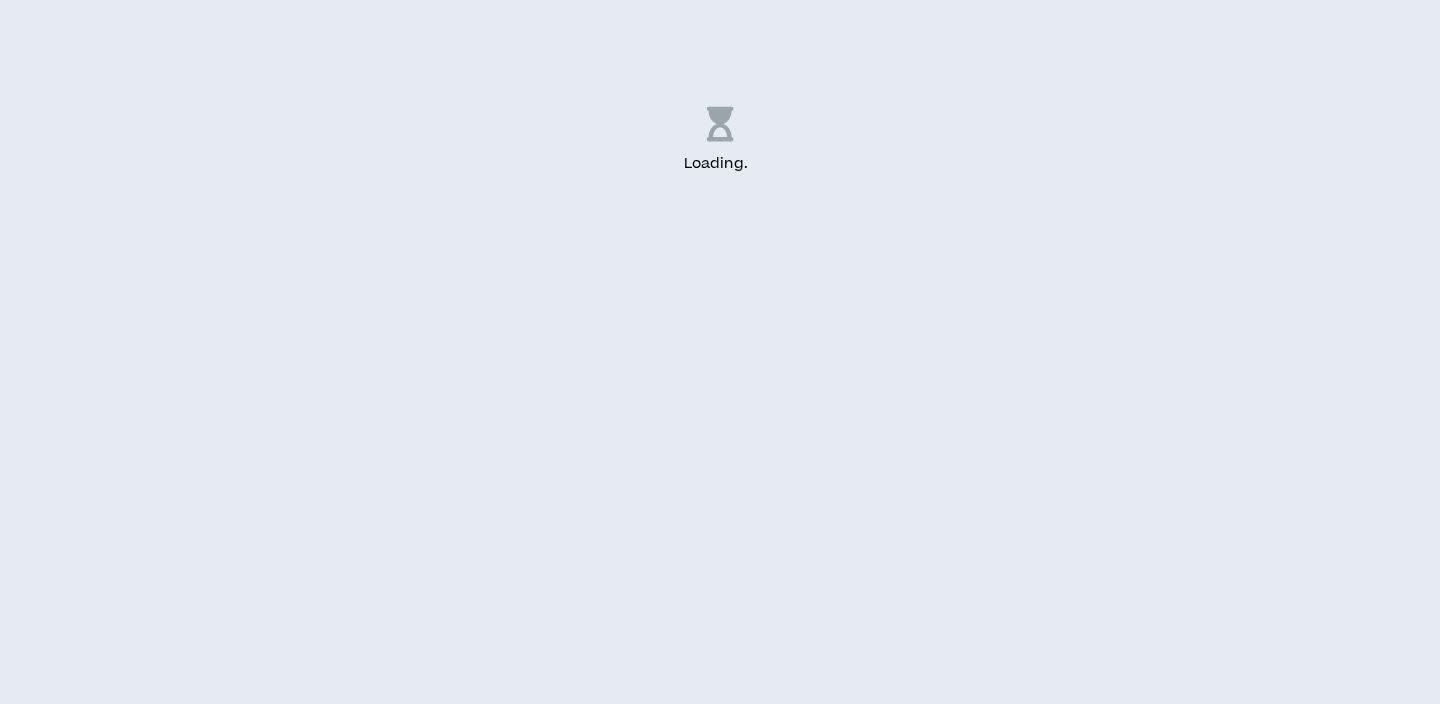 scroll, scrollTop: 0, scrollLeft: 0, axis: both 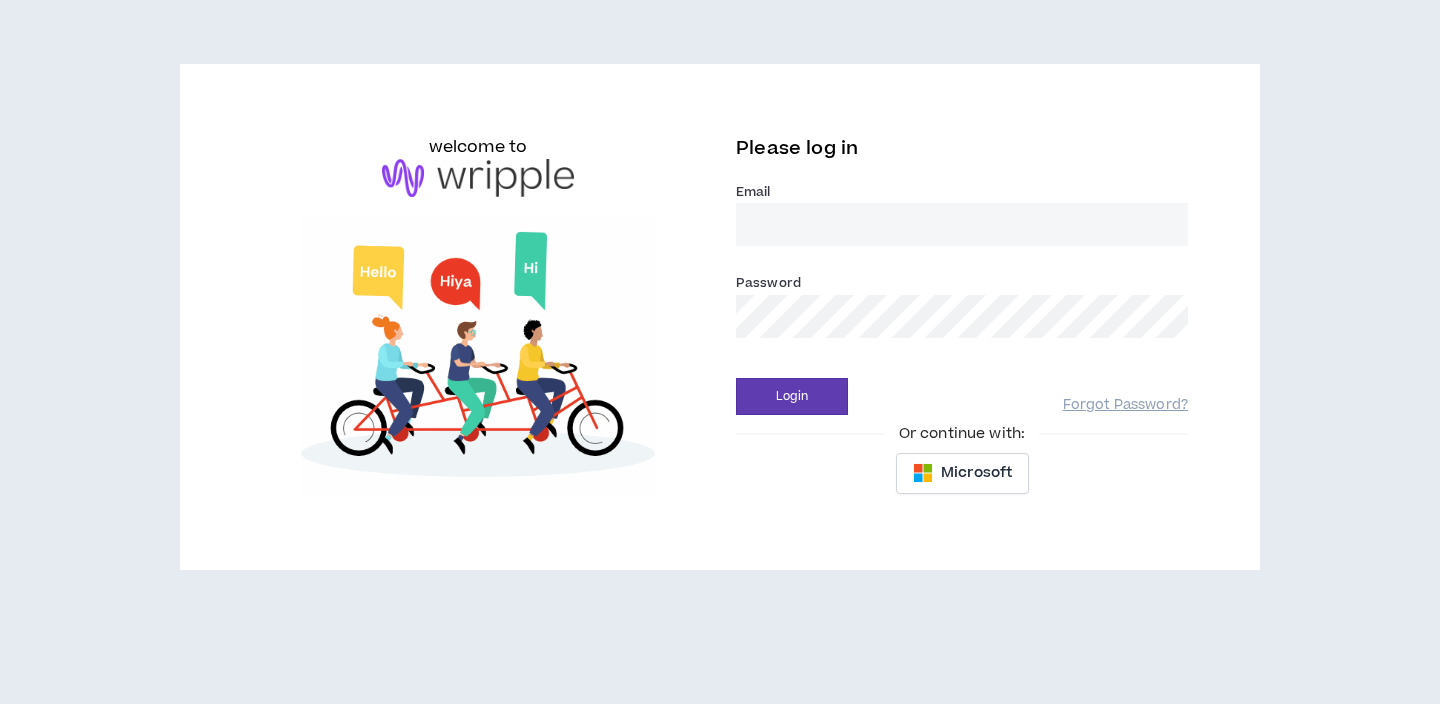 click on "Email  *" at bounding box center [962, 224] 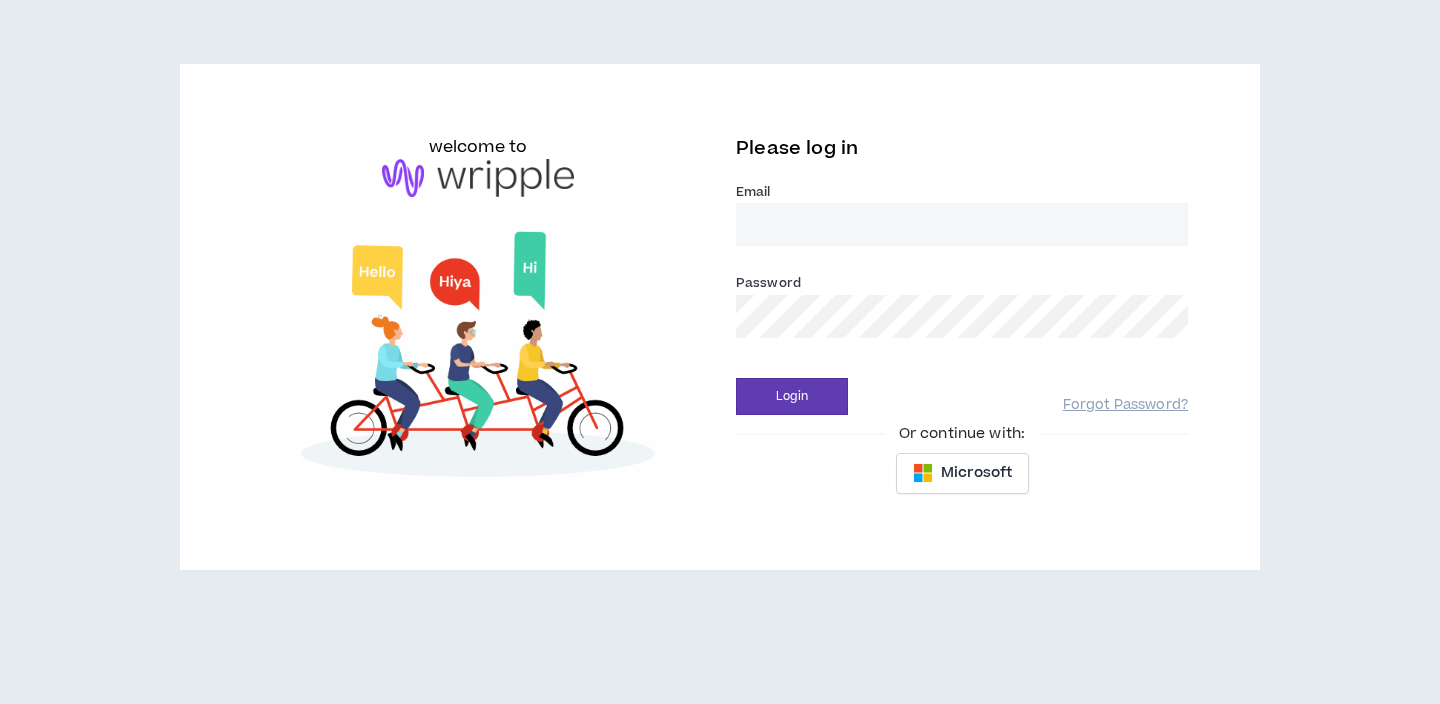 type on "atlkarlav@gmail.com" 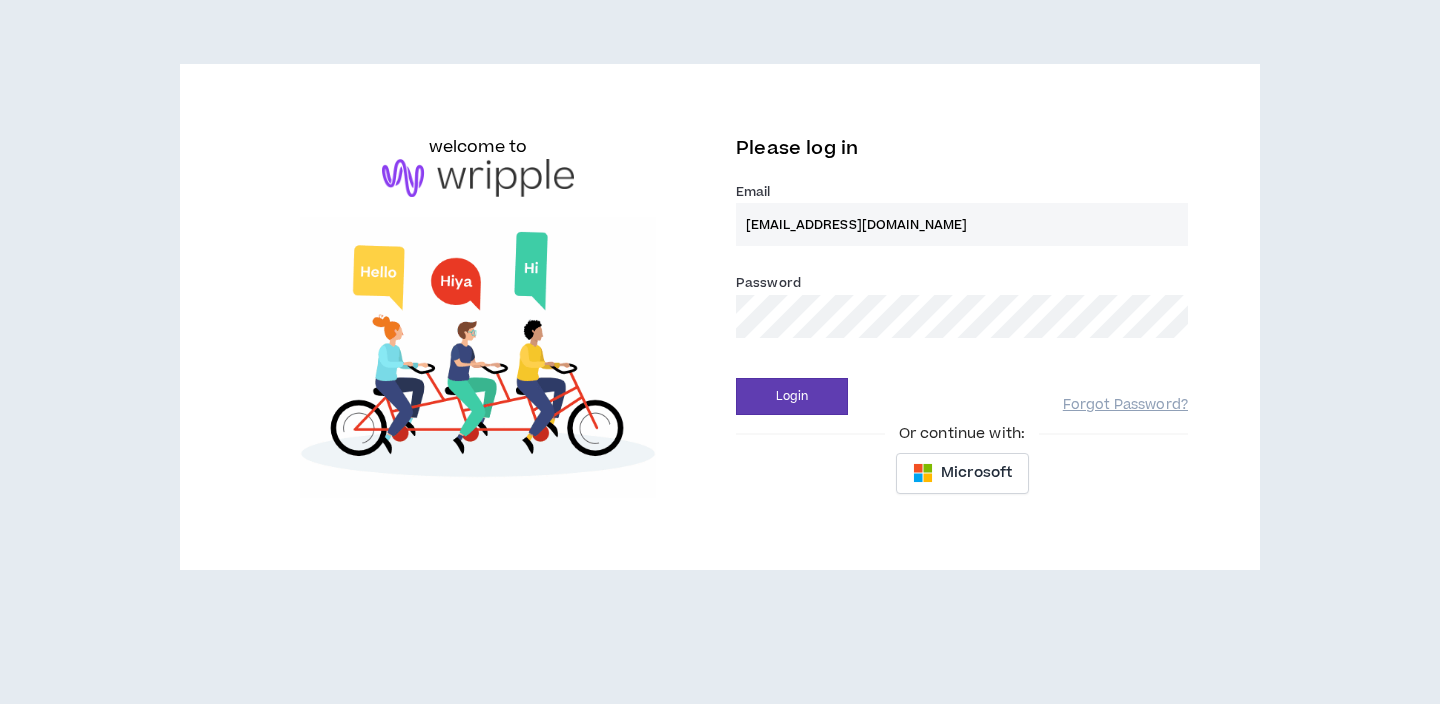 click on "Forgot Password?" at bounding box center [1125, 397] 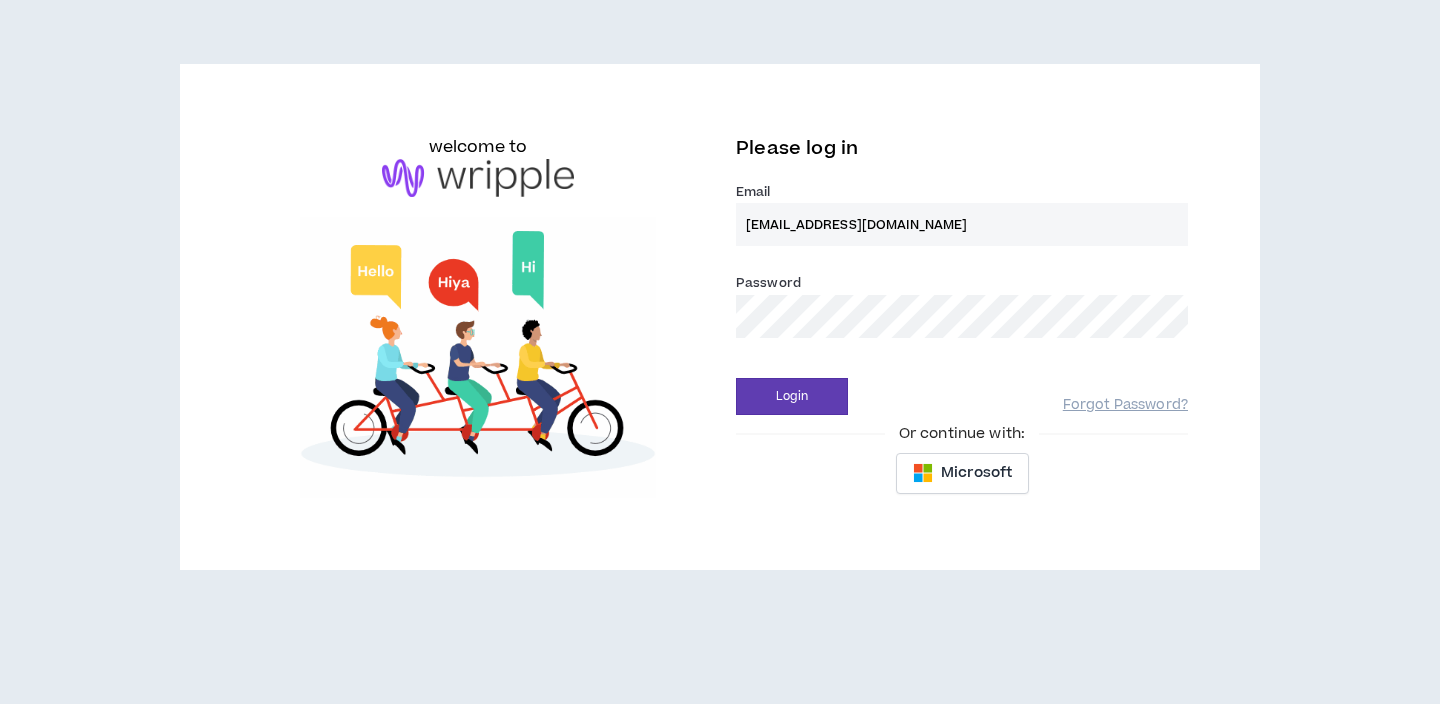 click on "Forgot Password?" at bounding box center (1125, 397) 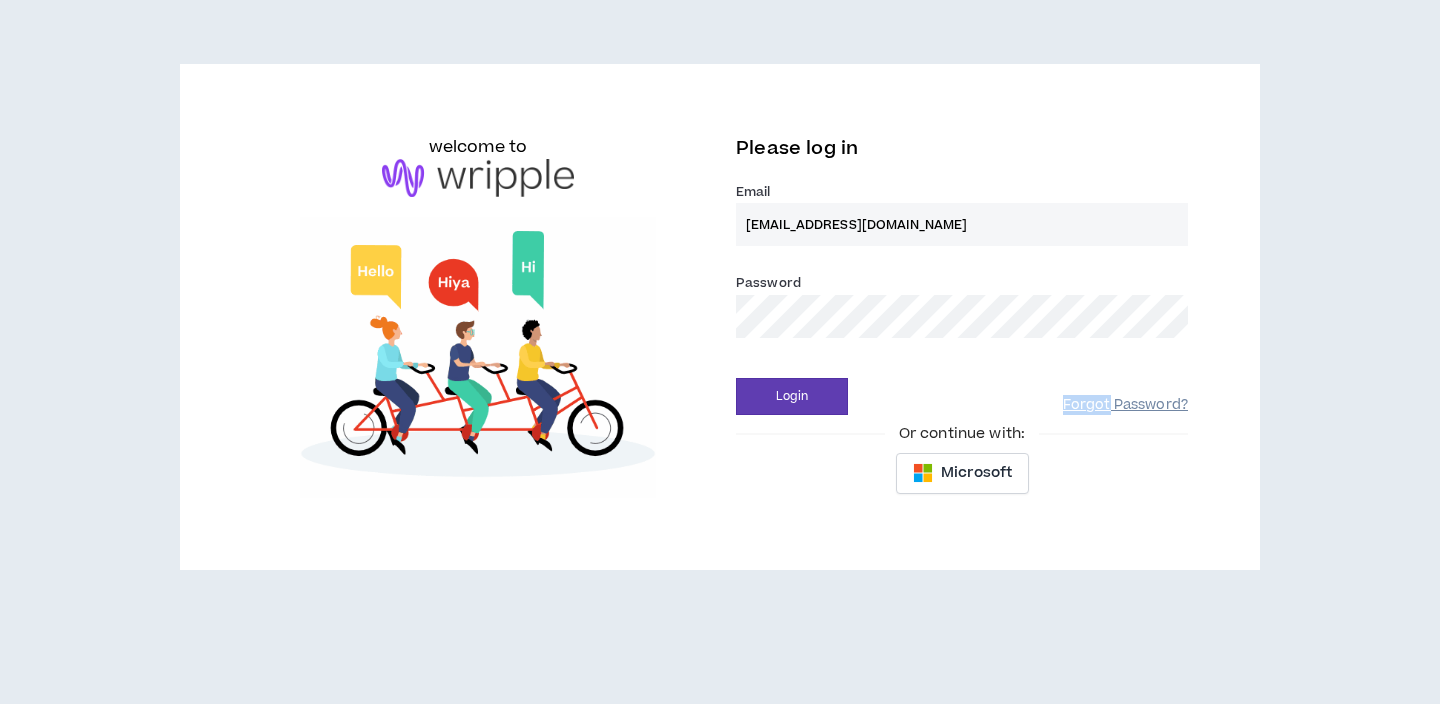 click on "Forgot Password?" at bounding box center (1125, 405) 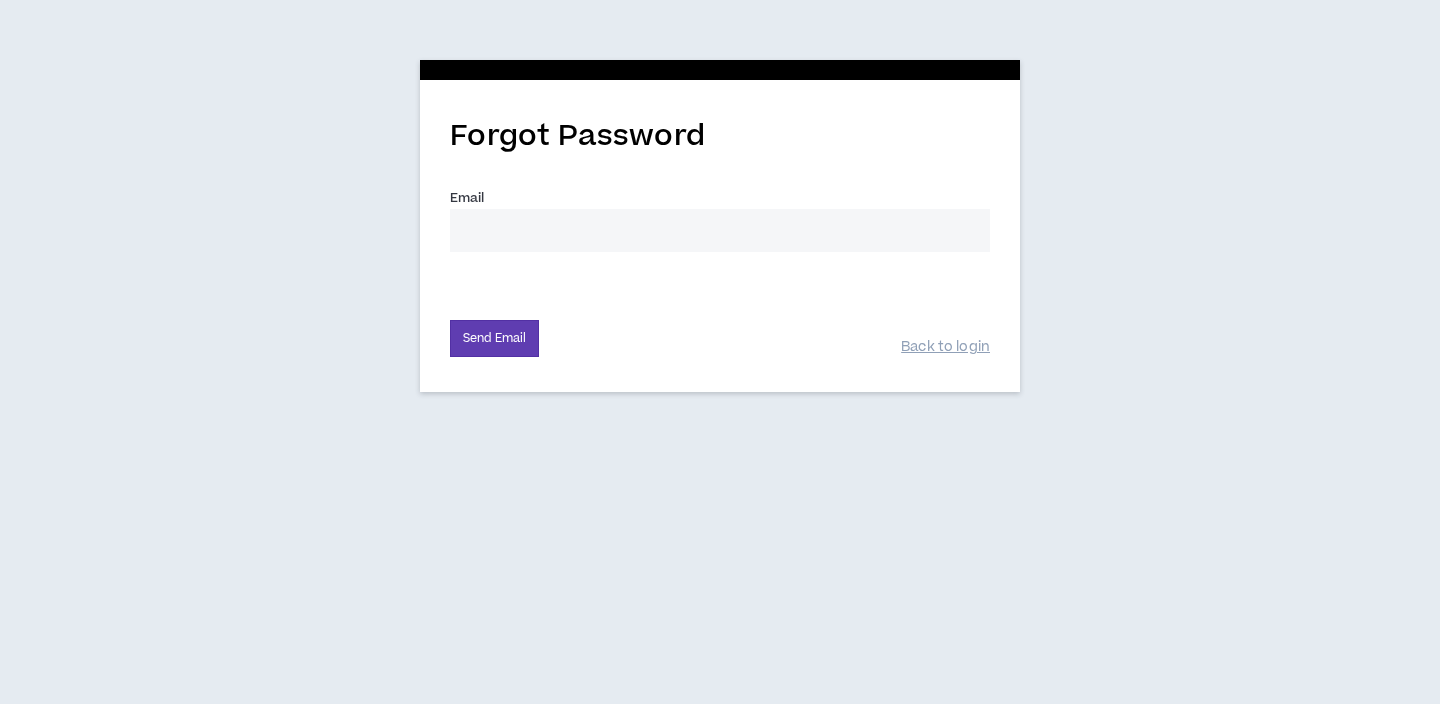 click on "Email  *" at bounding box center [720, 230] 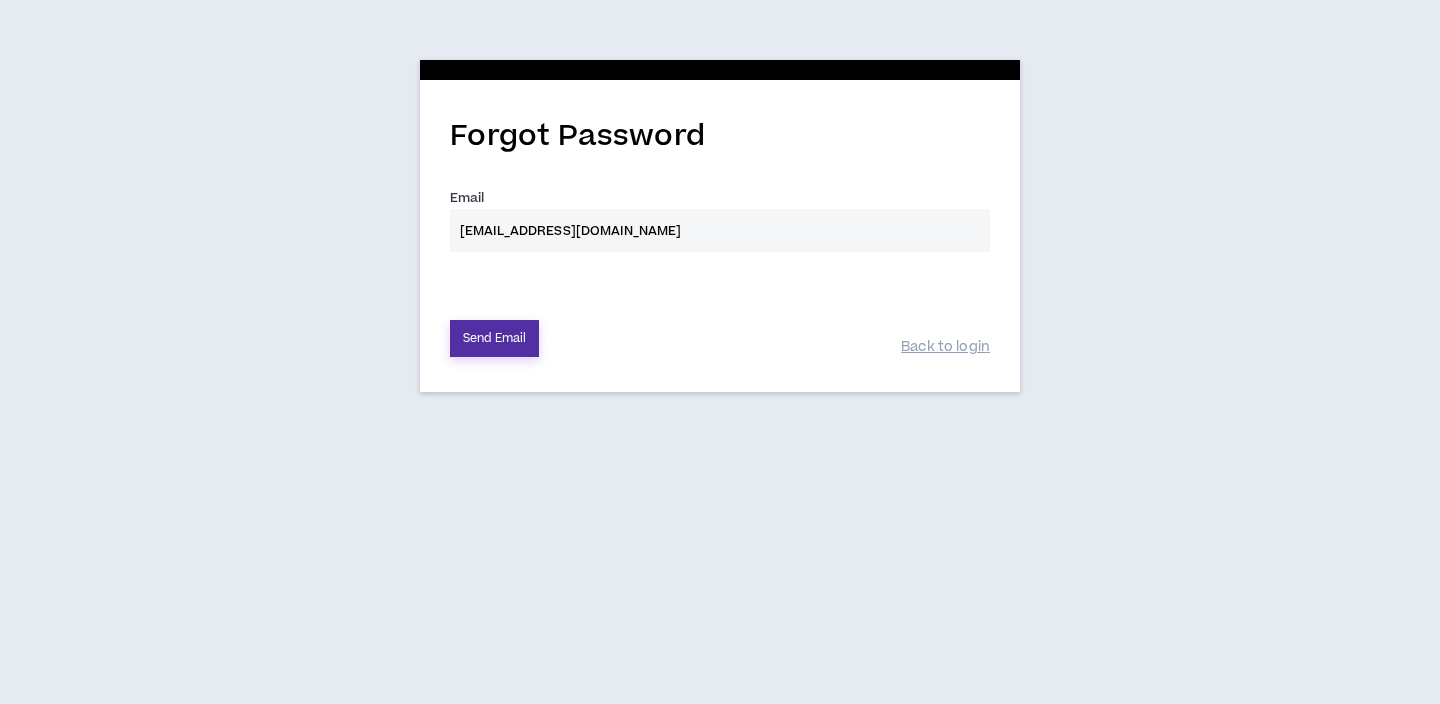 type on "atlkarlav@gmail.com" 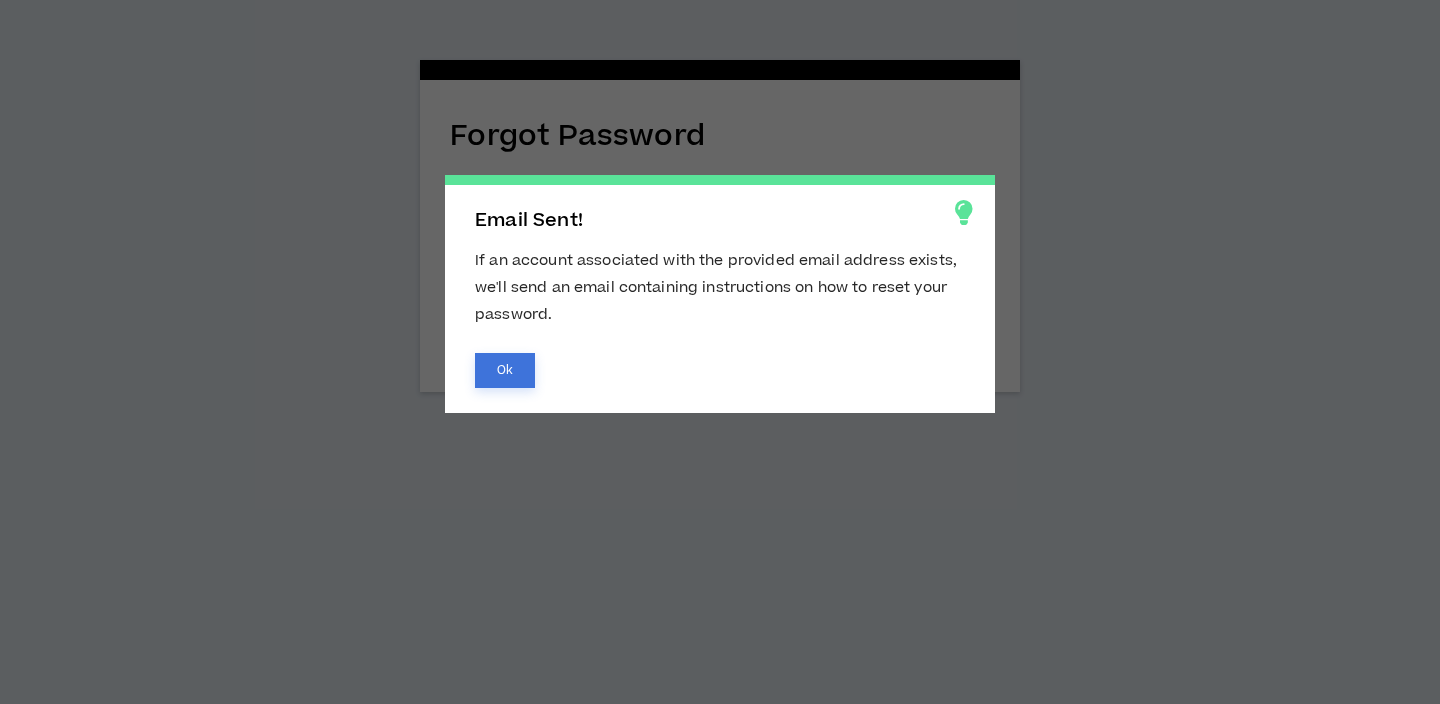 click on "Ok" at bounding box center (505, 370) 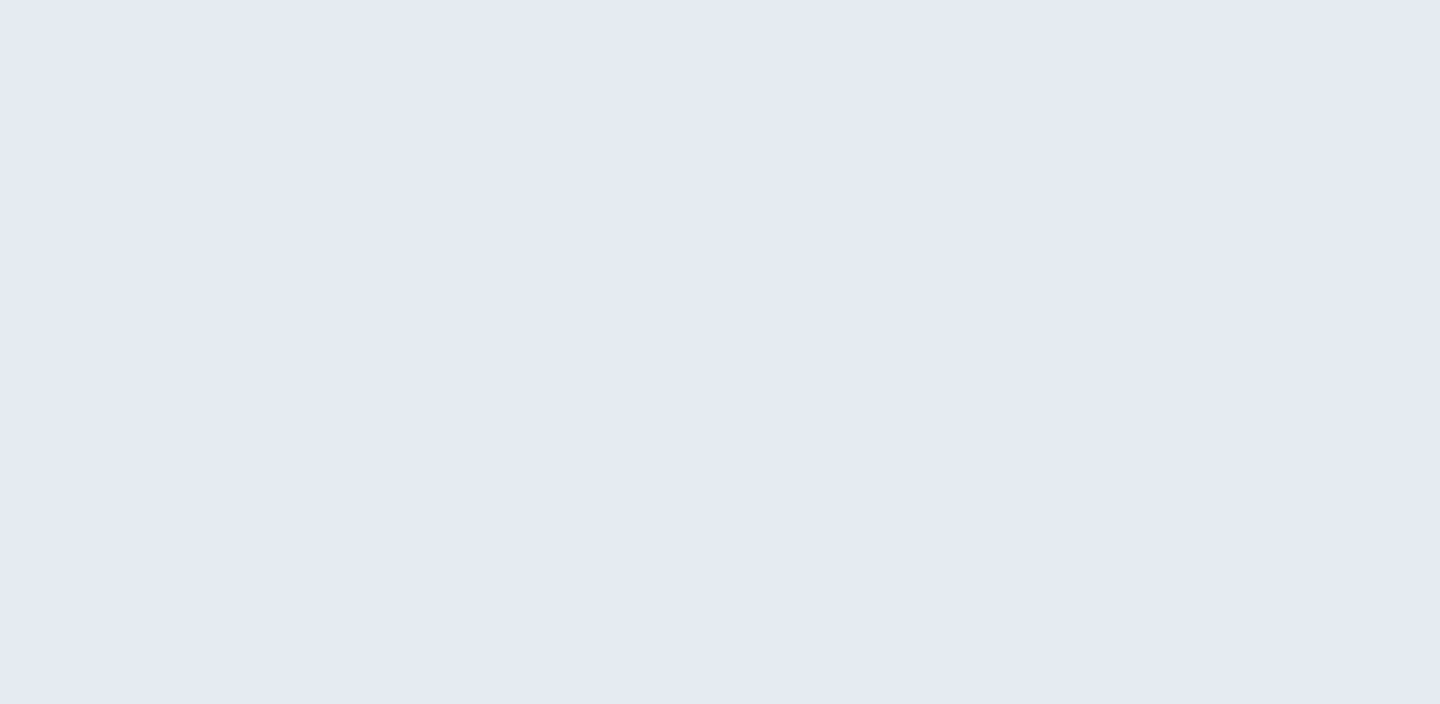 scroll, scrollTop: 0, scrollLeft: 0, axis: both 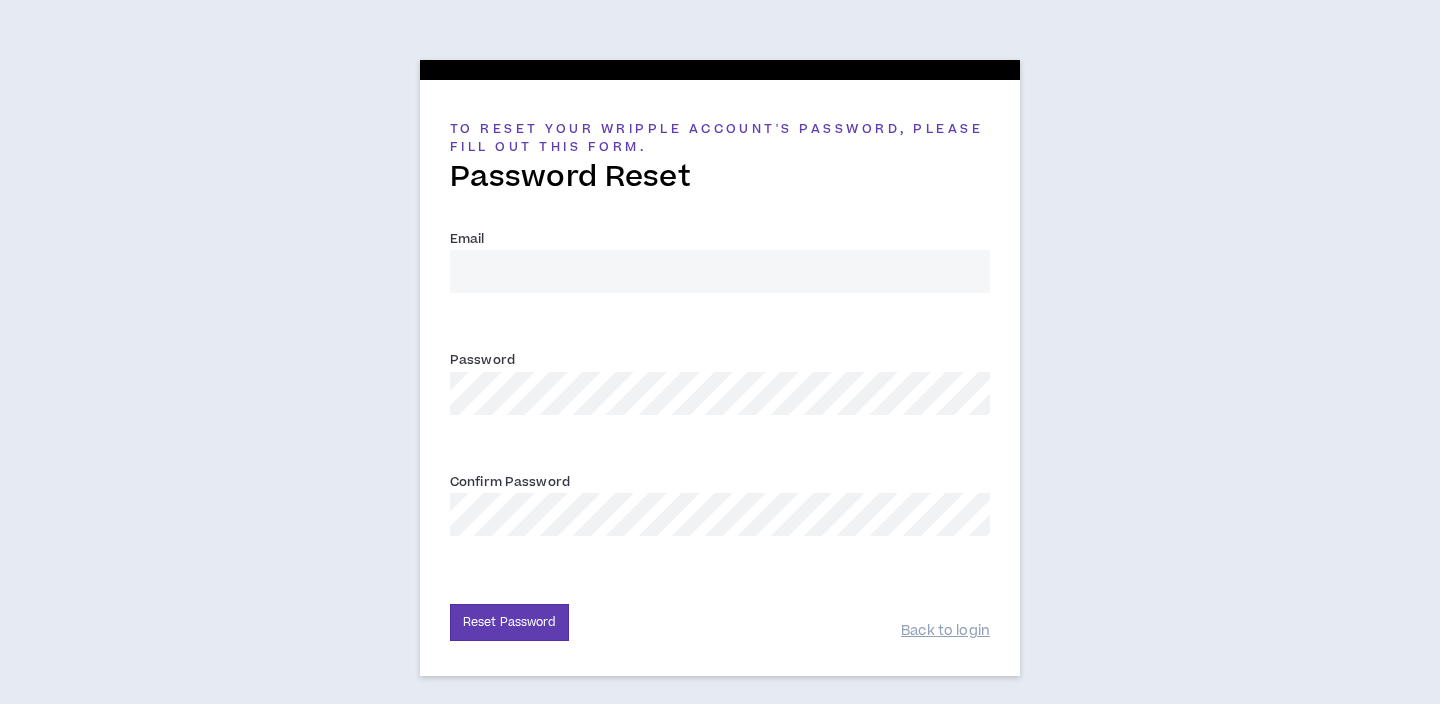 click on "Email  *" at bounding box center [720, 271] 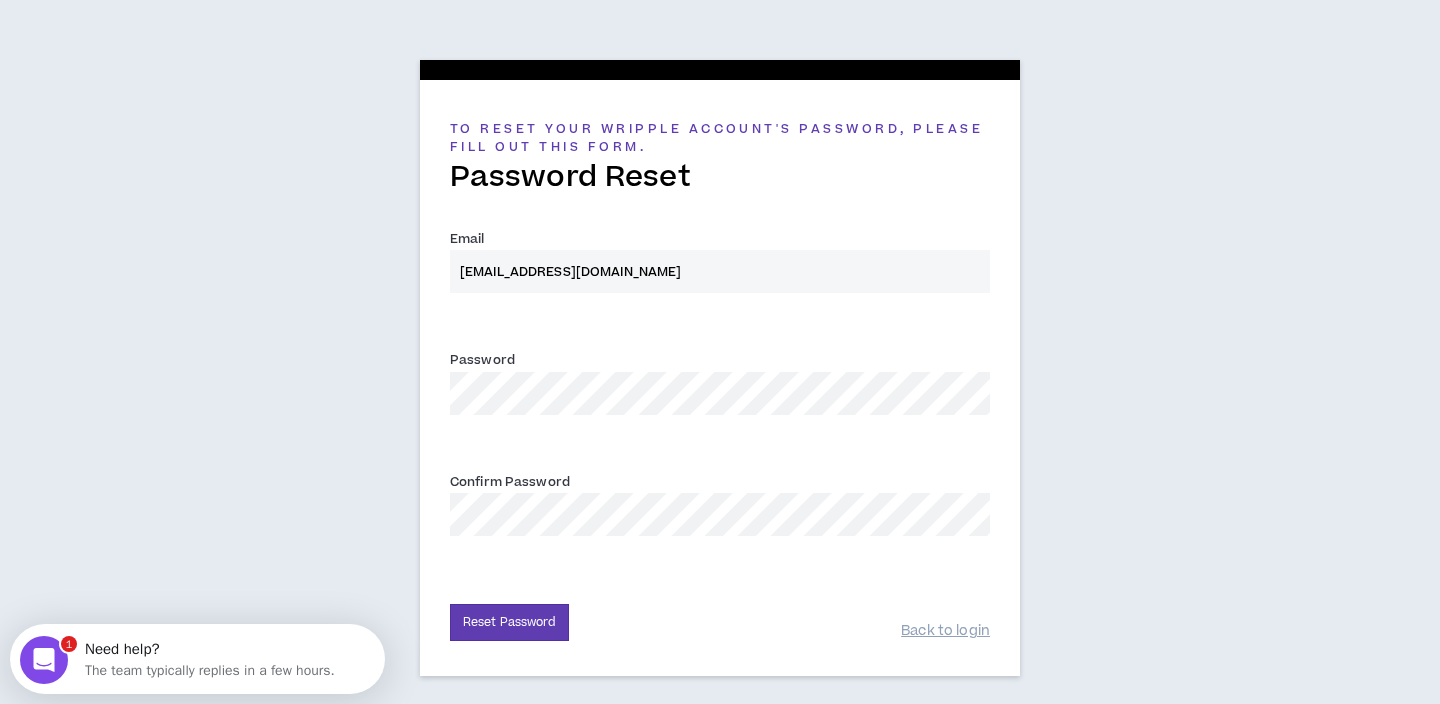 scroll, scrollTop: 0, scrollLeft: 0, axis: both 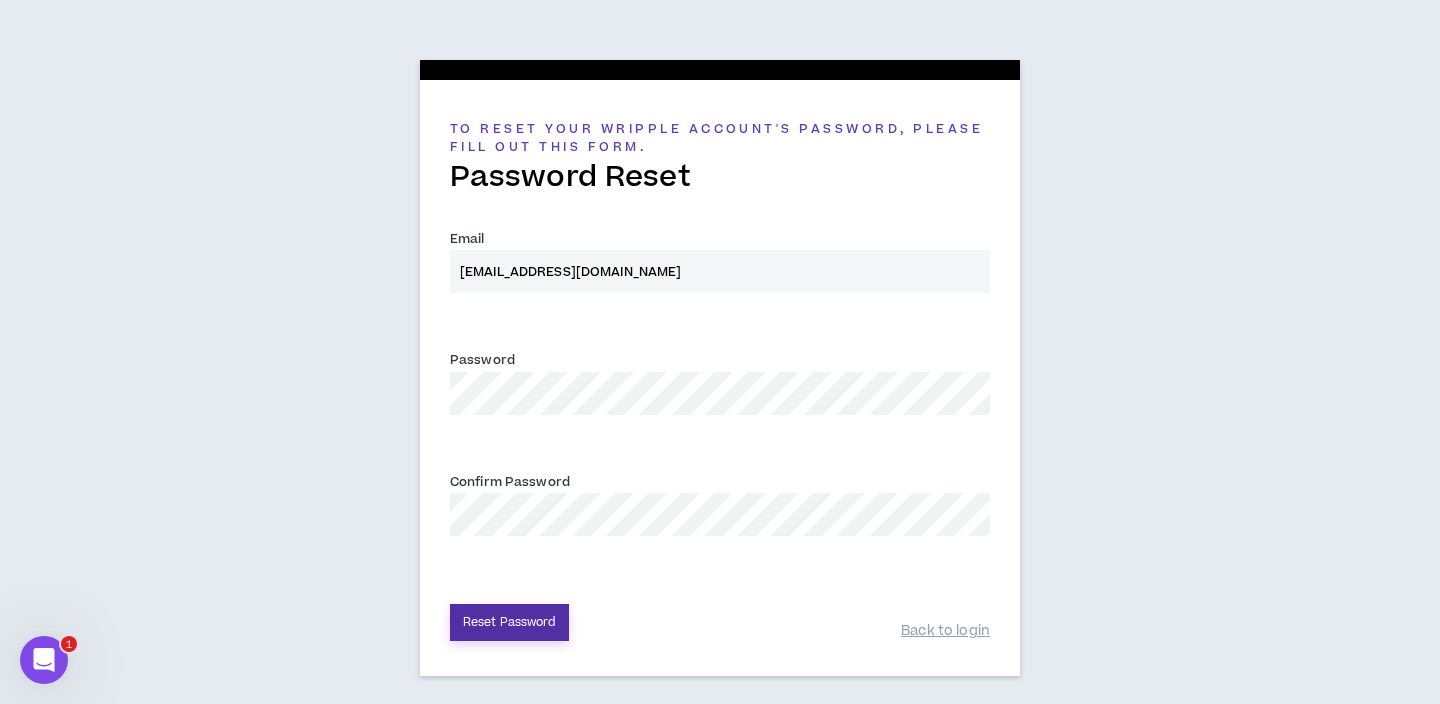 click on "Reset Password" at bounding box center (509, 622) 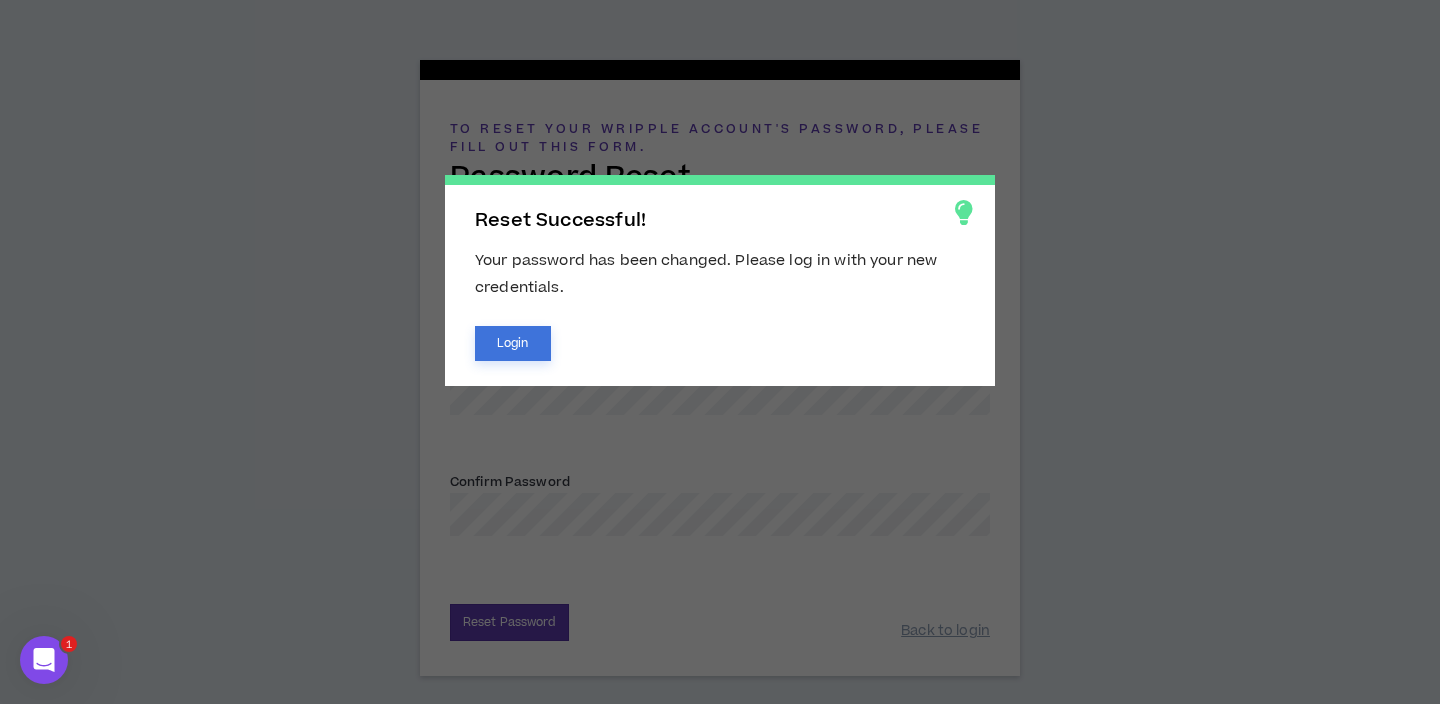 click on "Login" at bounding box center [513, 343] 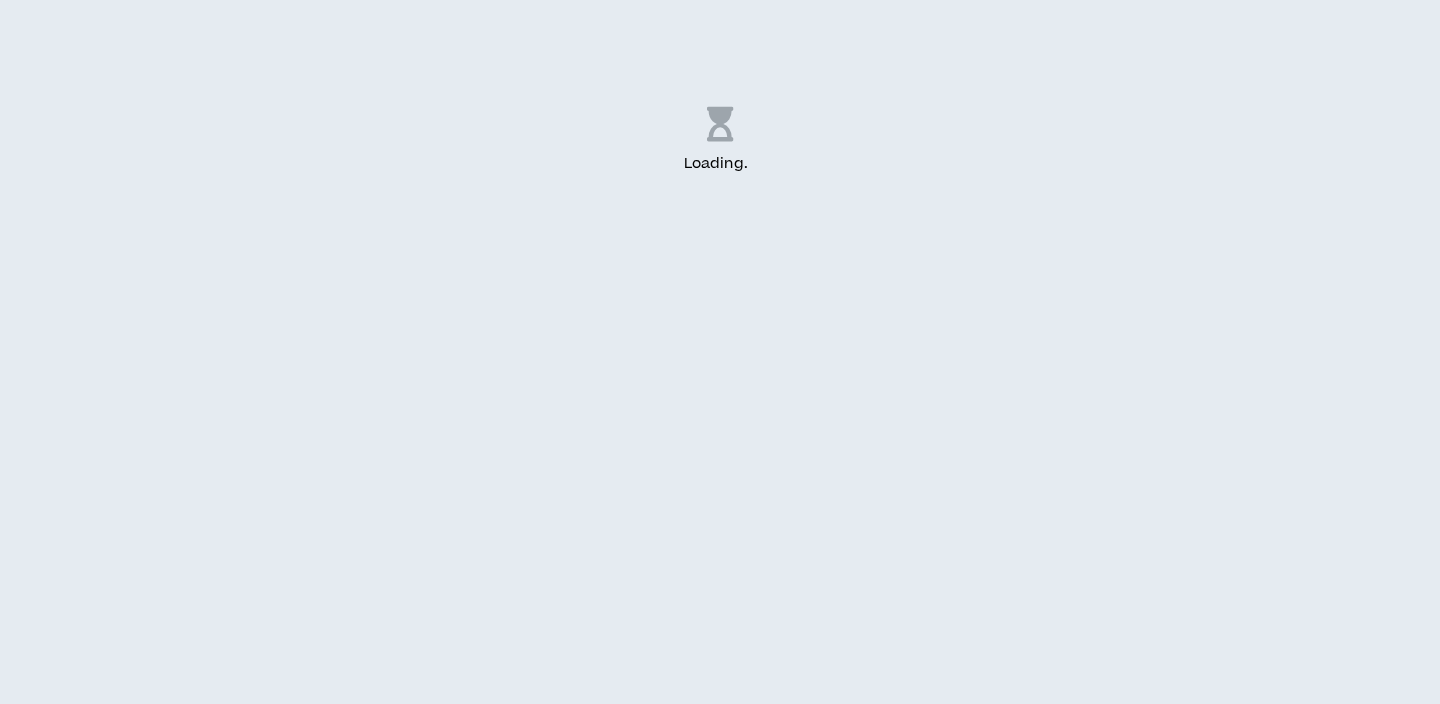scroll, scrollTop: 0, scrollLeft: 0, axis: both 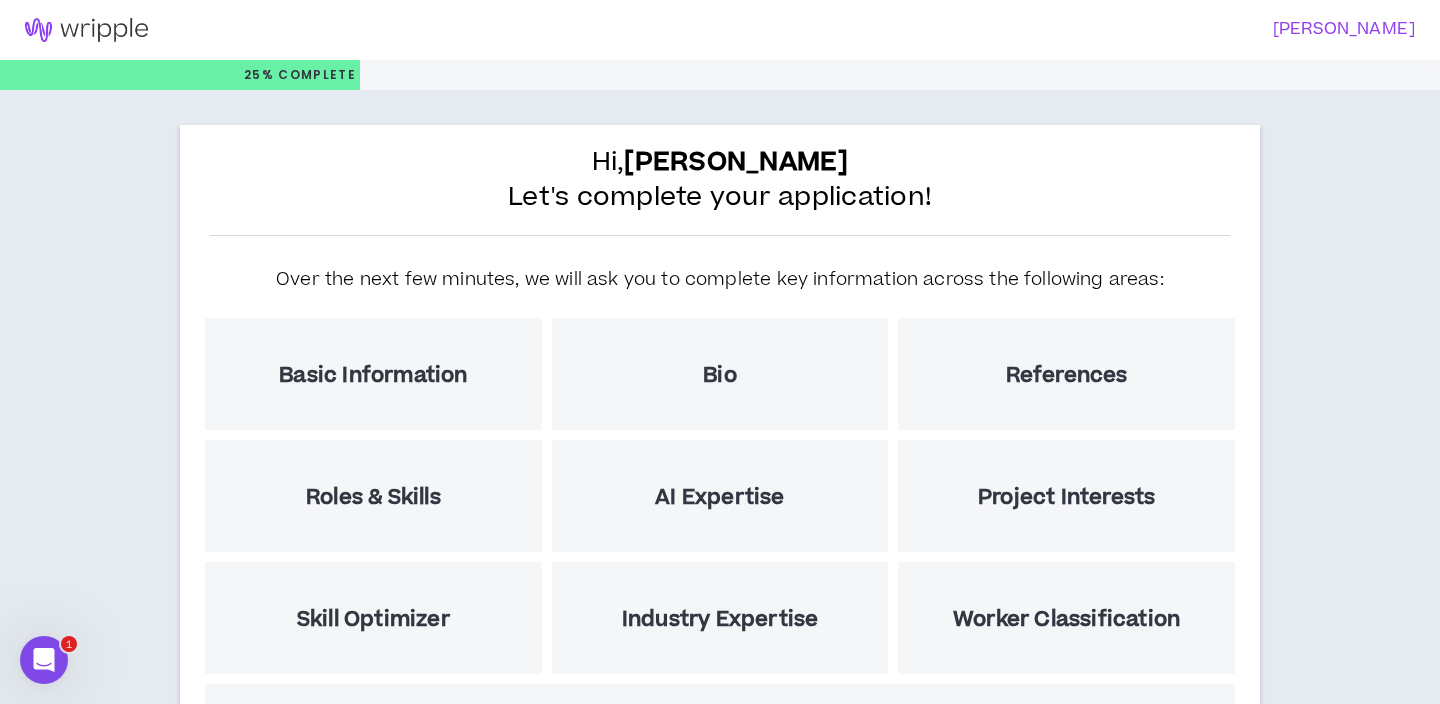click on "Let's complete your application!" at bounding box center [720, 197] 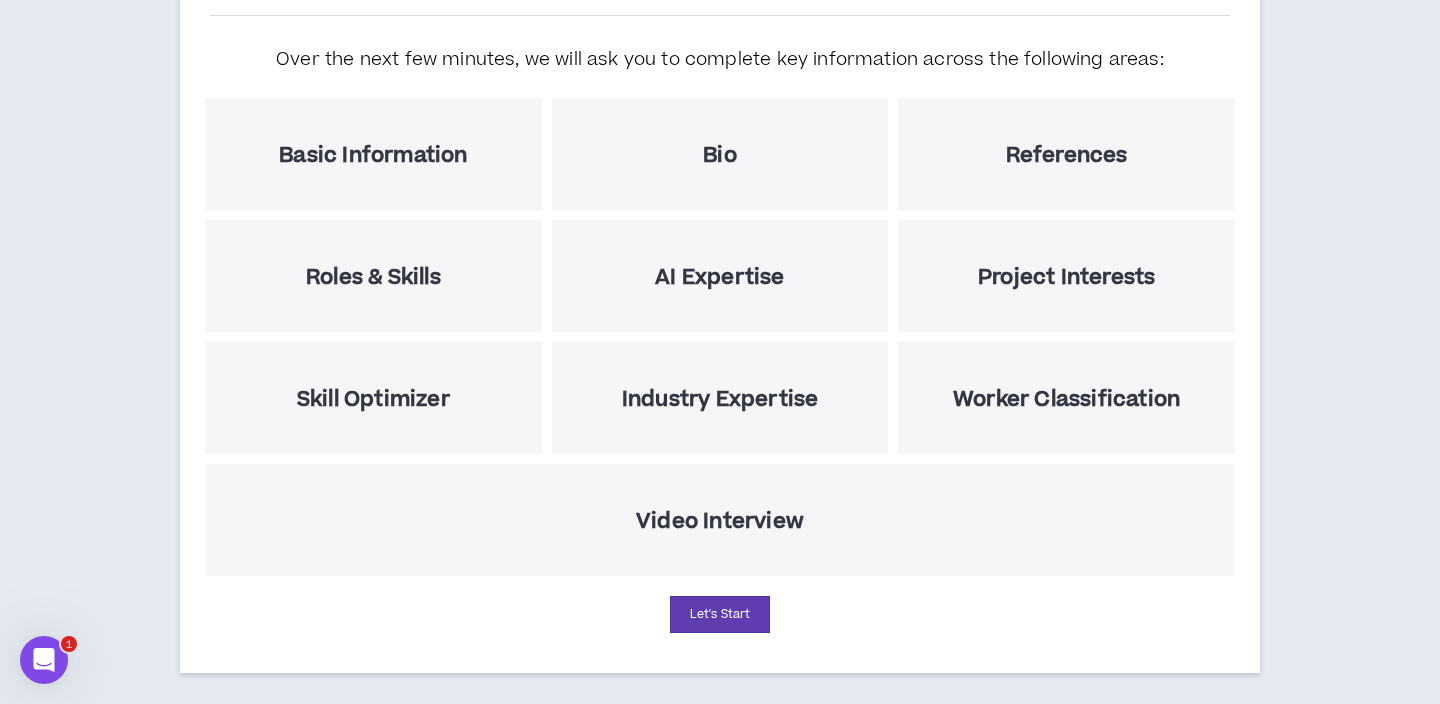scroll, scrollTop: 234, scrollLeft: 0, axis: vertical 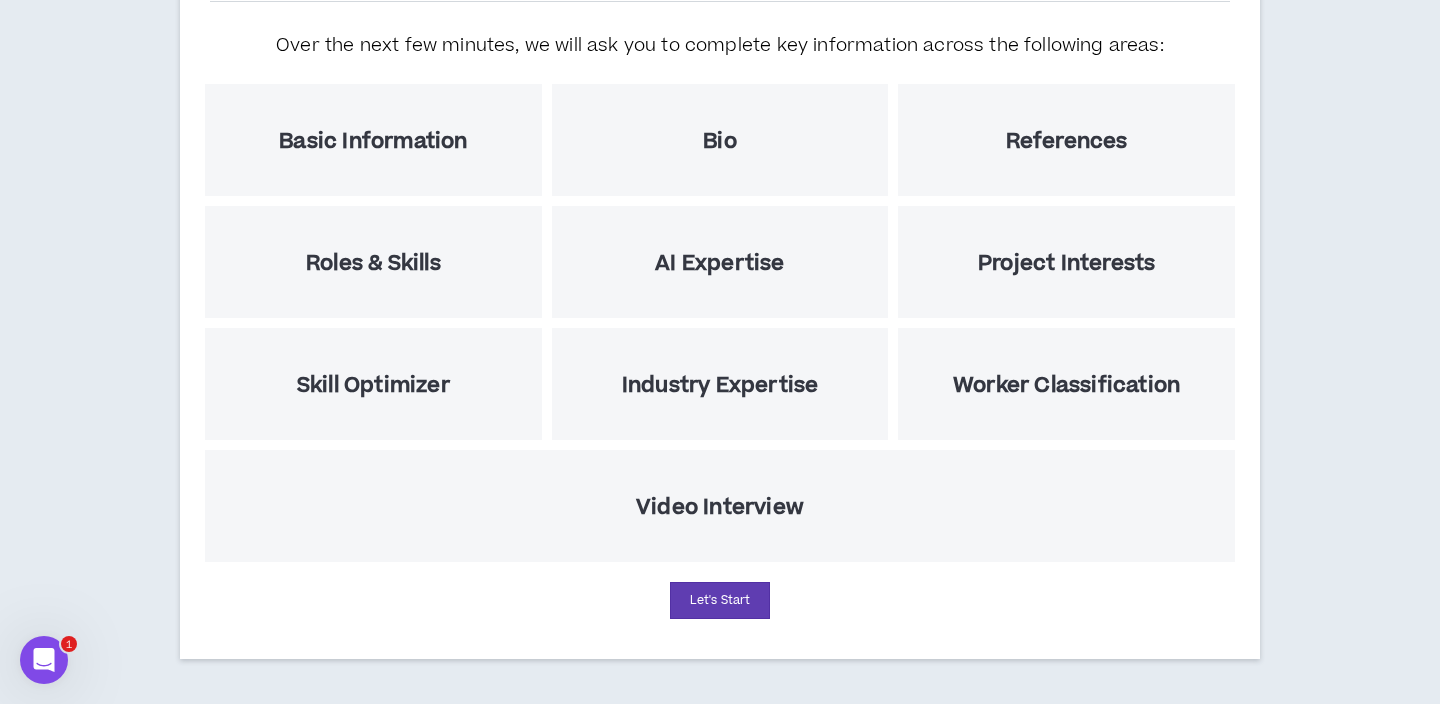 click on "Basic Information" at bounding box center (373, 141) 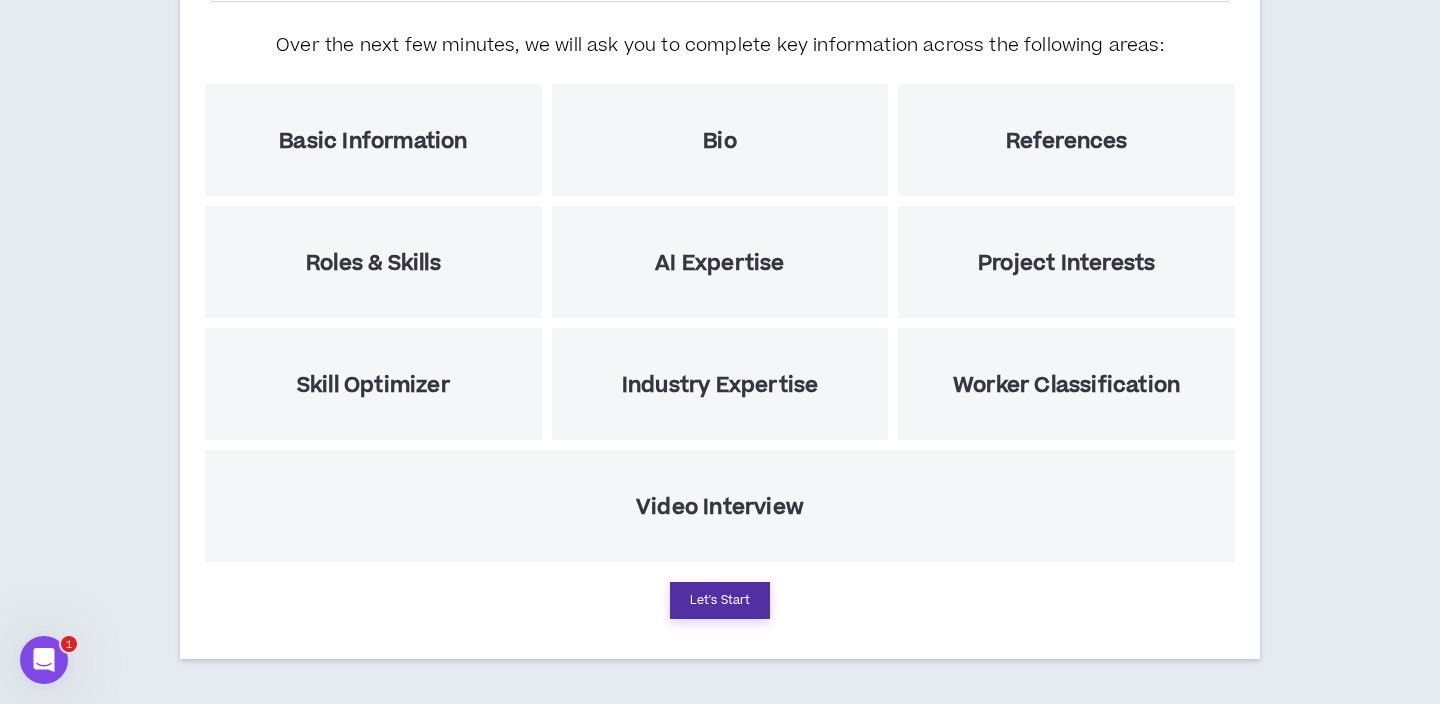 click on "Let's Start" at bounding box center (720, 600) 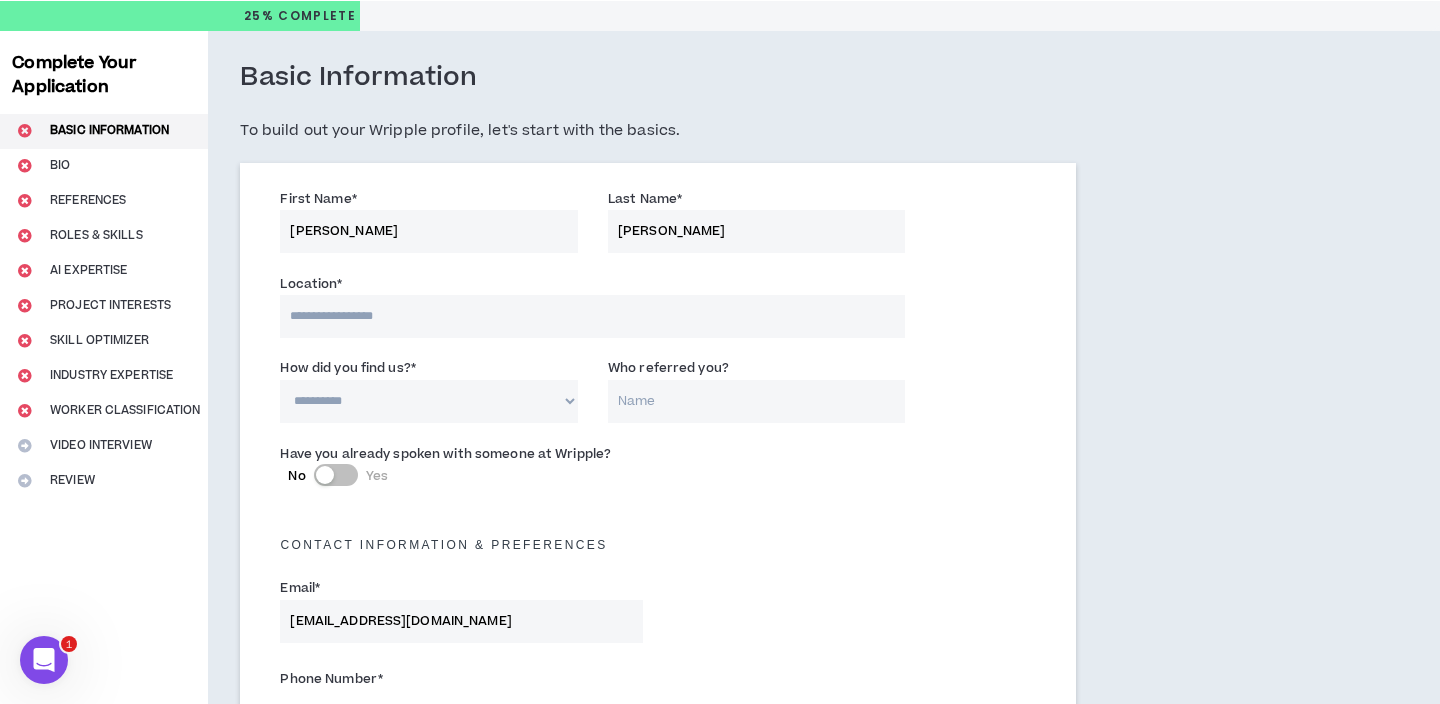 scroll, scrollTop: 0, scrollLeft: 0, axis: both 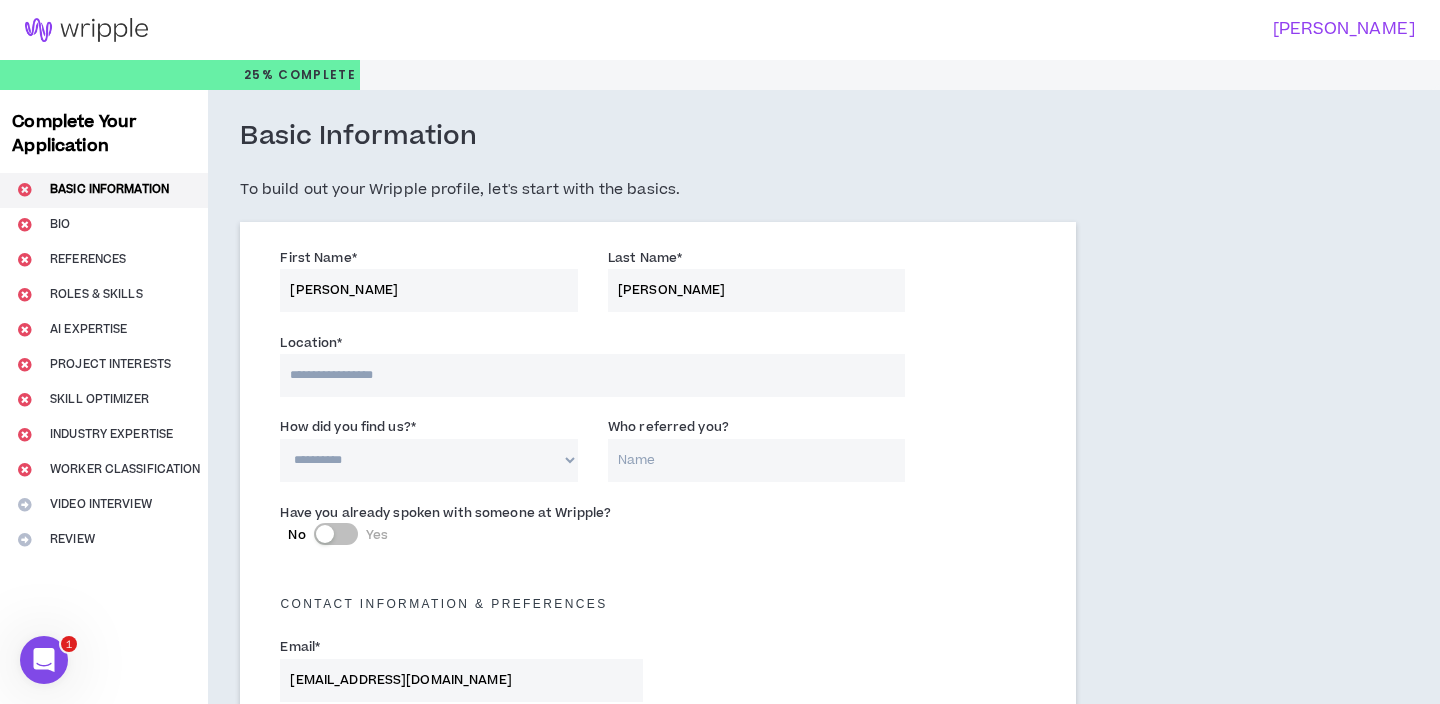 type on "*******" 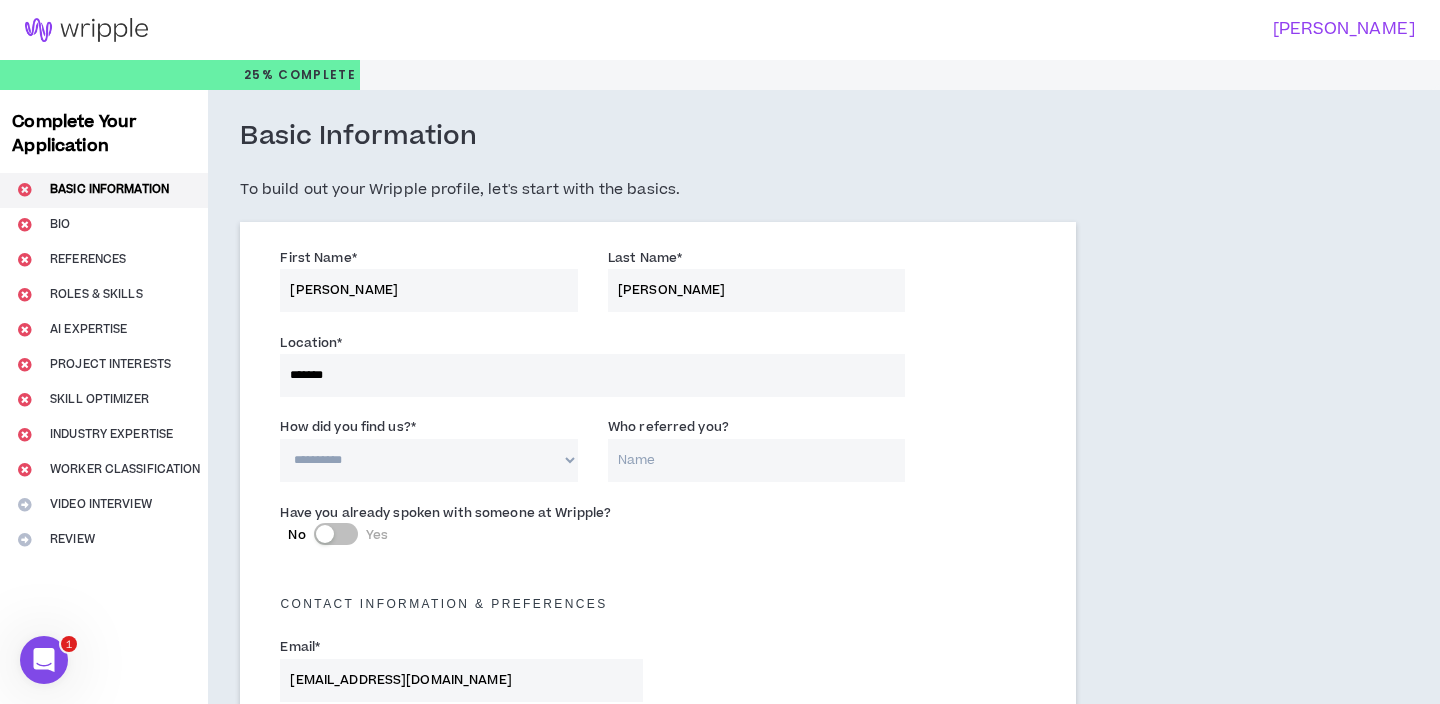 click on "**********" at bounding box center (429, 460) 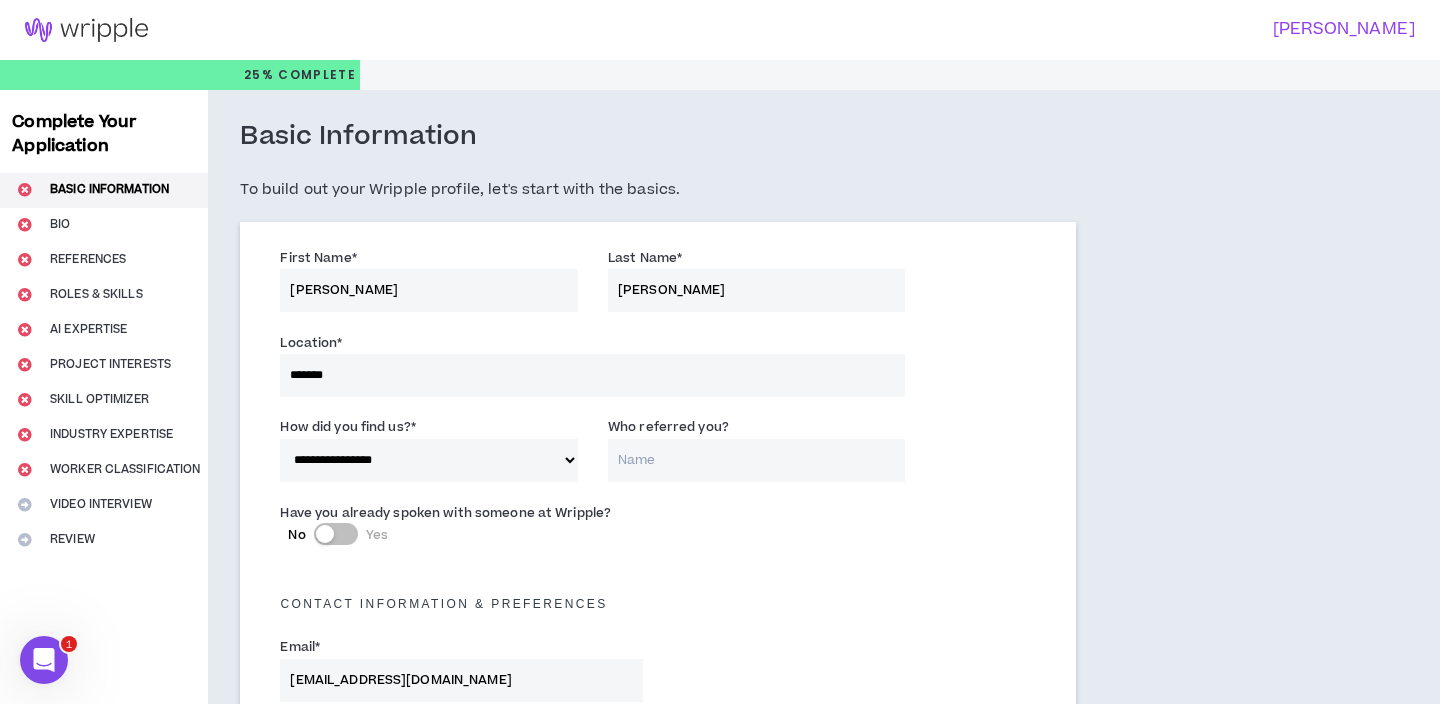 scroll, scrollTop: 65, scrollLeft: 0, axis: vertical 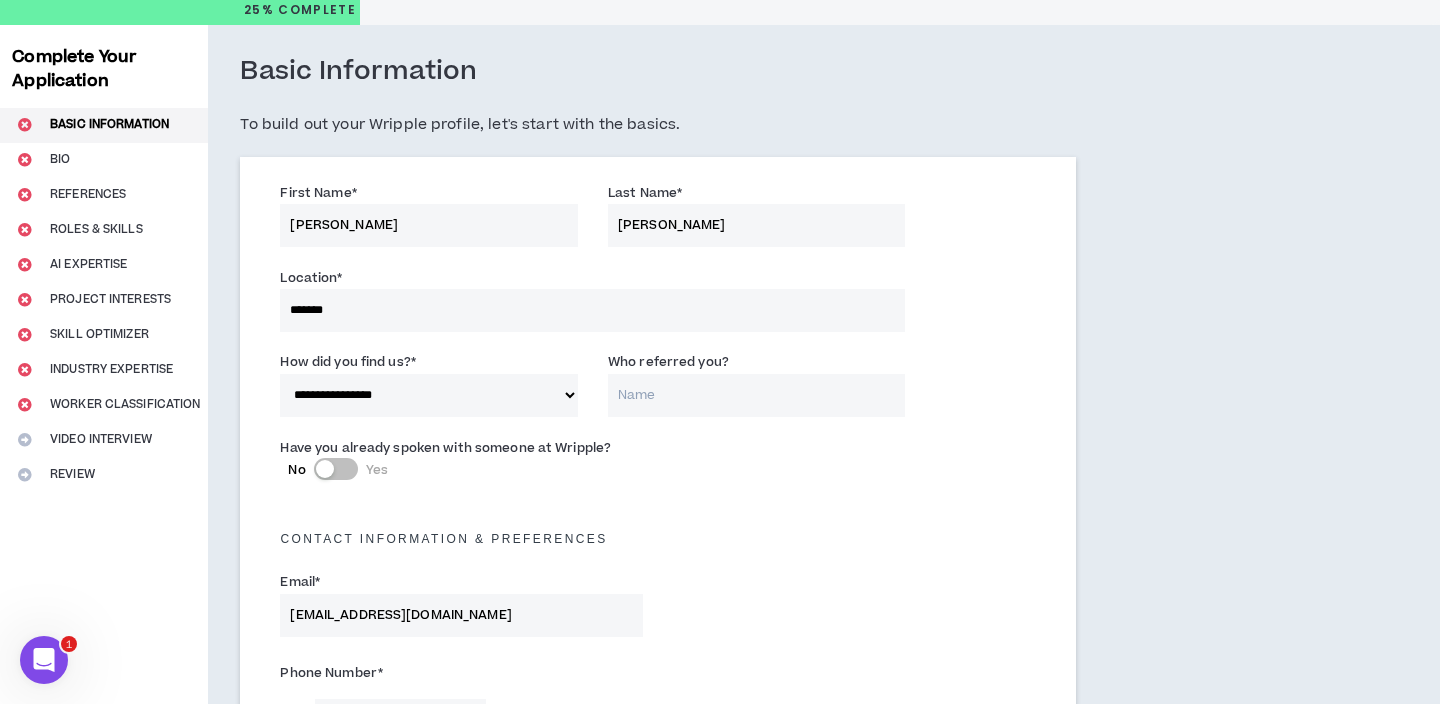 click on "No Yes" at bounding box center [461, 469] 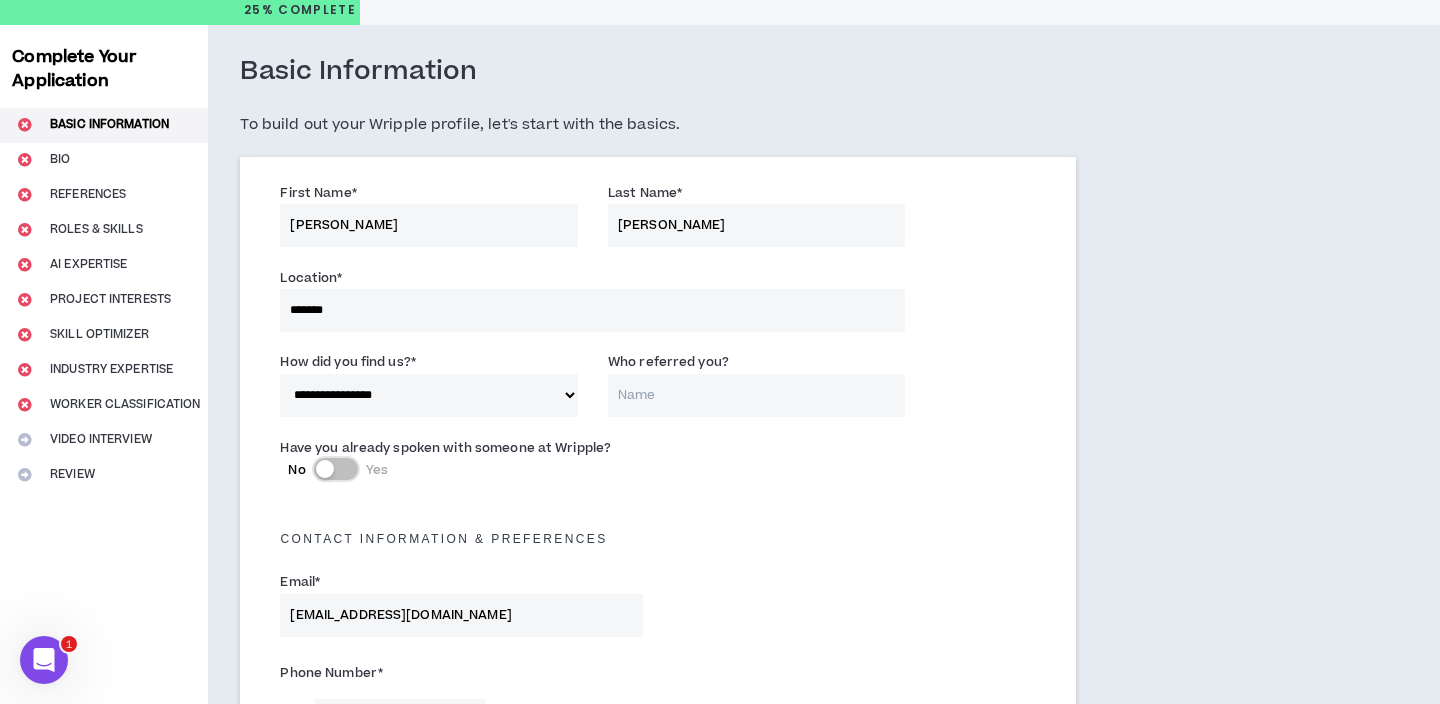 click on "No Yes" at bounding box center (336, 469) 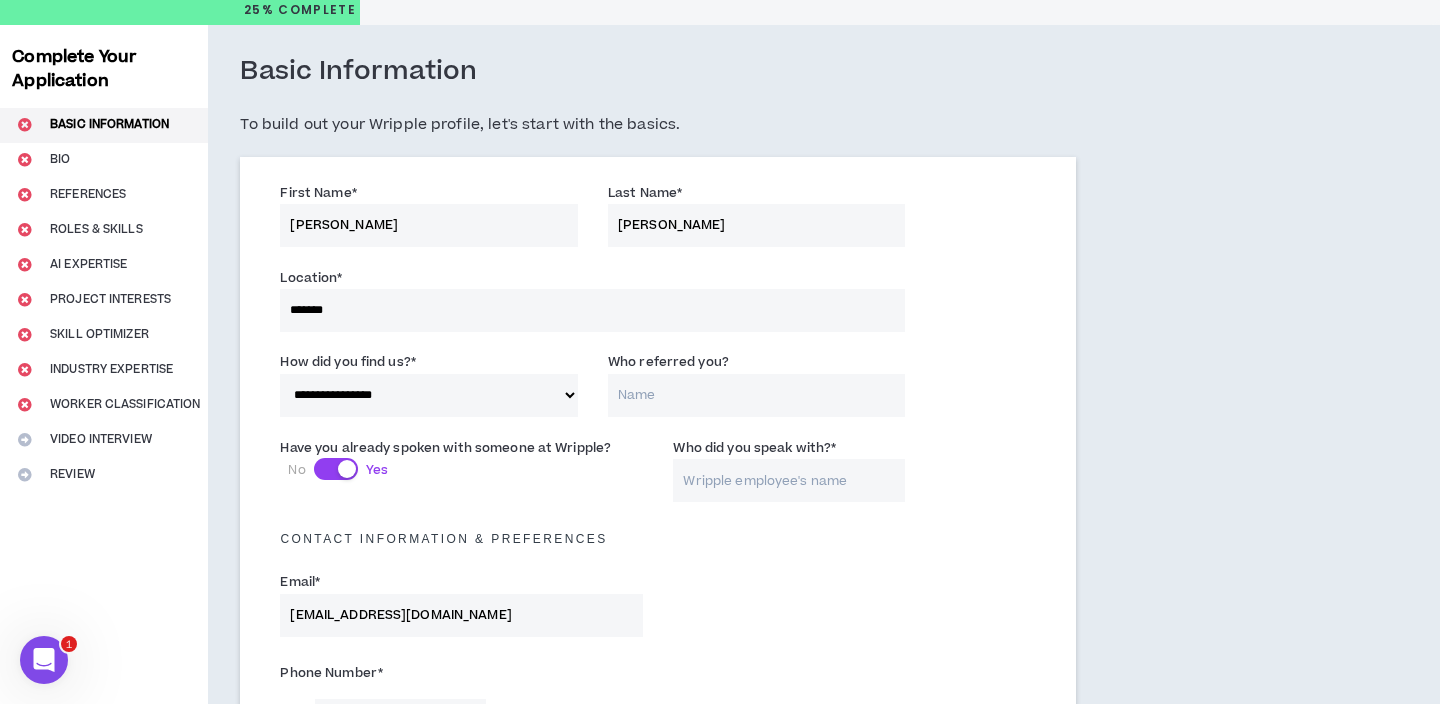 click on "Who did you speak with?  *" at bounding box center [789, 480] 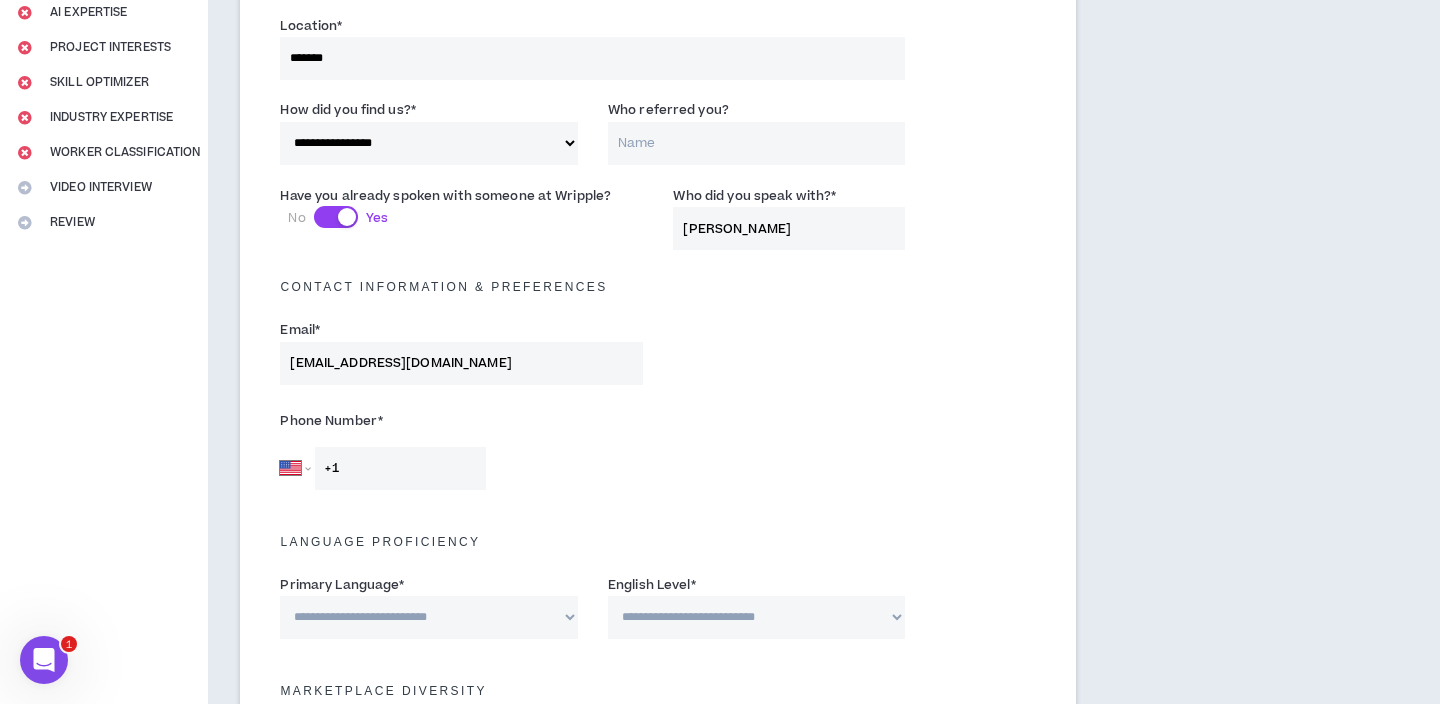 scroll, scrollTop: 318, scrollLeft: 0, axis: vertical 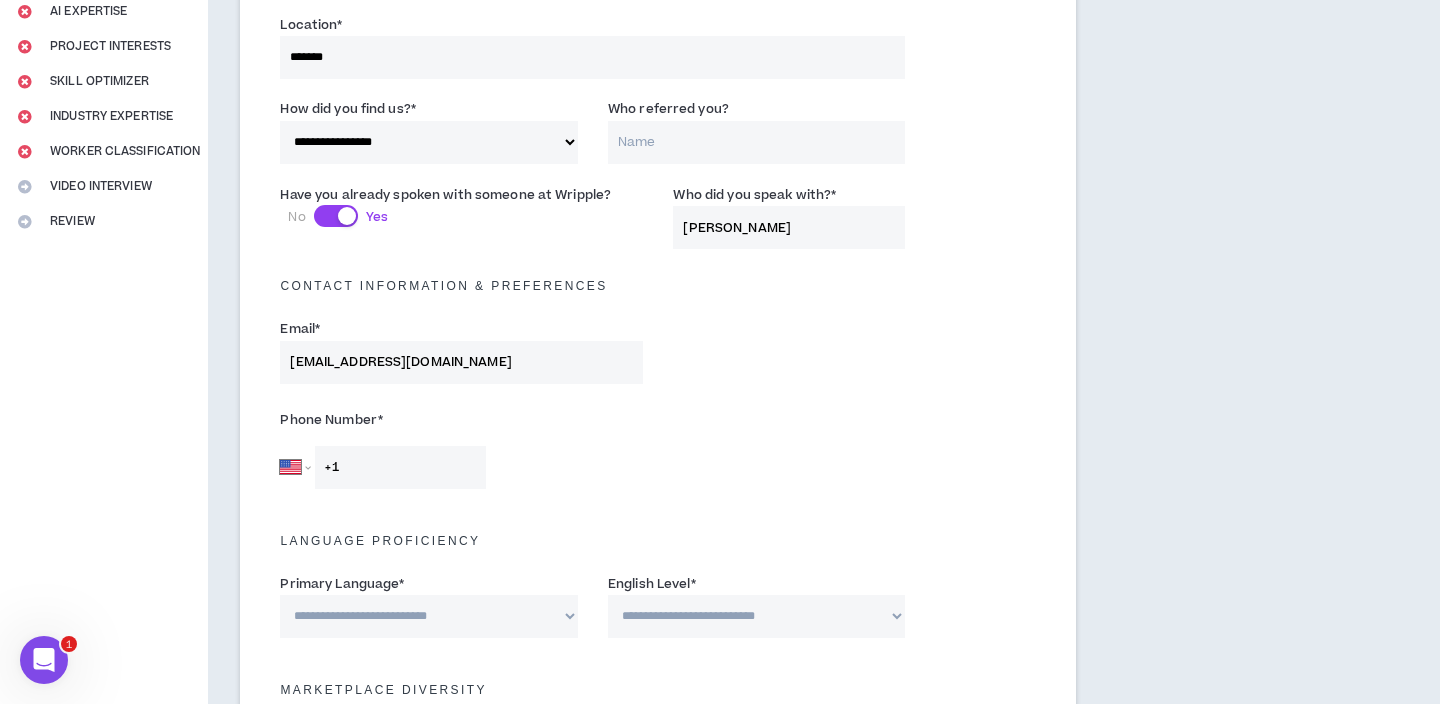 click on "Morgan" at bounding box center (789, 227) 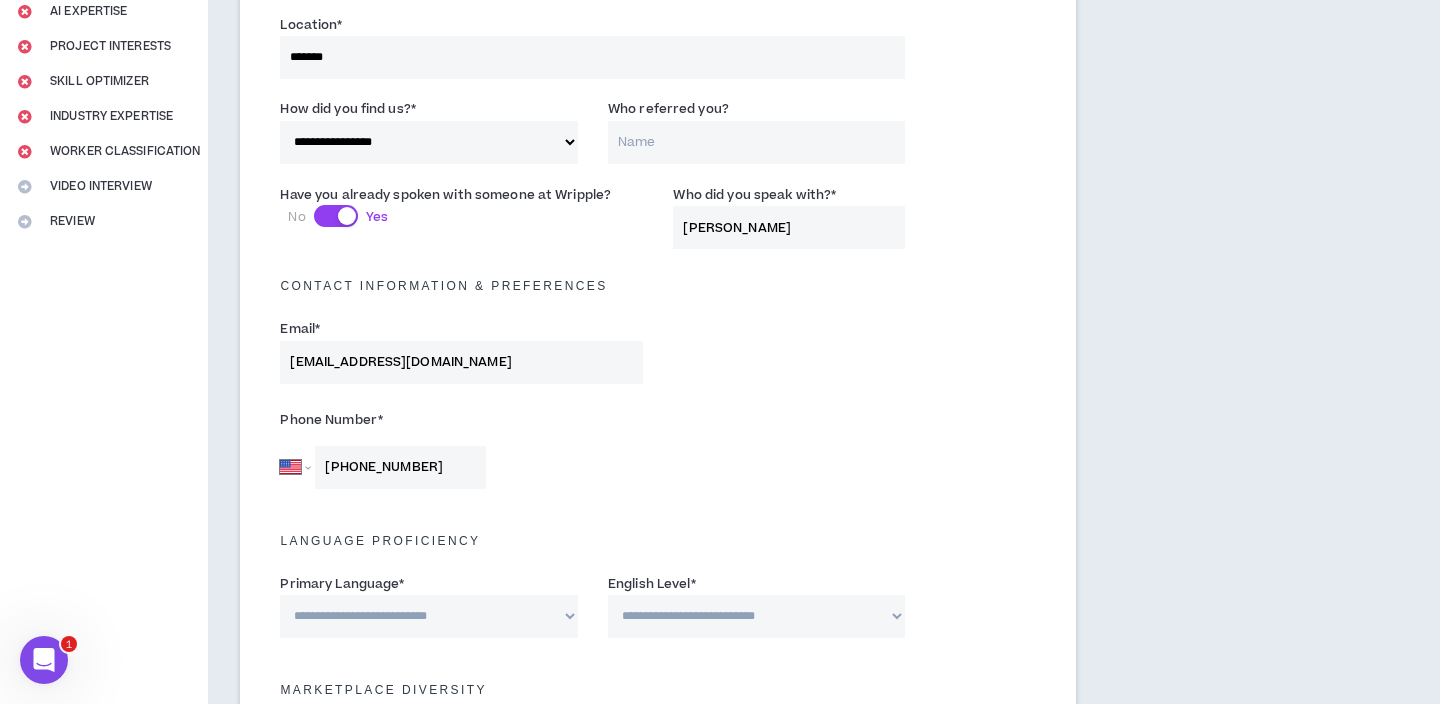 scroll, scrollTop: 475, scrollLeft: 0, axis: vertical 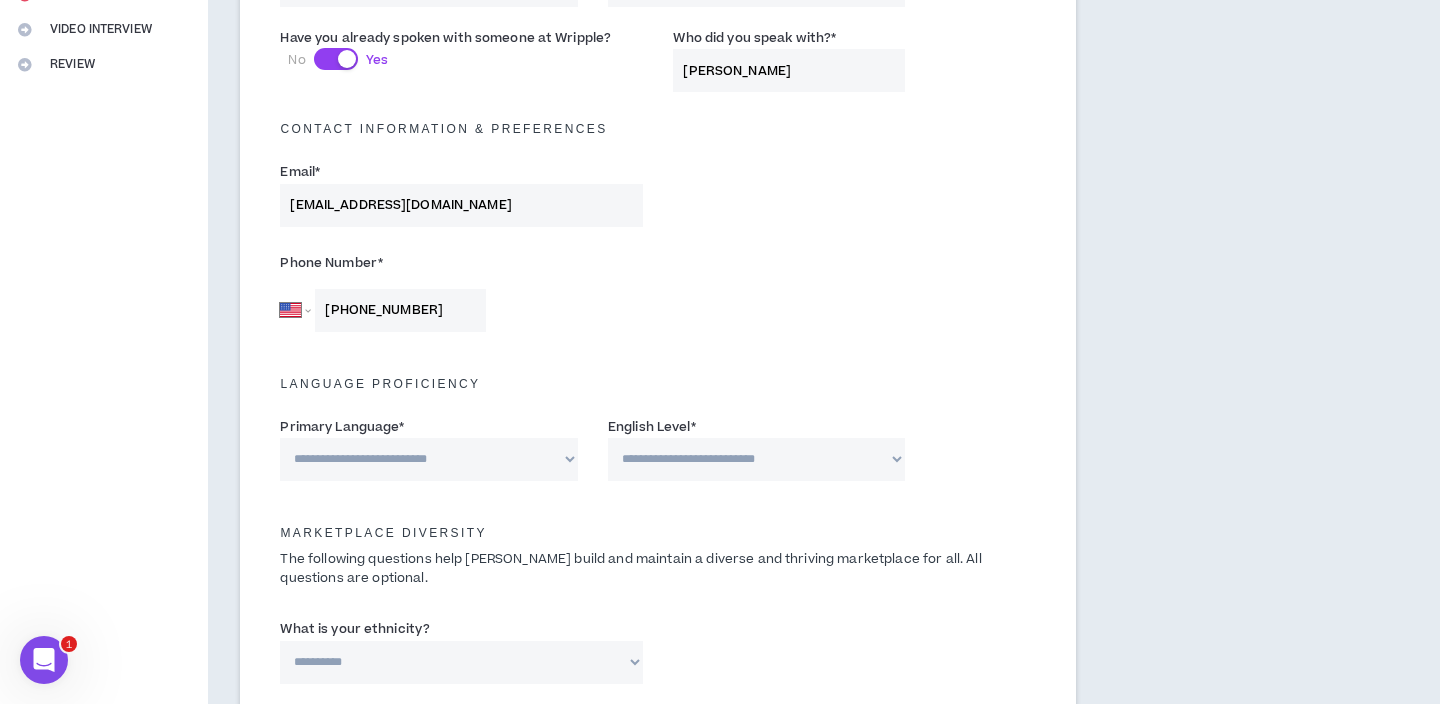click on "**********" at bounding box center [429, 459] 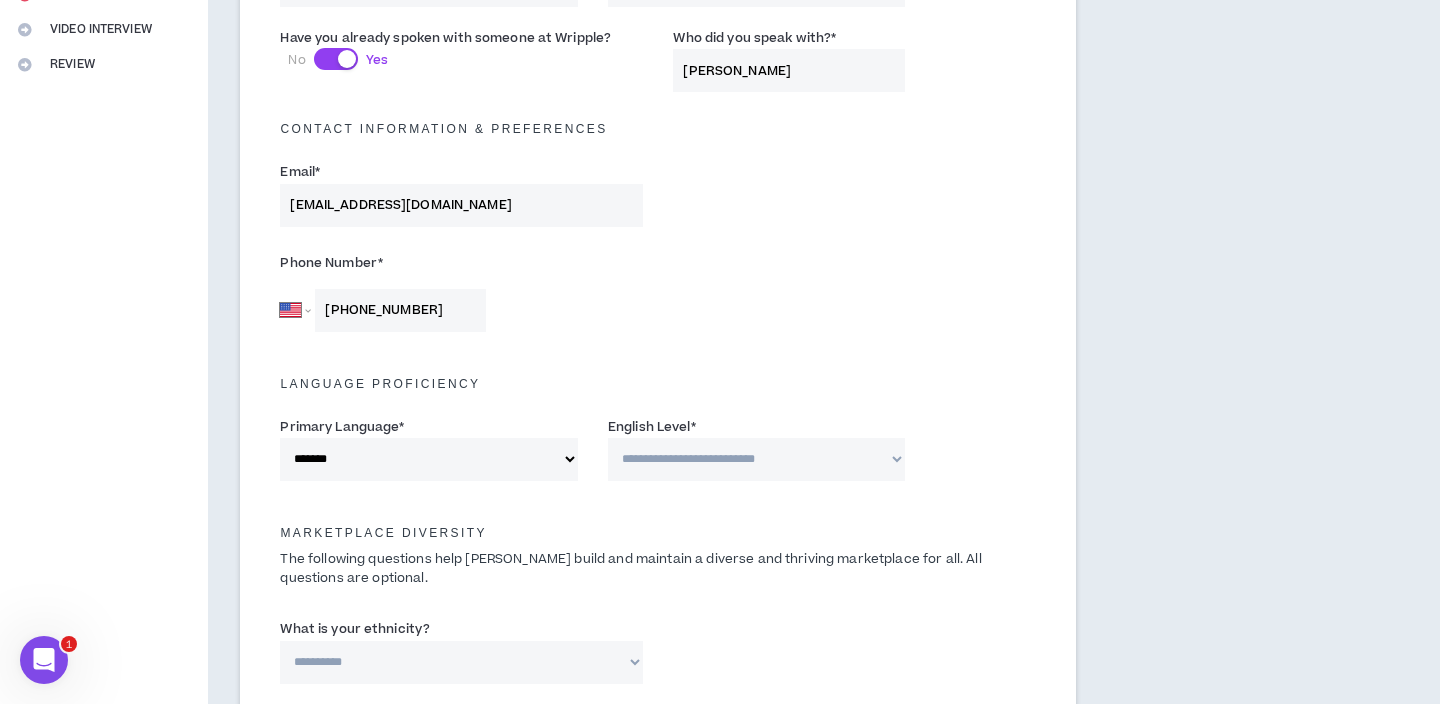 click on "**********" at bounding box center [757, 459] 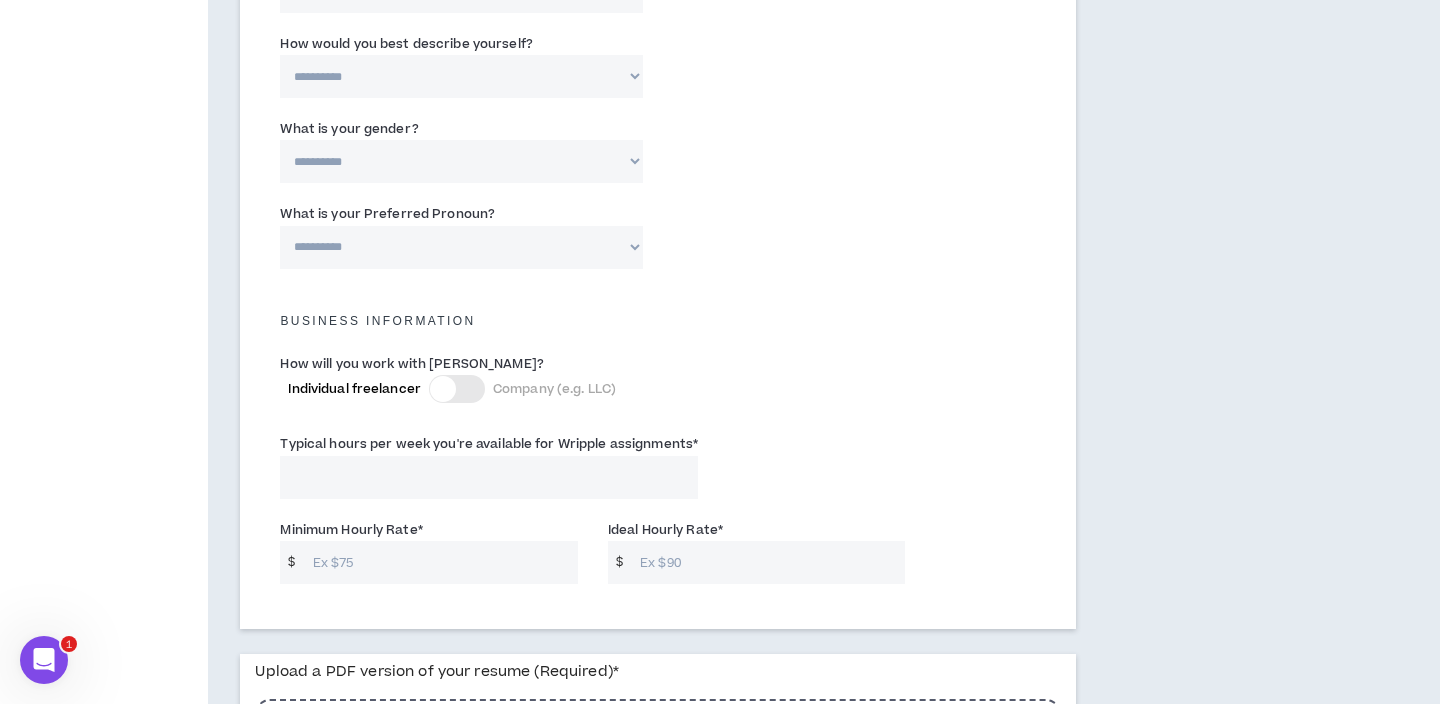 scroll, scrollTop: 1225, scrollLeft: 0, axis: vertical 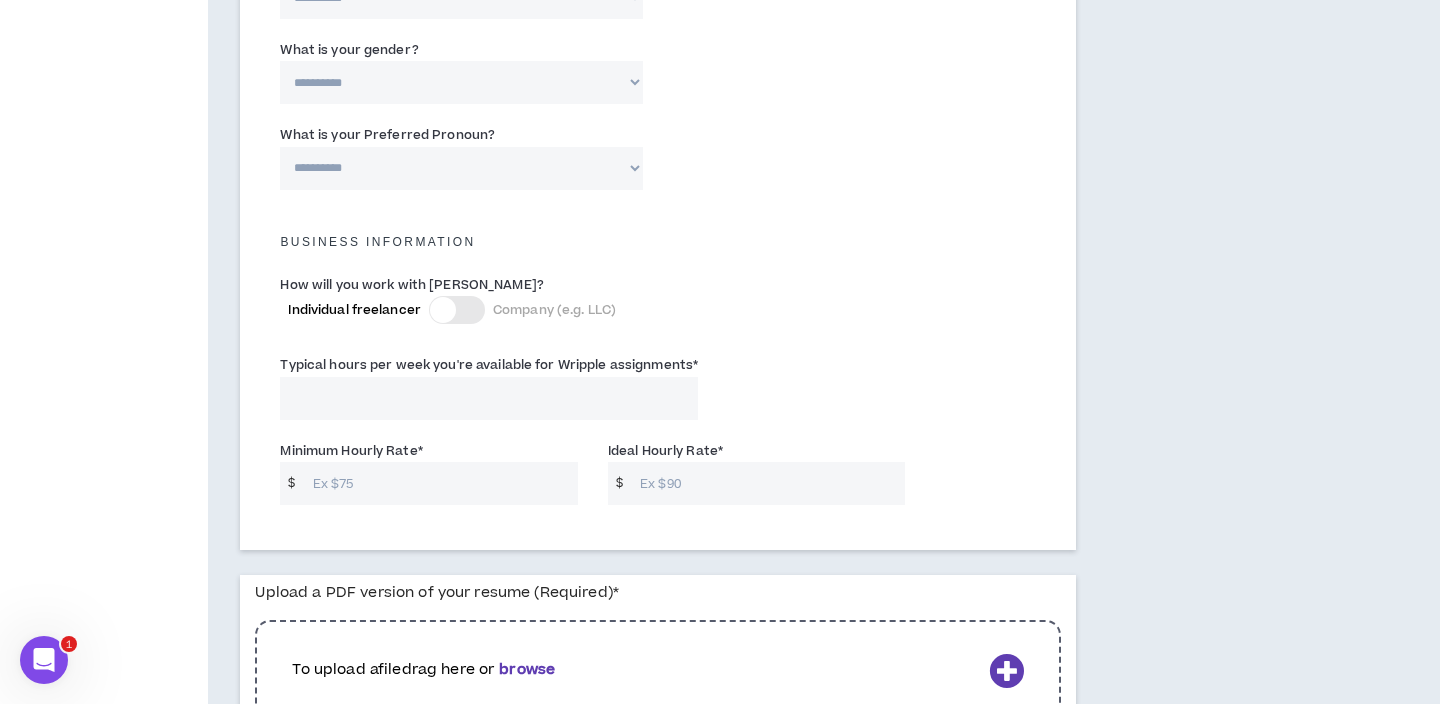 click on "Minimum Hourly Rate  *" at bounding box center (440, 483) 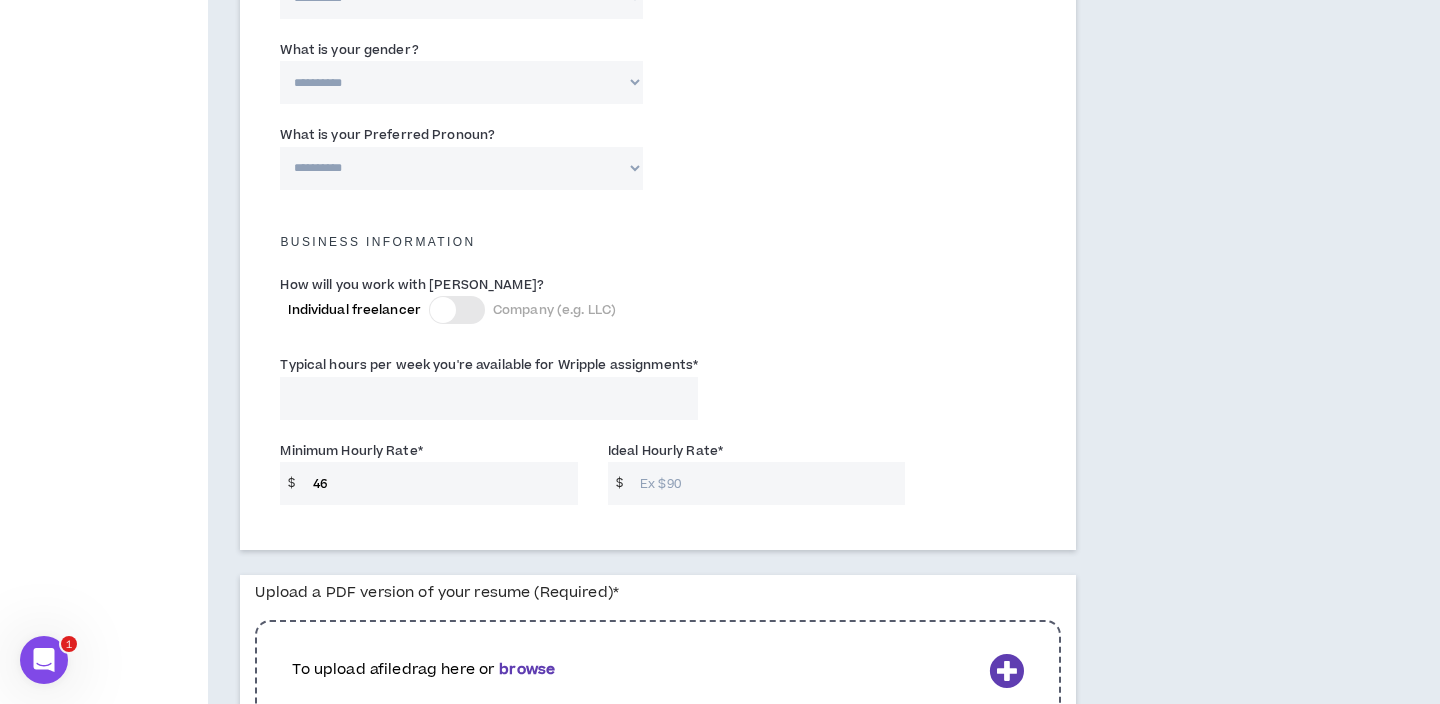 type on "46" 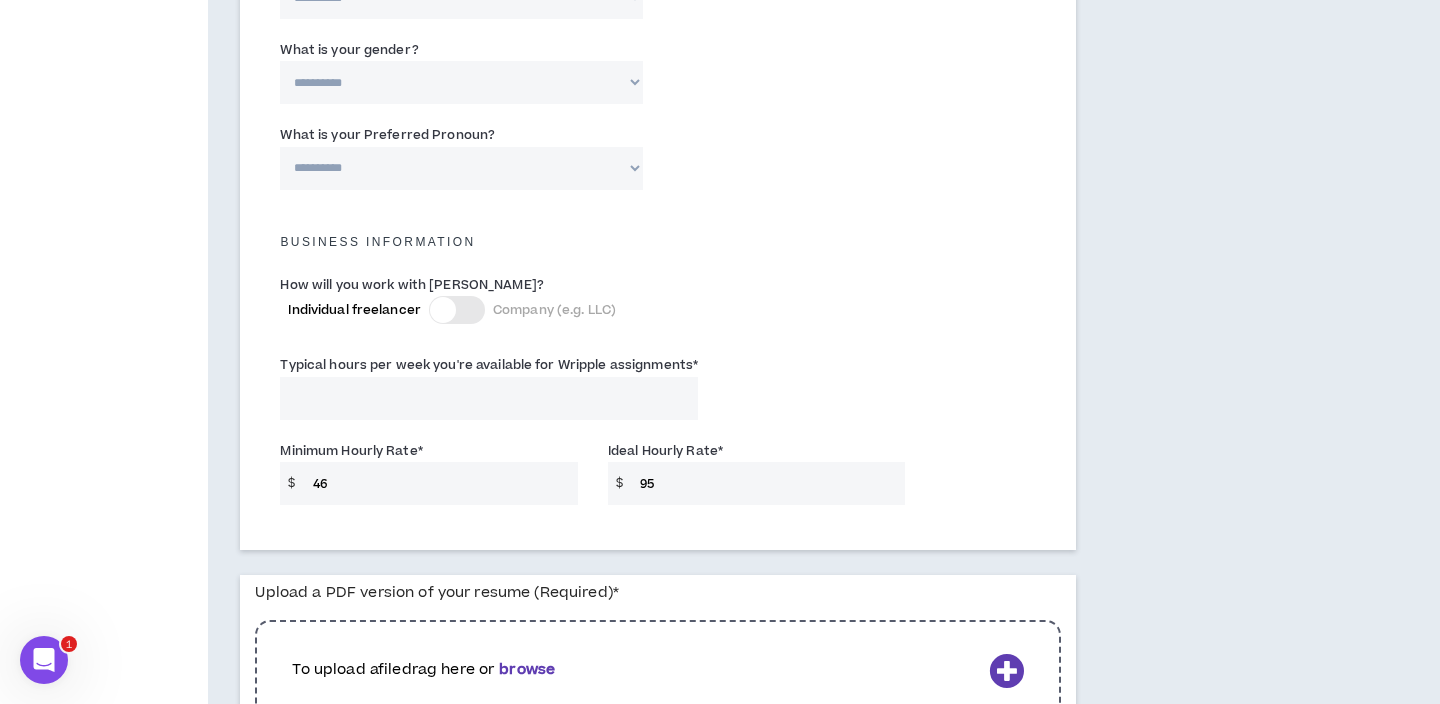 type on "95" 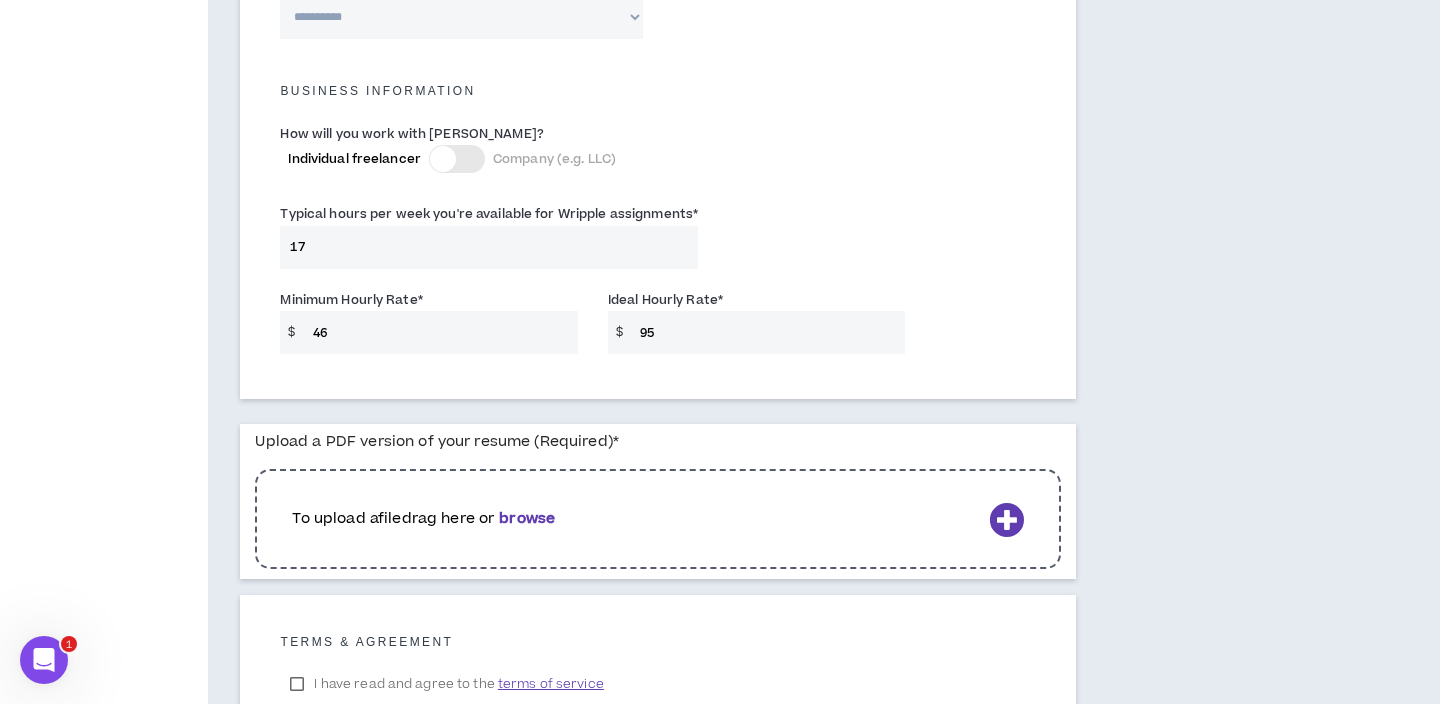 scroll, scrollTop: 1377, scrollLeft: 0, axis: vertical 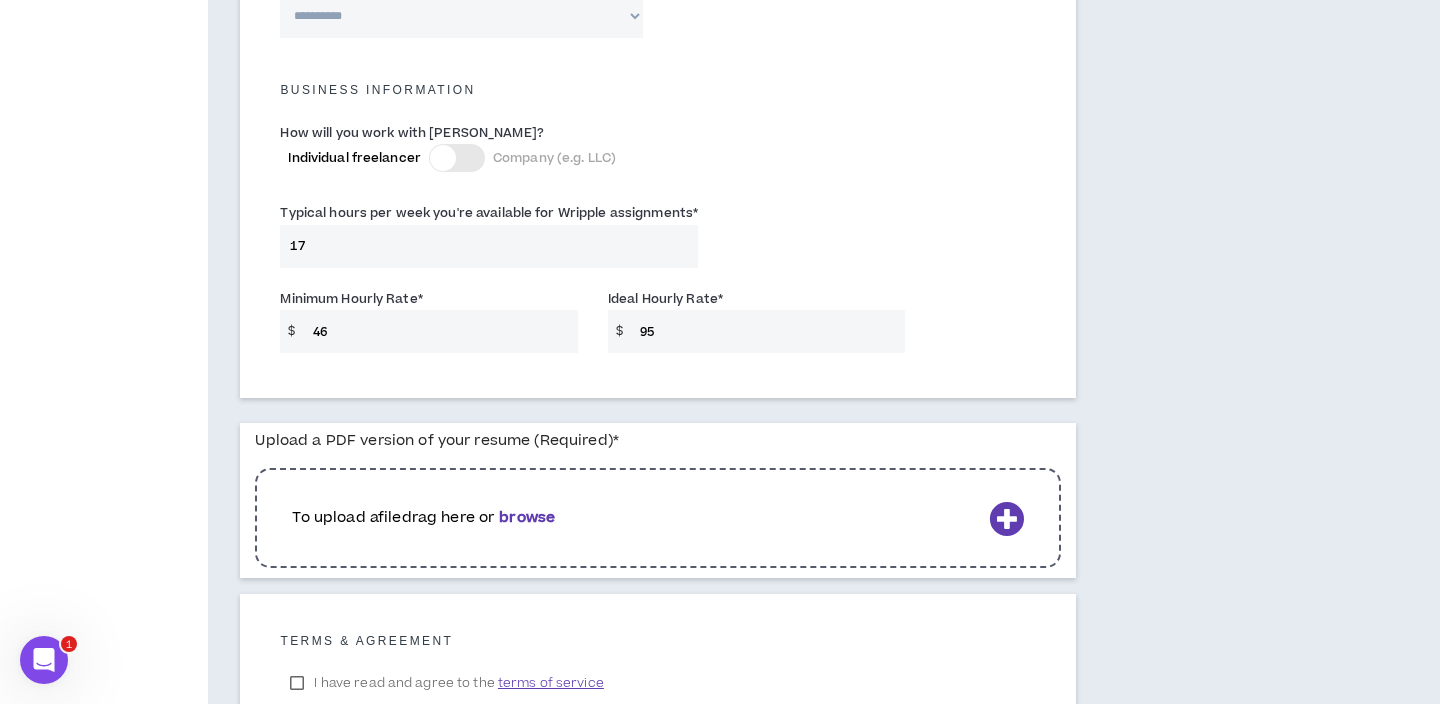 type on "17" 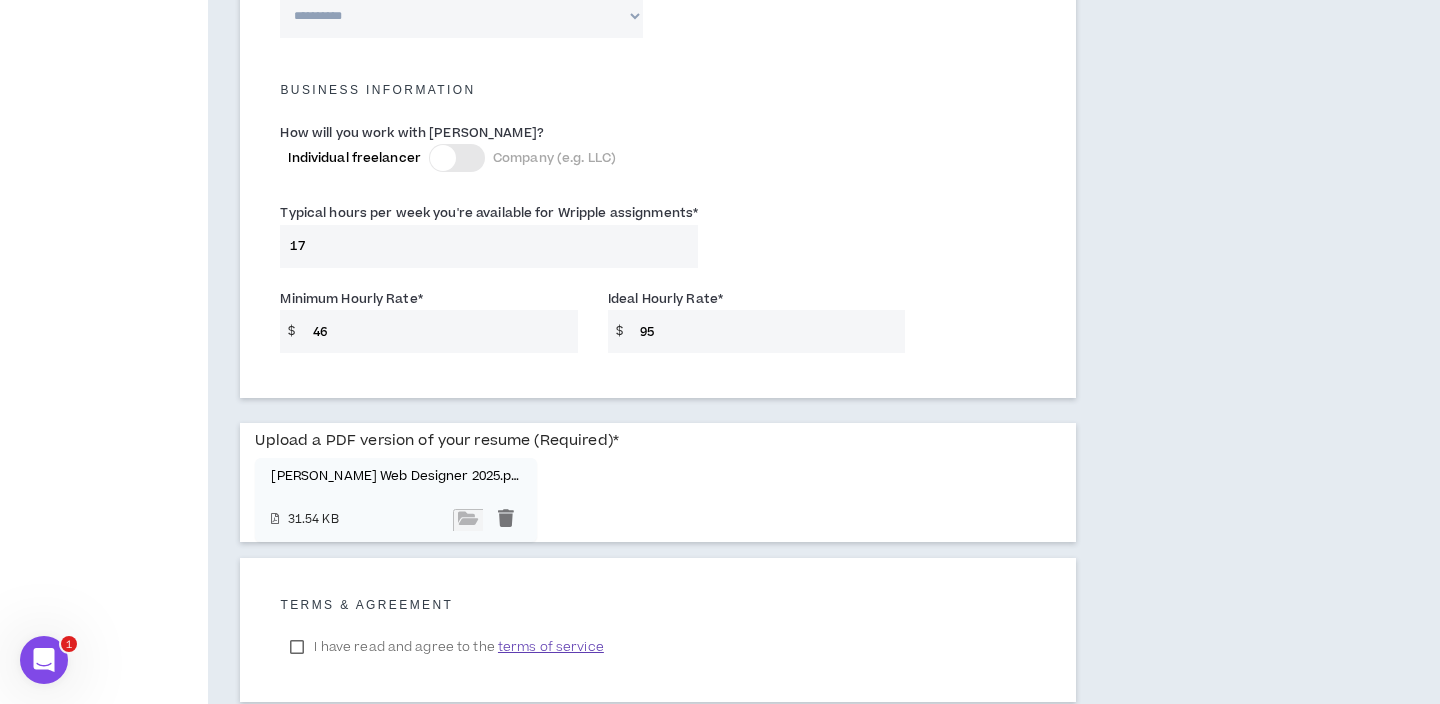 scroll, scrollTop: 1504, scrollLeft: 0, axis: vertical 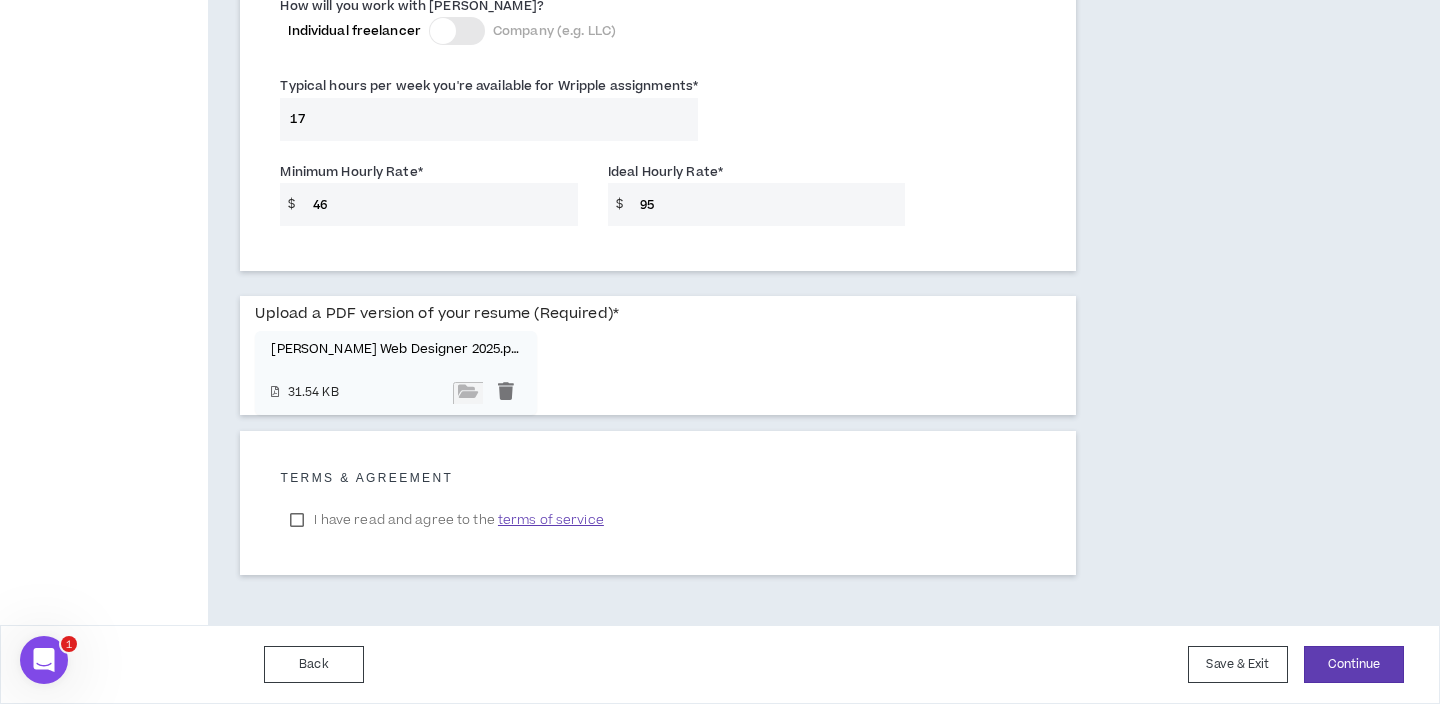 click on "I have read and agree to the    terms of service" at bounding box center (446, 520) 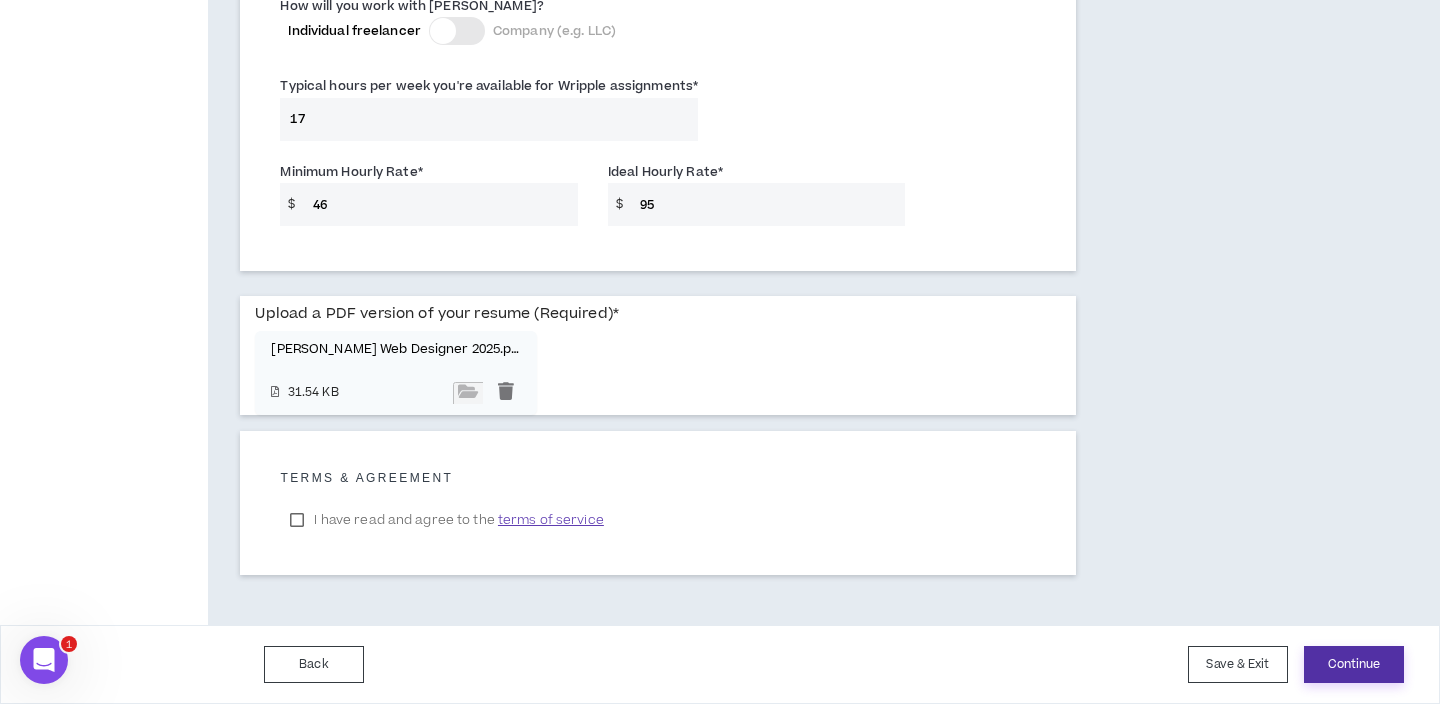 click on "Continue" at bounding box center (1354, 664) 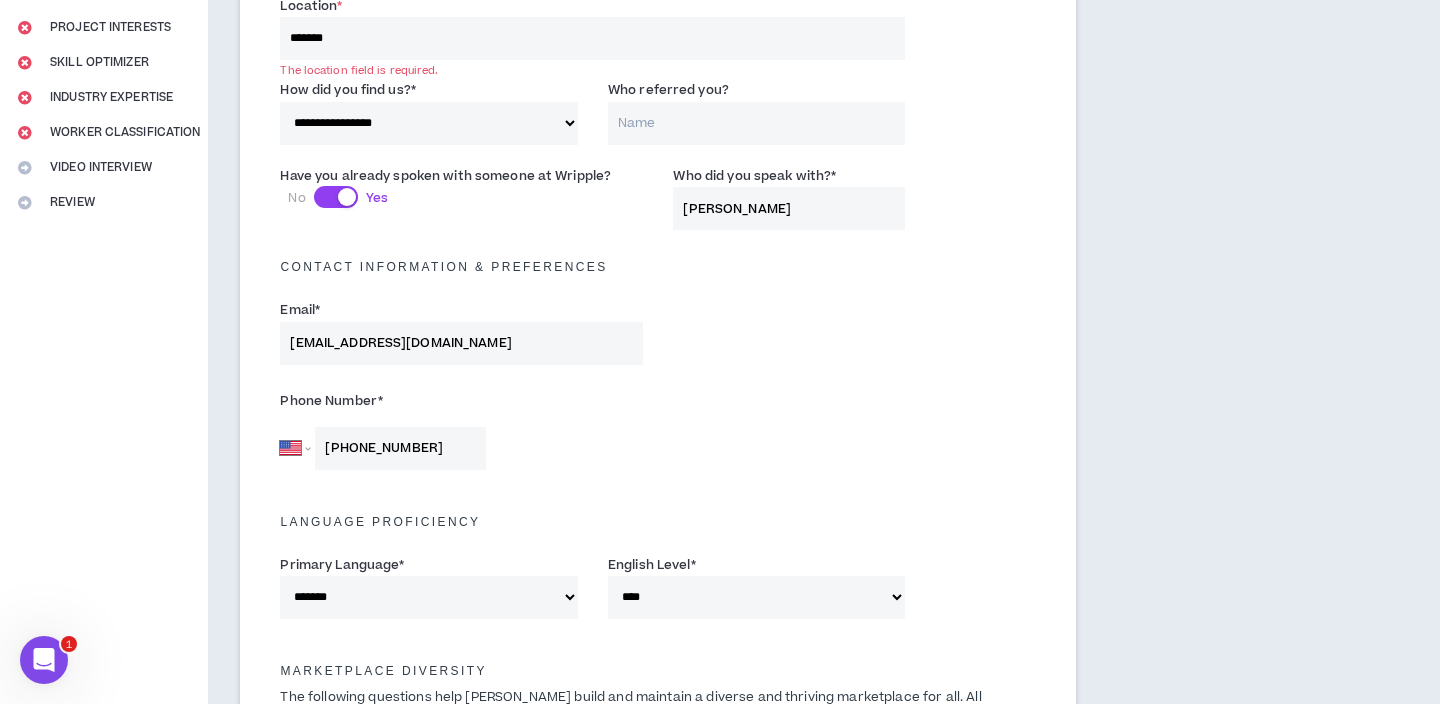 scroll, scrollTop: 332, scrollLeft: 0, axis: vertical 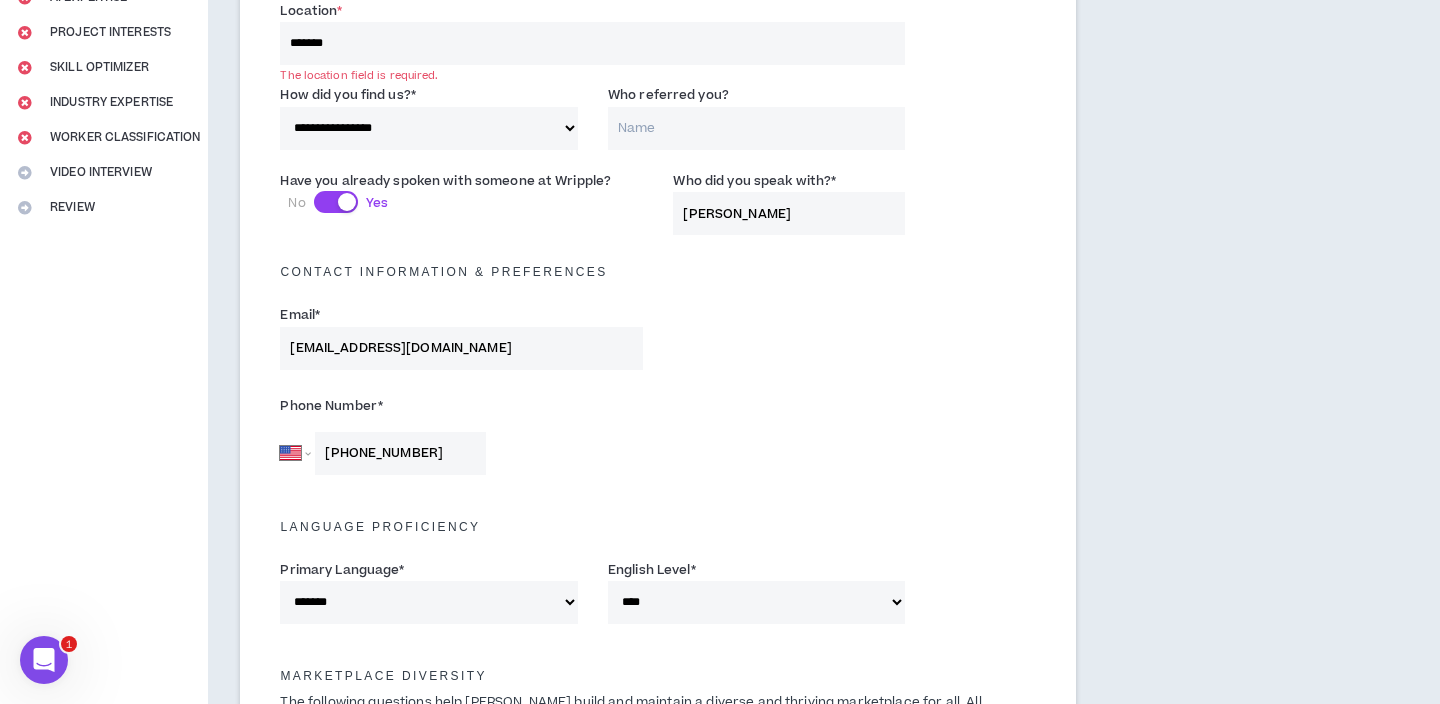 click on "*******" at bounding box center (592, 43) 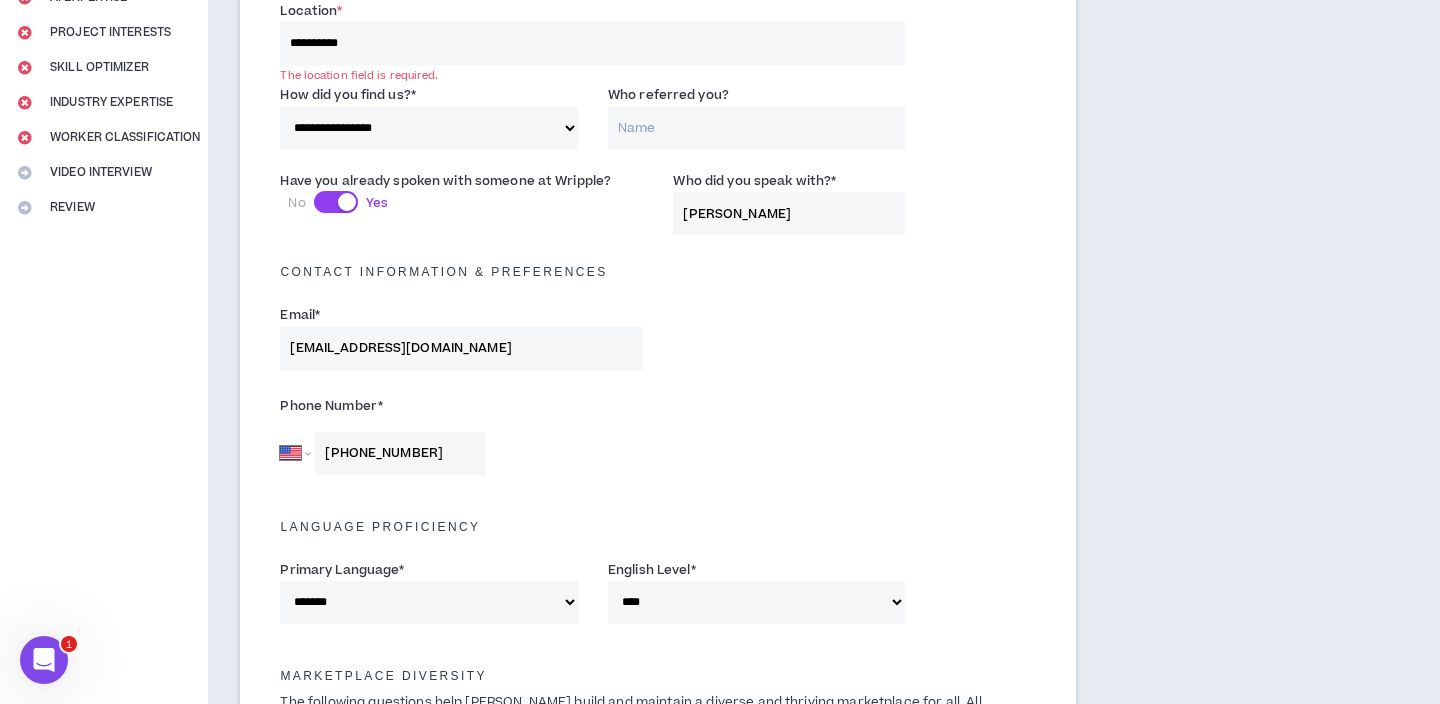 type on "**********" 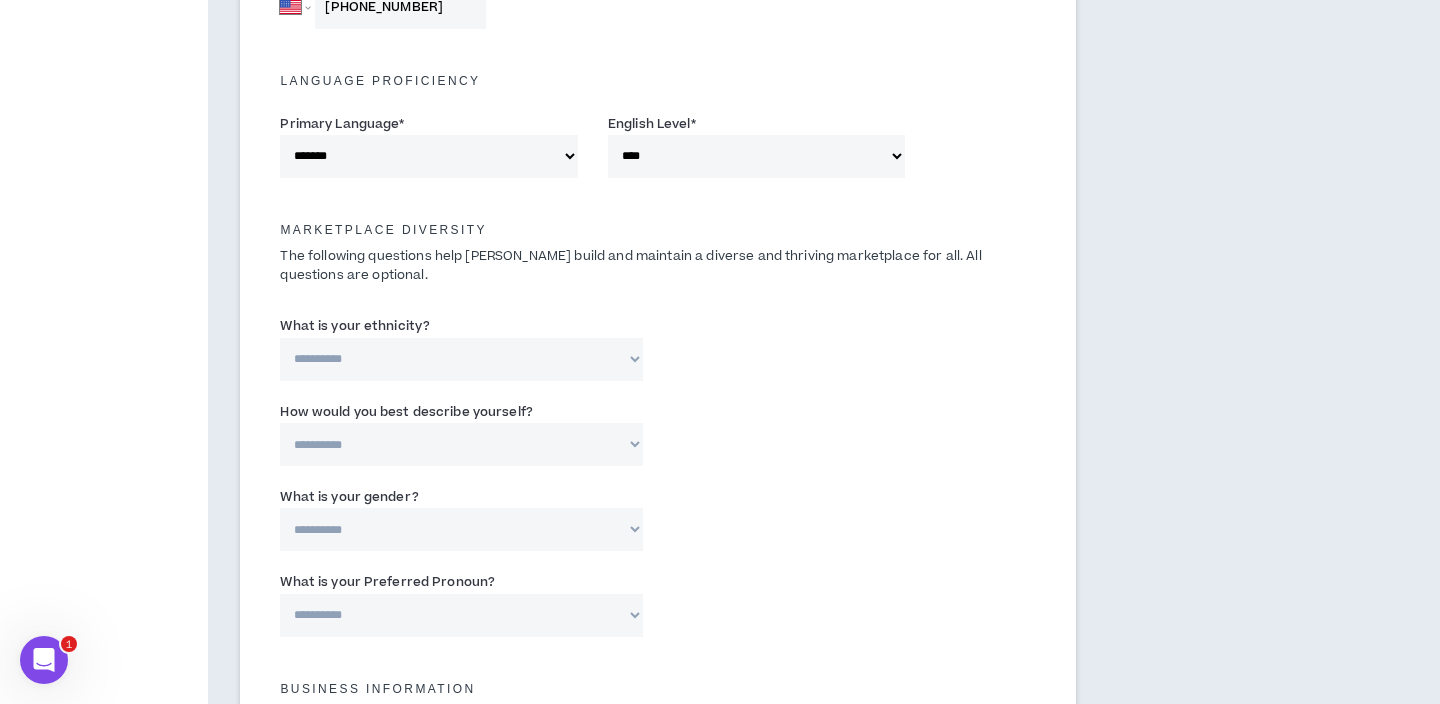 scroll, scrollTop: 1506, scrollLeft: 0, axis: vertical 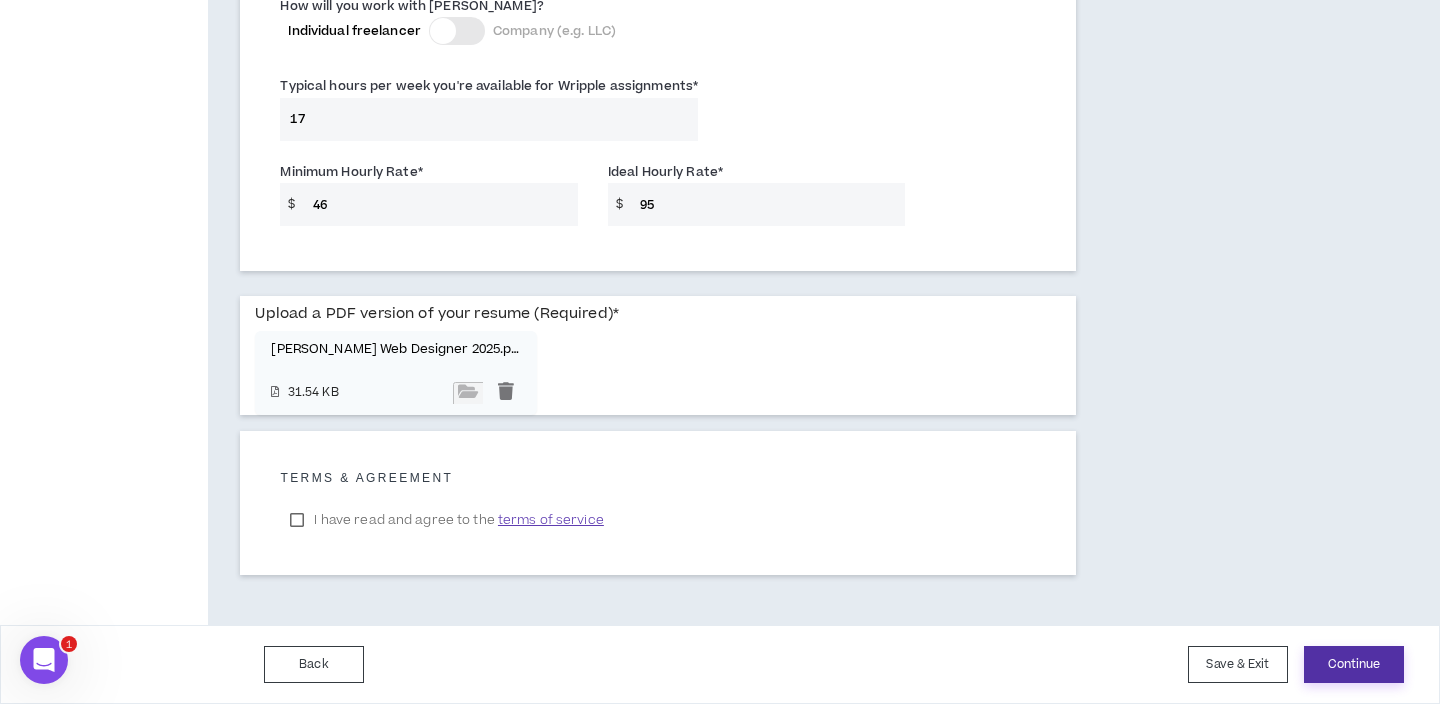 click on "Continue" at bounding box center [1354, 664] 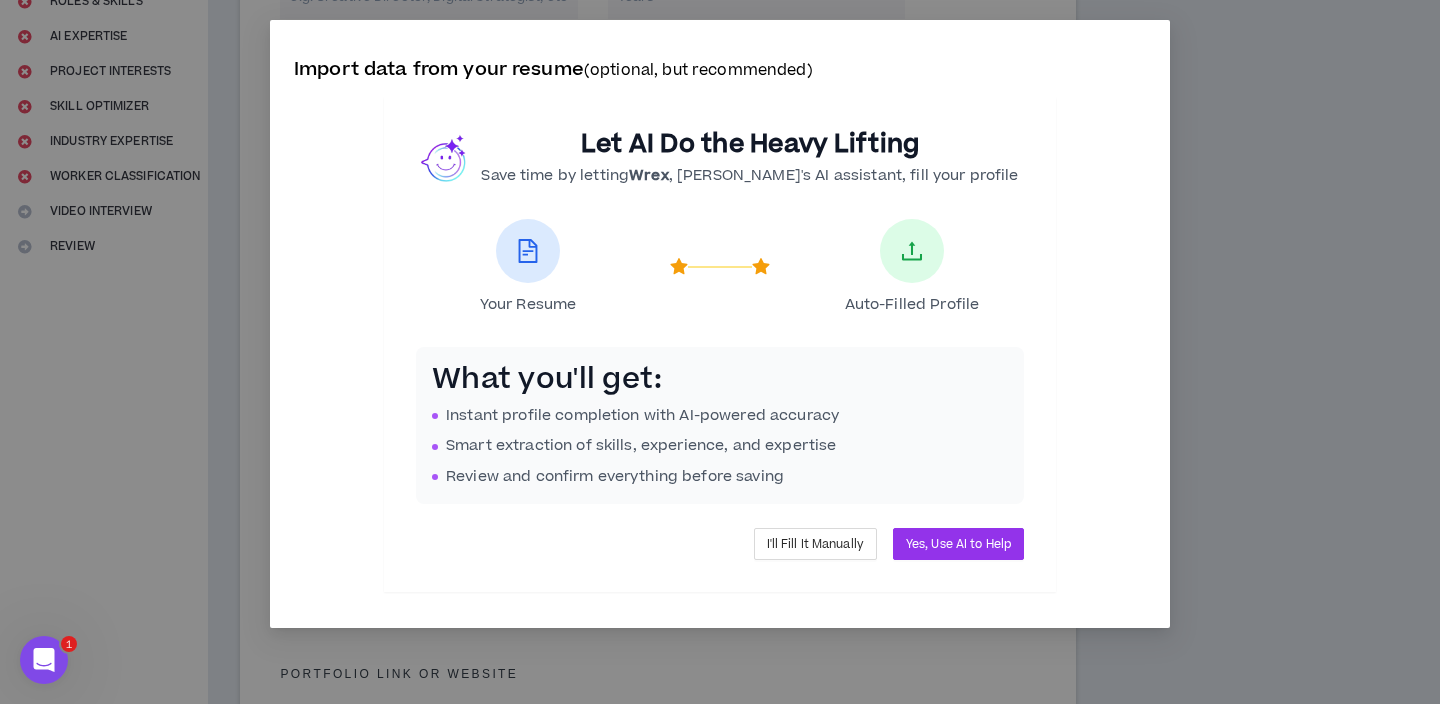 scroll, scrollTop: 47, scrollLeft: 0, axis: vertical 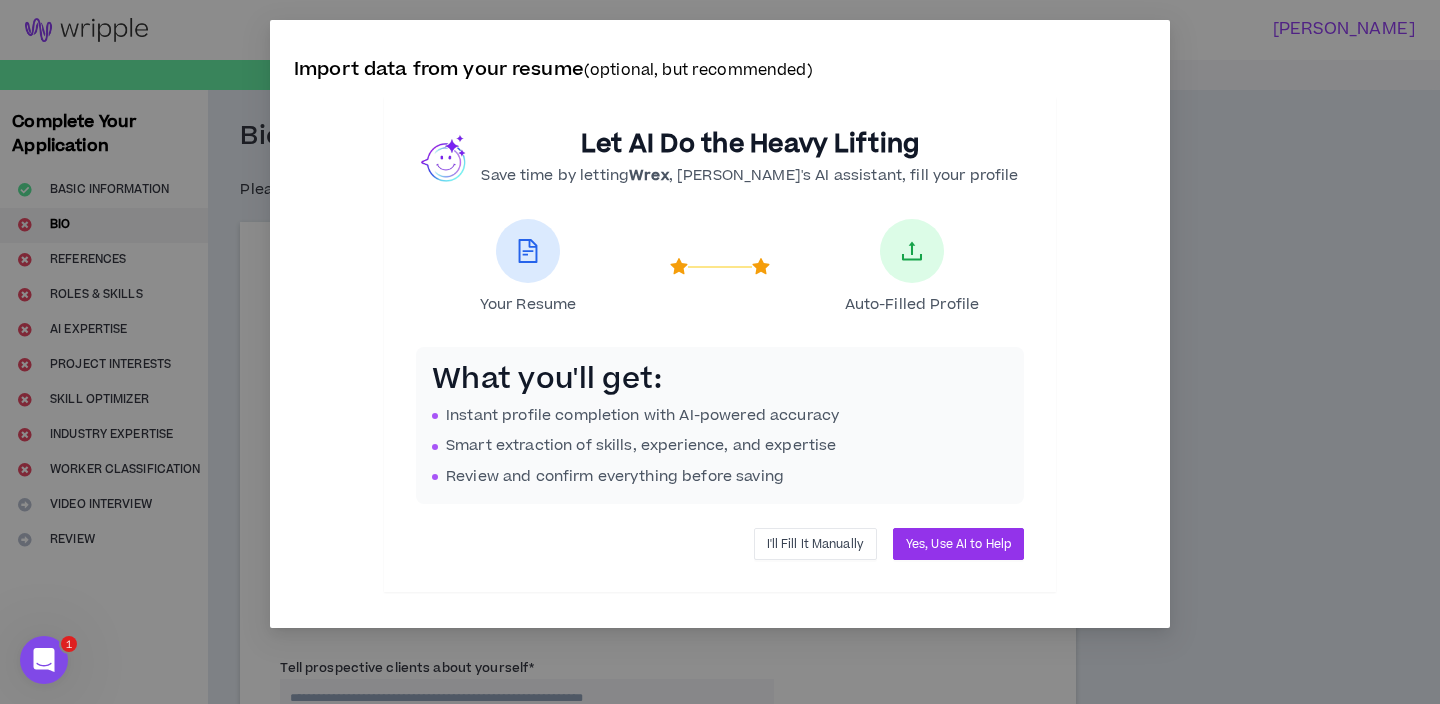 click on "I'll Fill It Manually" at bounding box center [815, 544] 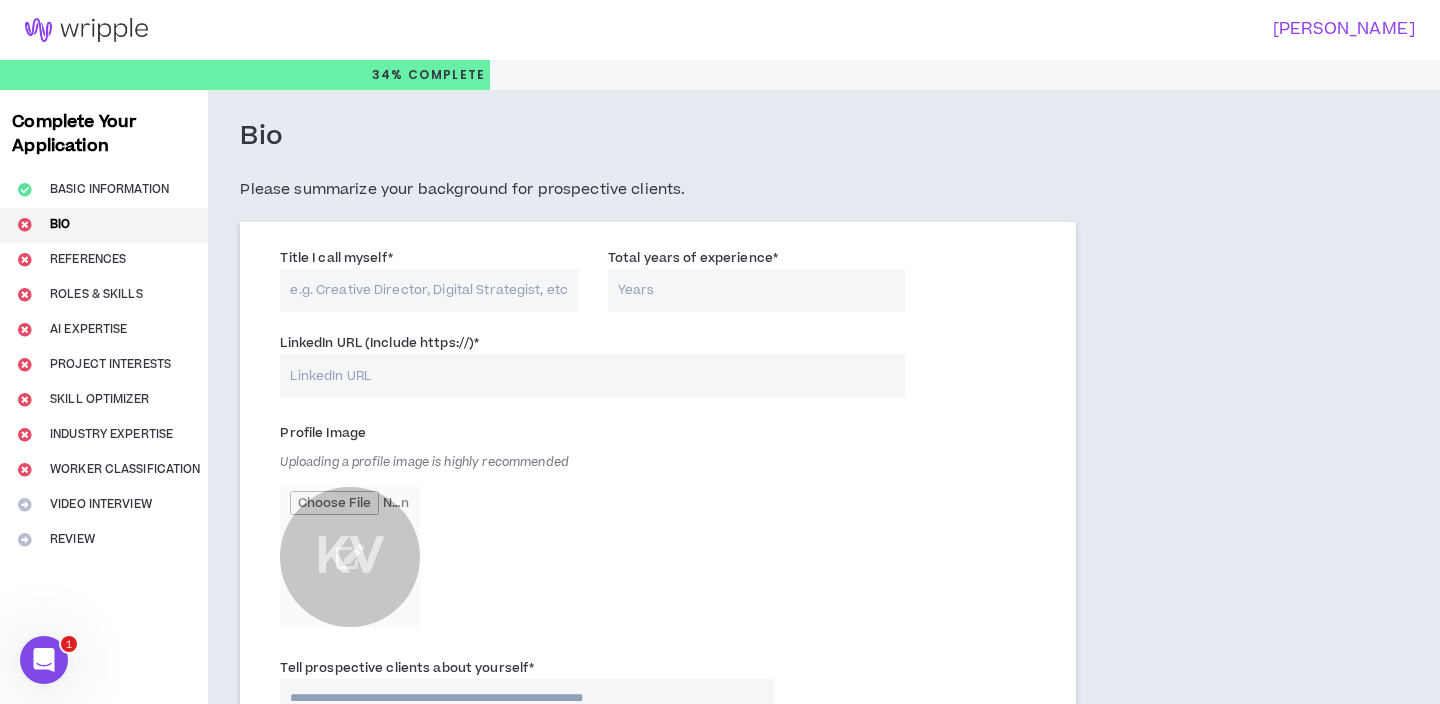 click on "Title I call myself  *" at bounding box center (429, 290) 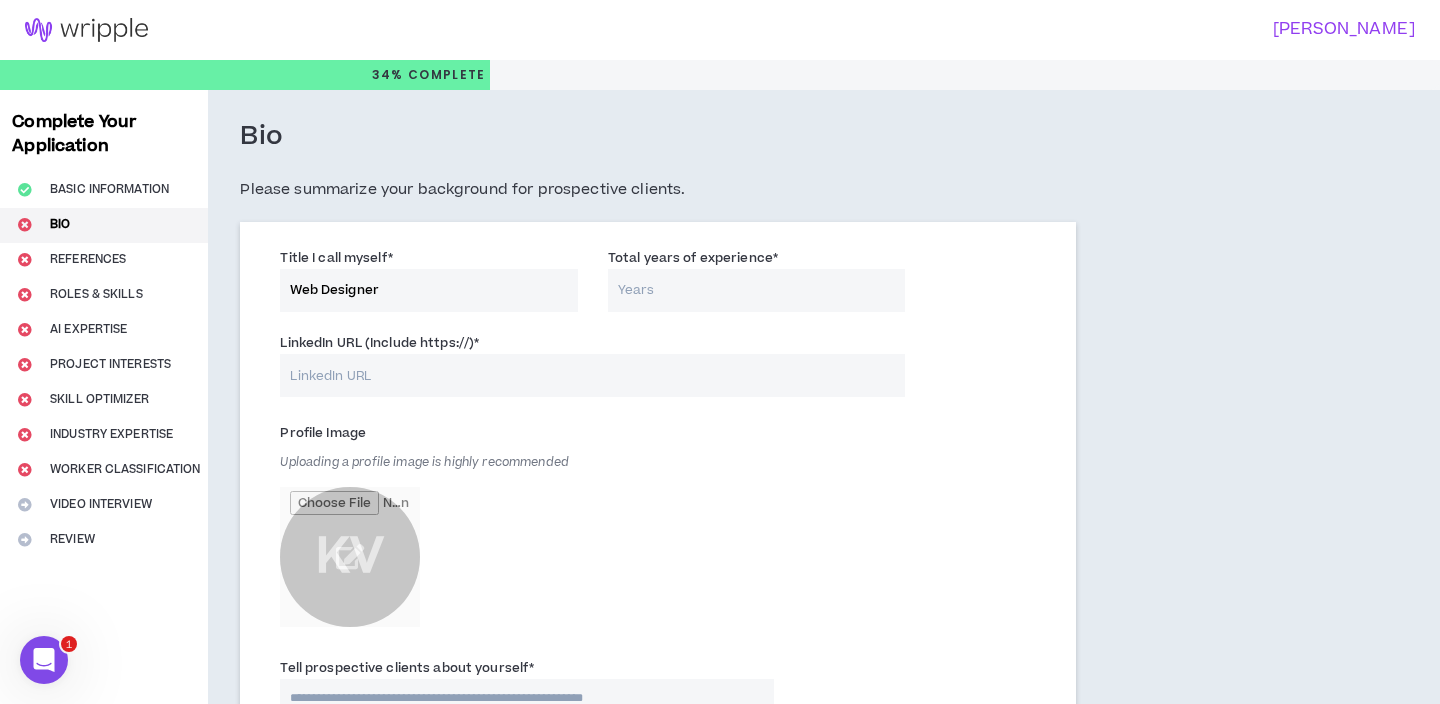 type on "Web Designer" 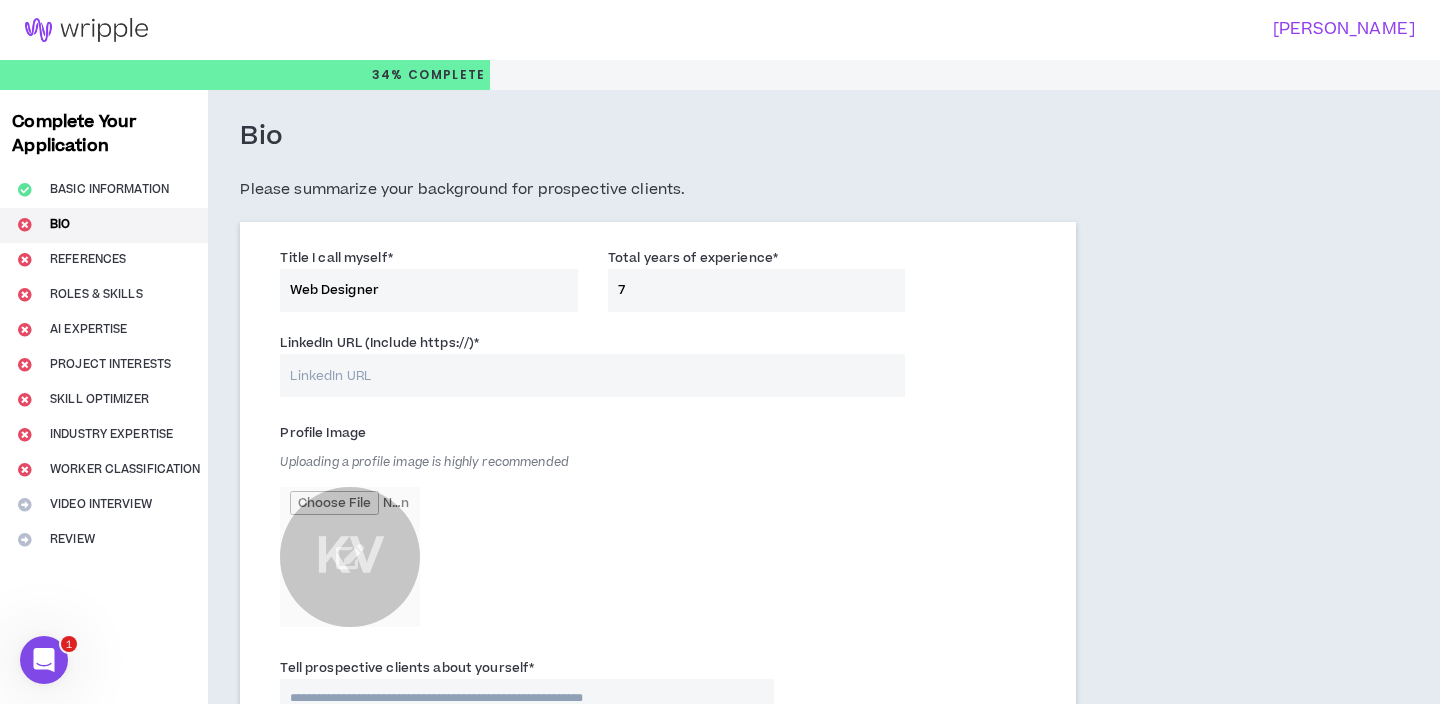type on "7" 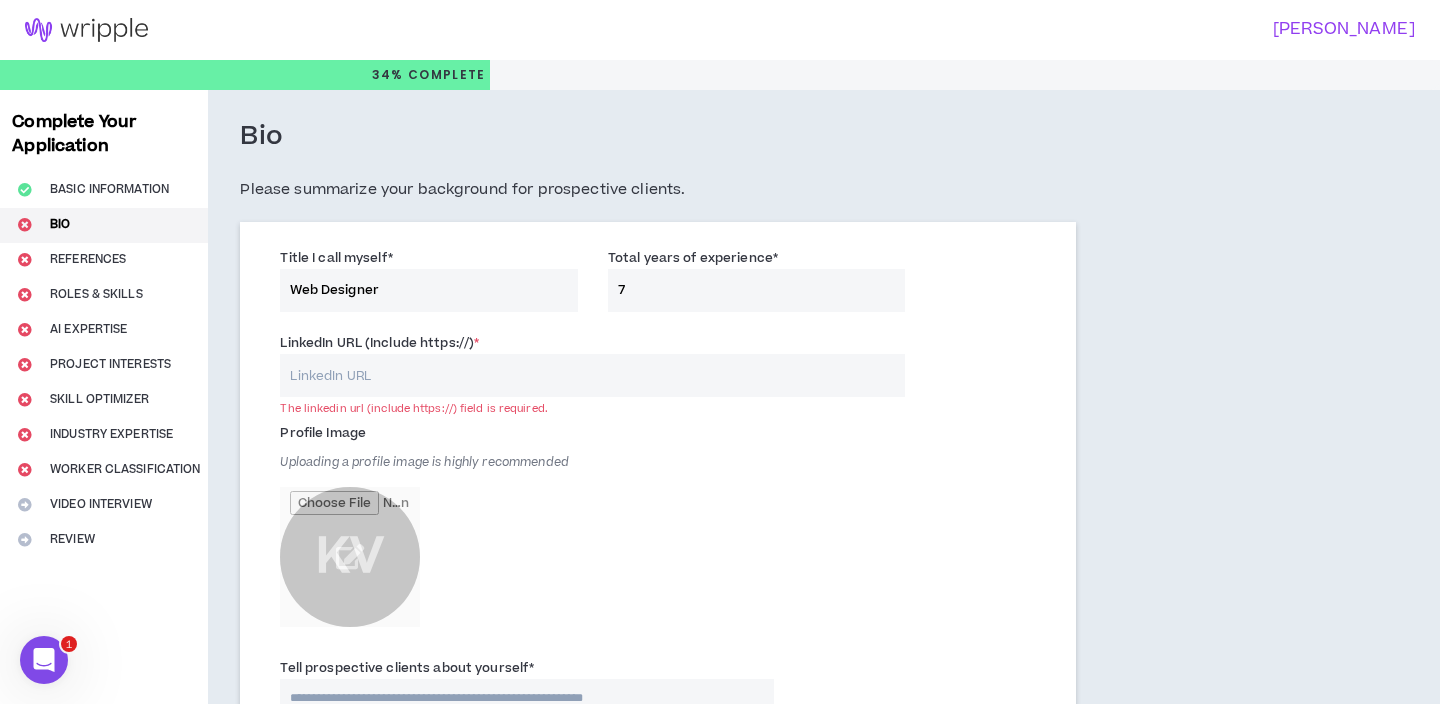 paste on "https://www.linkedin.com/in/karlajvazquez/" 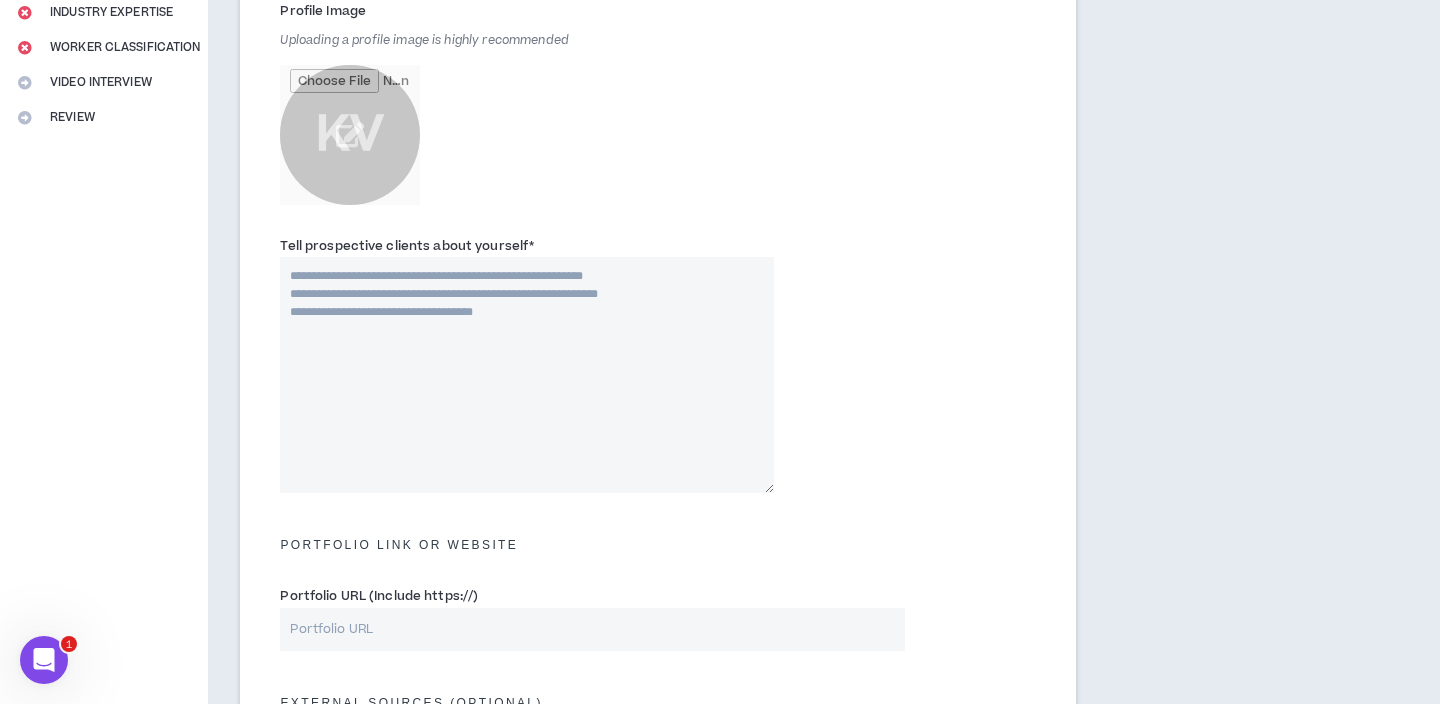 scroll, scrollTop: 549, scrollLeft: 0, axis: vertical 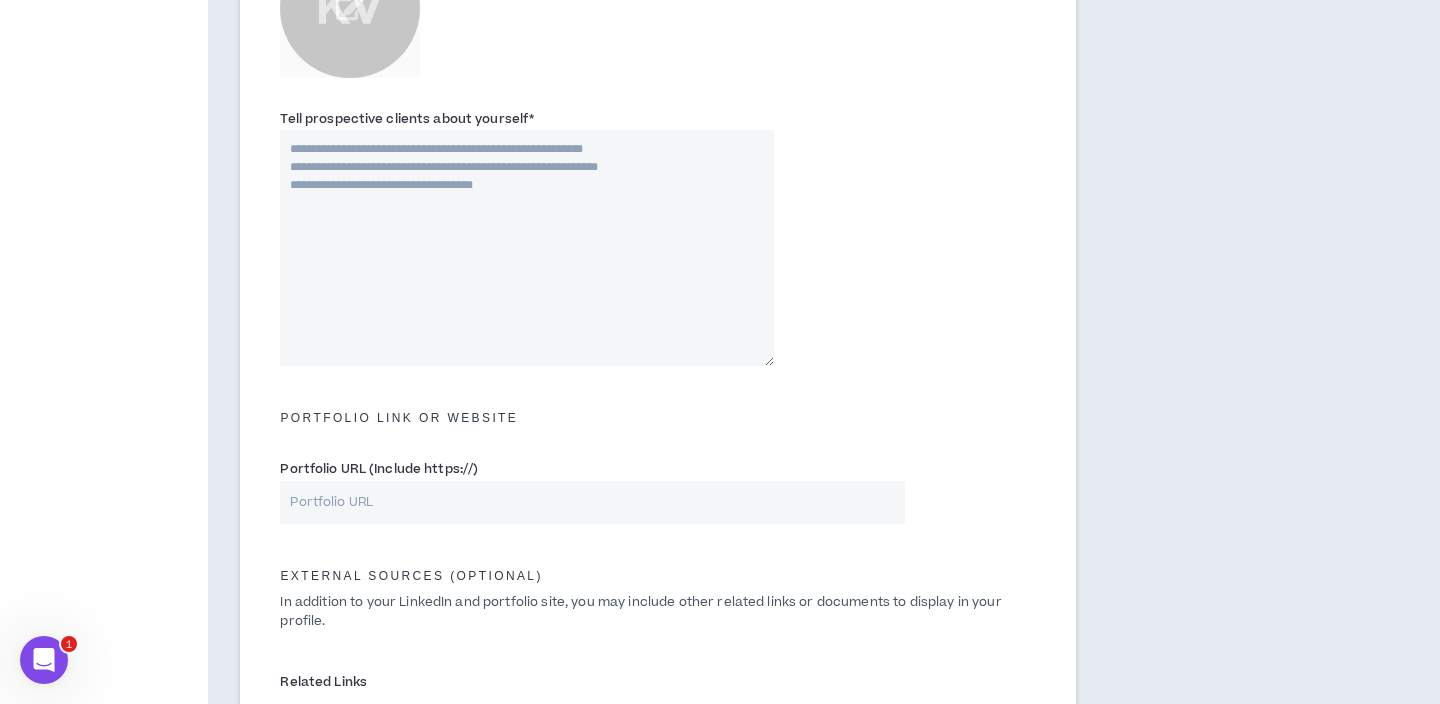 type on "https://www.linkedin.com/in/karlajvazquez/" 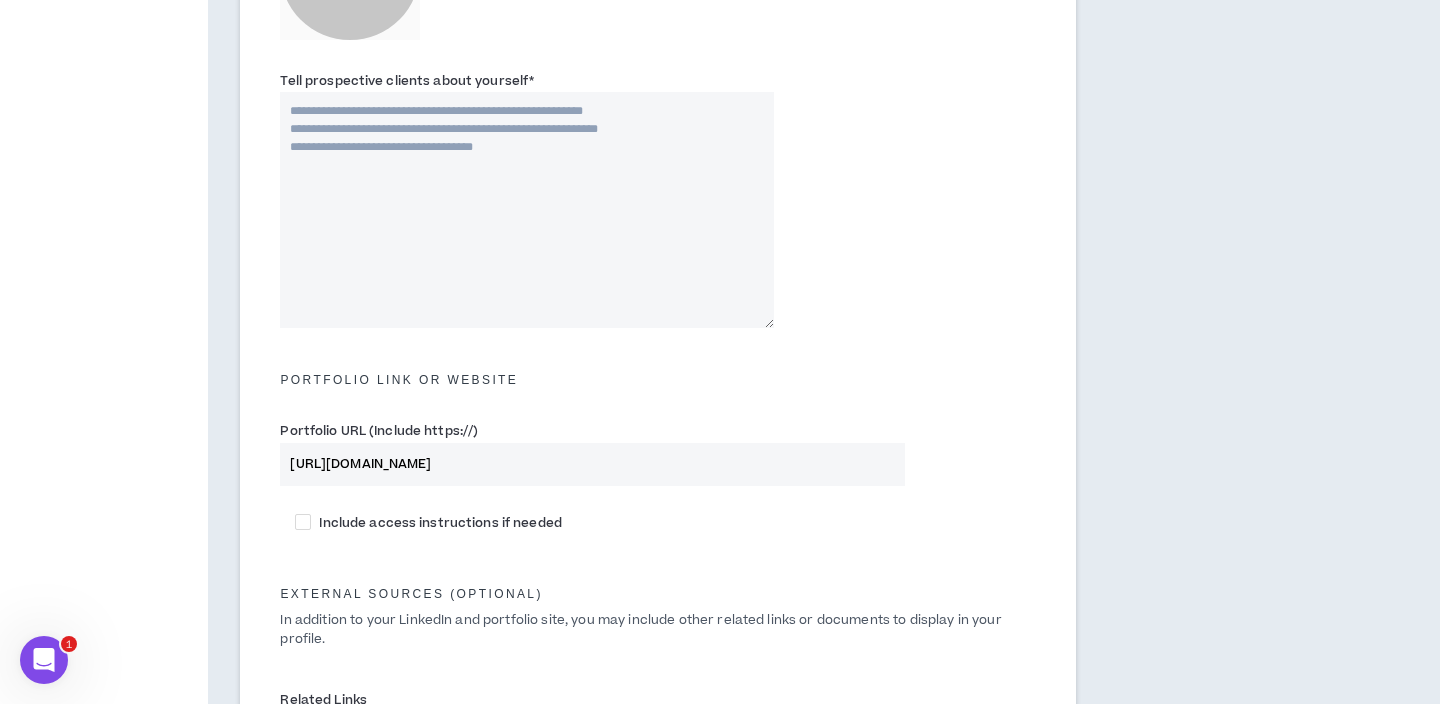 scroll, scrollTop: 604, scrollLeft: 0, axis: vertical 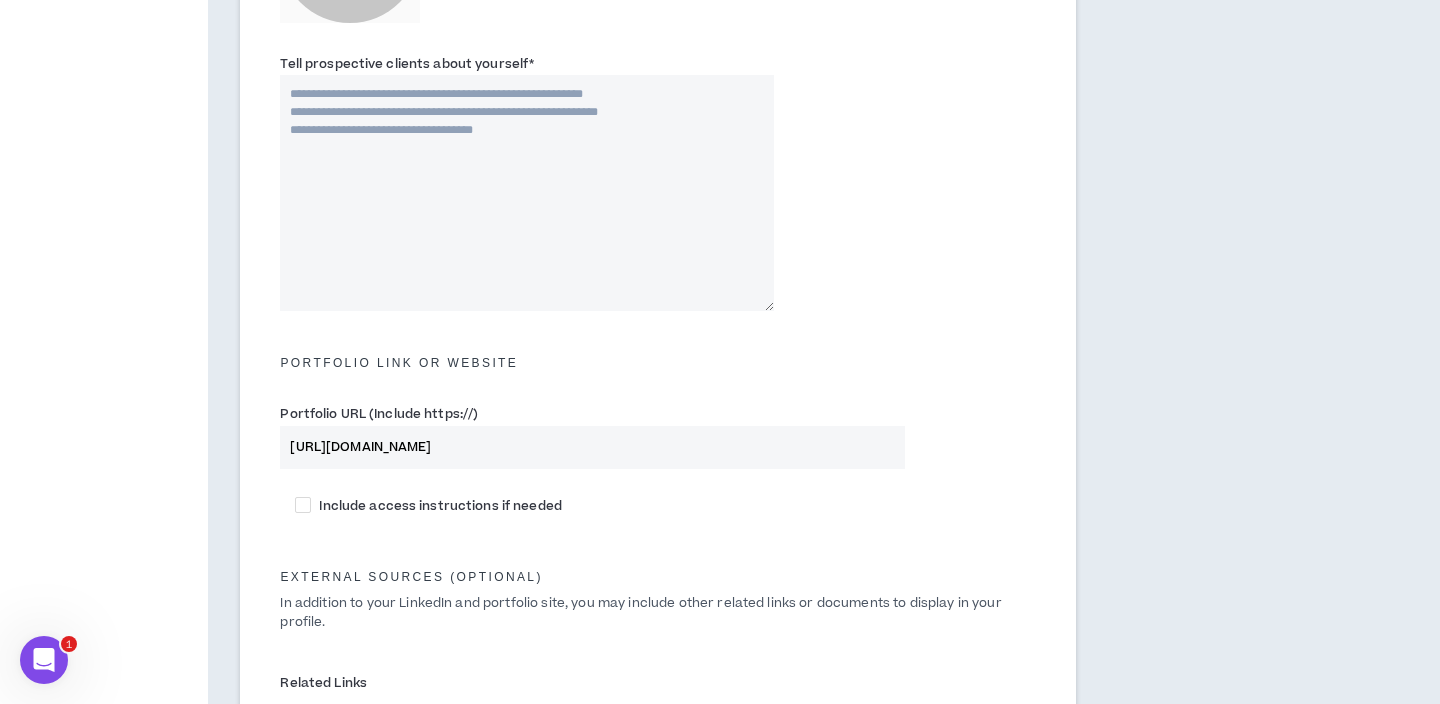 type on "https://www.karlav.com/" 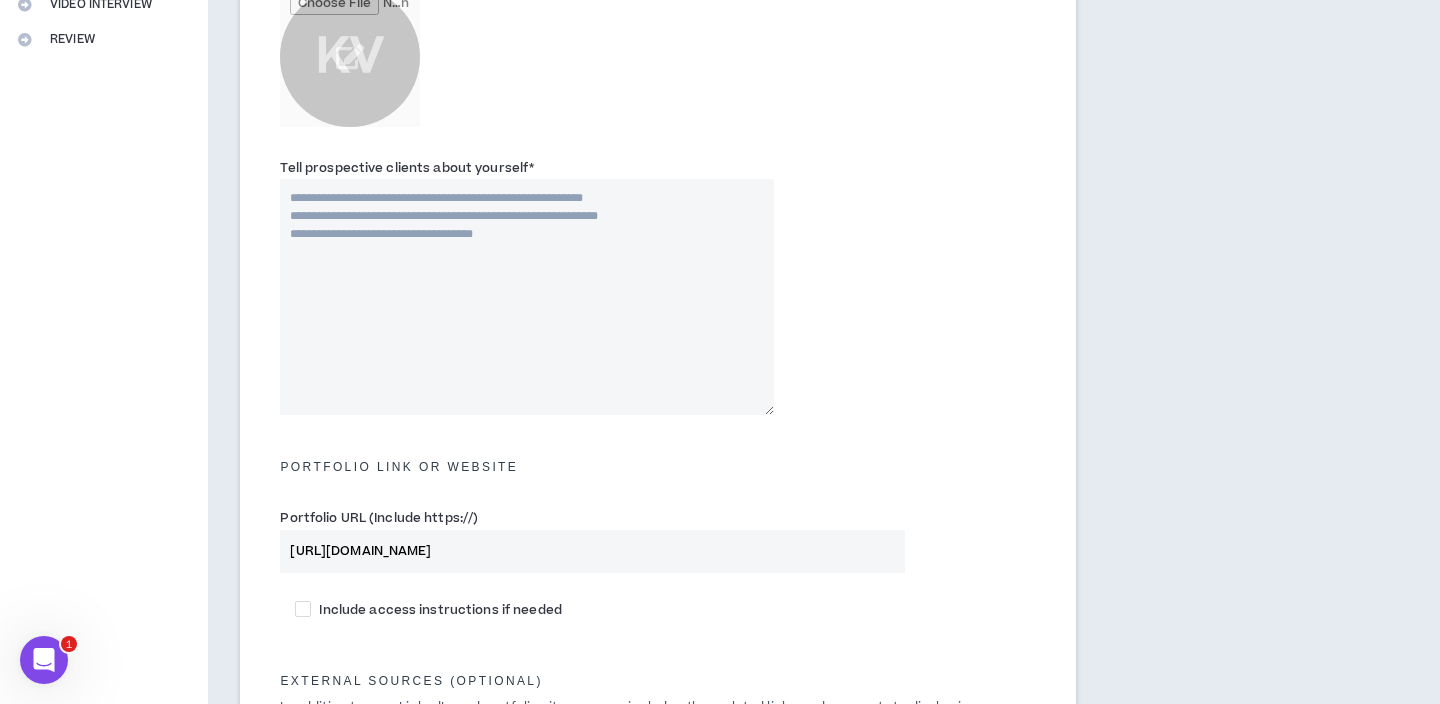 scroll, scrollTop: 502, scrollLeft: 0, axis: vertical 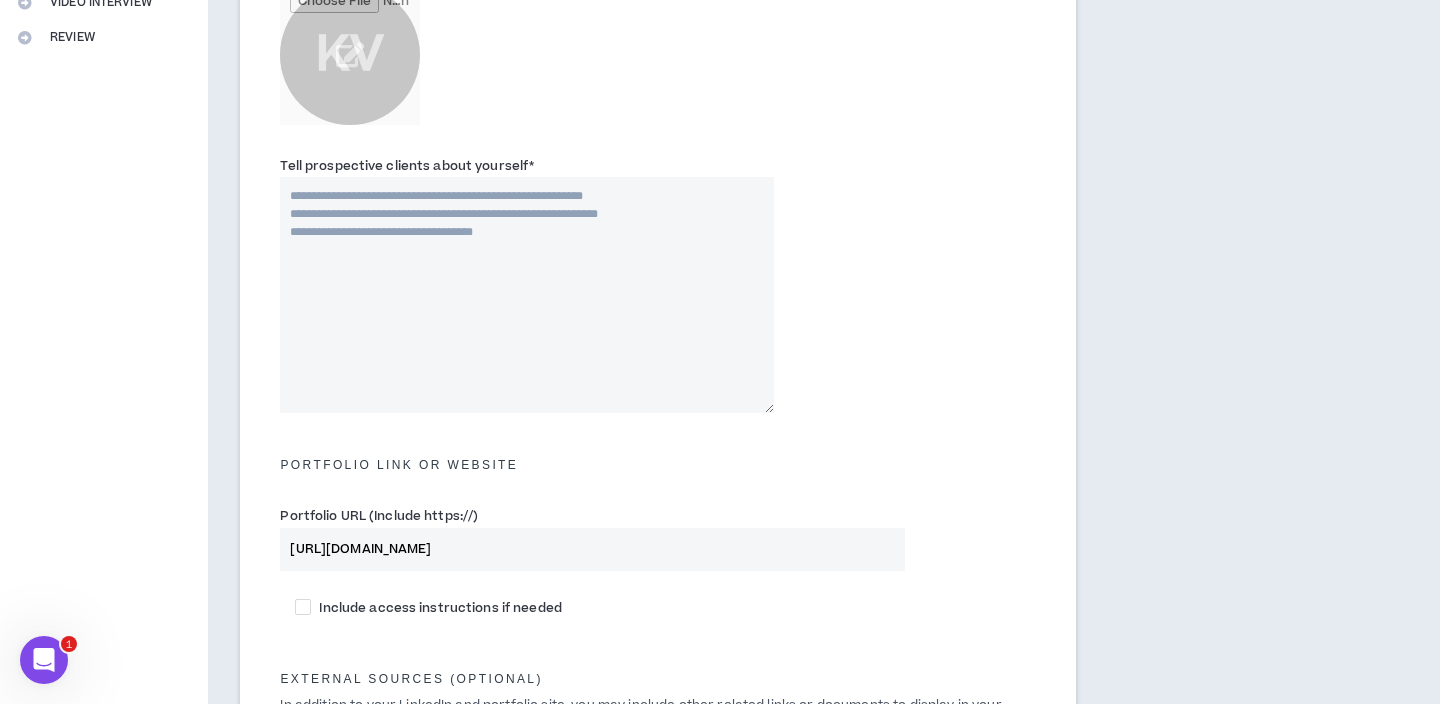 click on "Tell prospective clients about yourself  *" at bounding box center [527, 295] 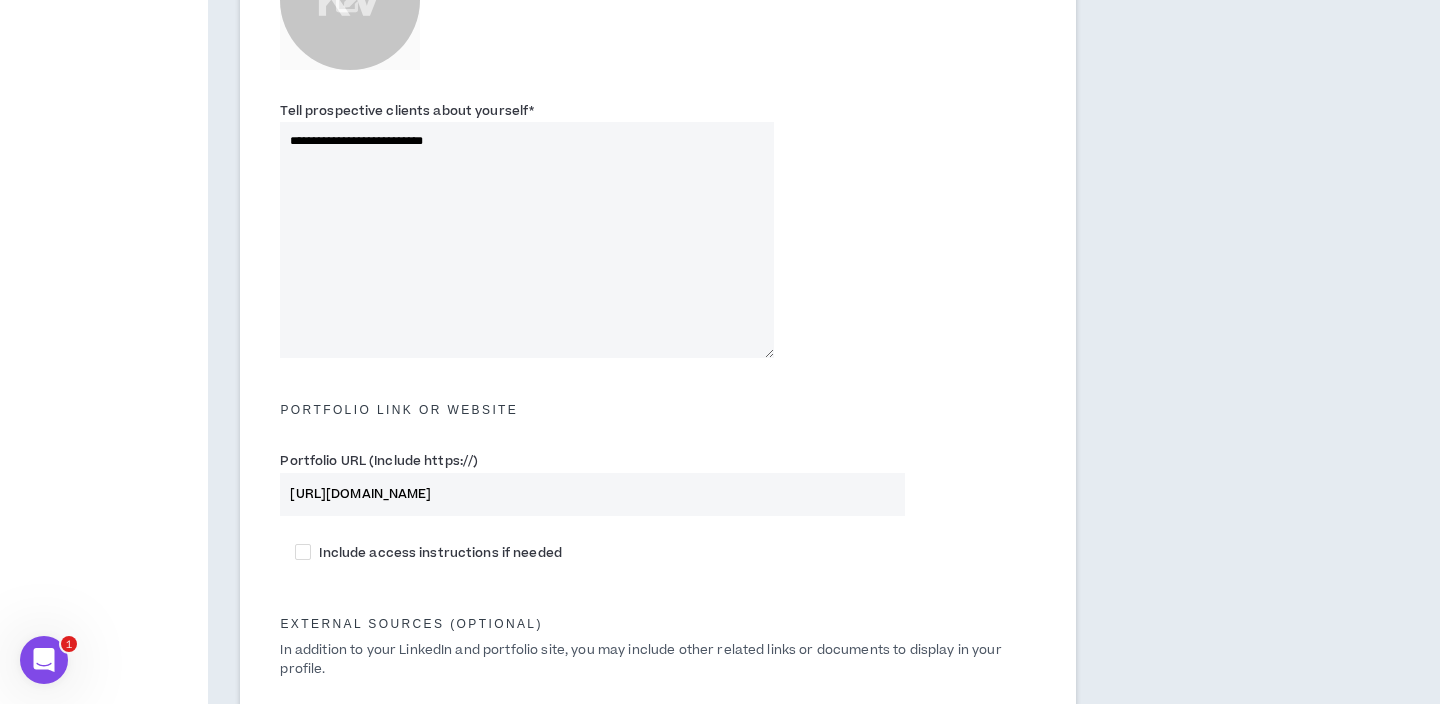 scroll, scrollTop: 1009, scrollLeft: 0, axis: vertical 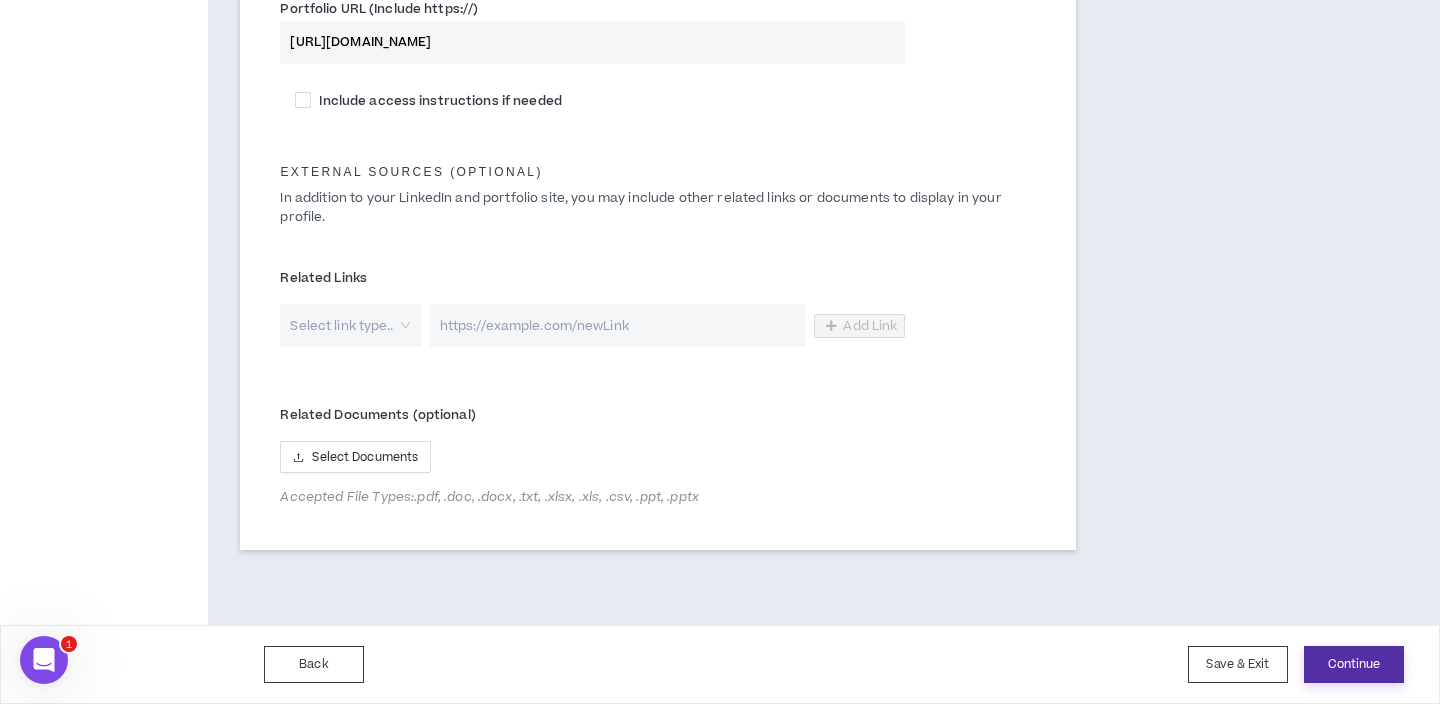type on "**********" 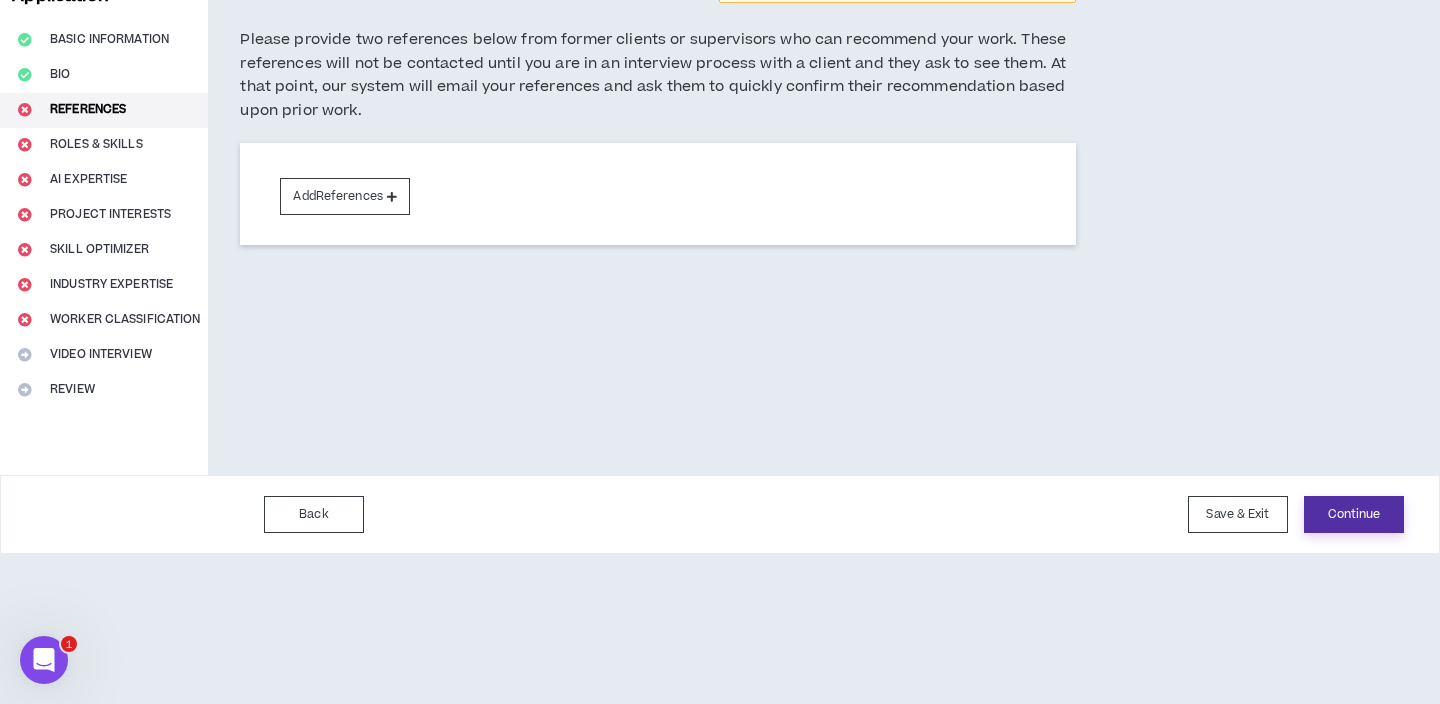 scroll, scrollTop: 0, scrollLeft: 0, axis: both 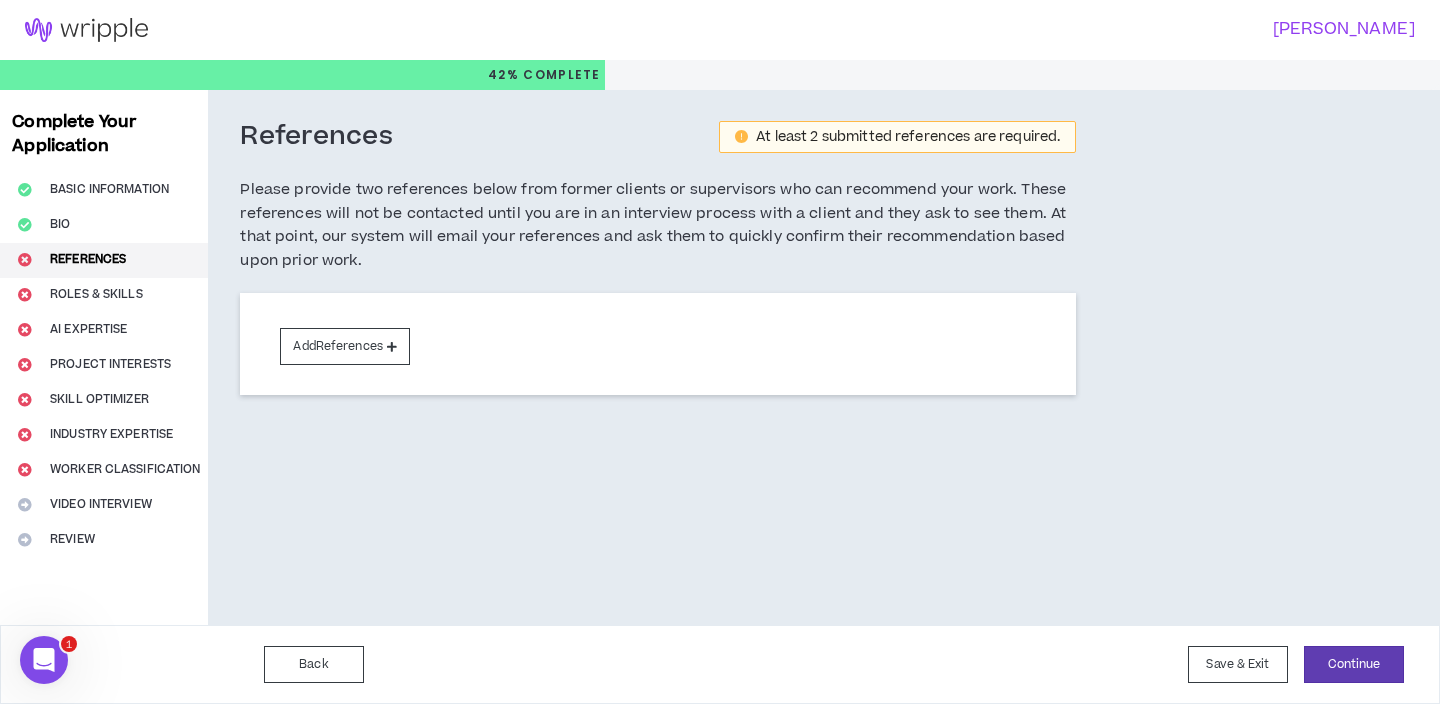 click on "Back Save & Exit Continue Save & Exit" at bounding box center (720, 664) 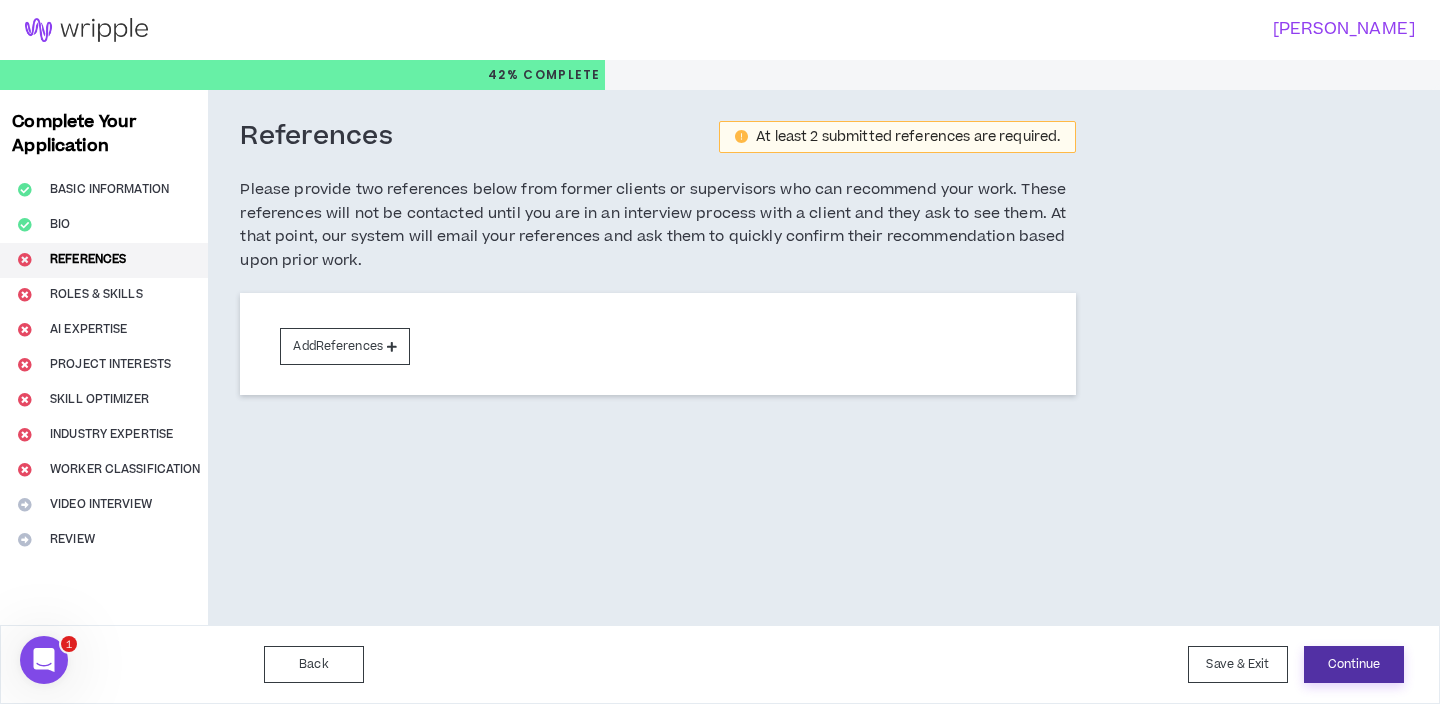 click on "Continue" at bounding box center [1354, 664] 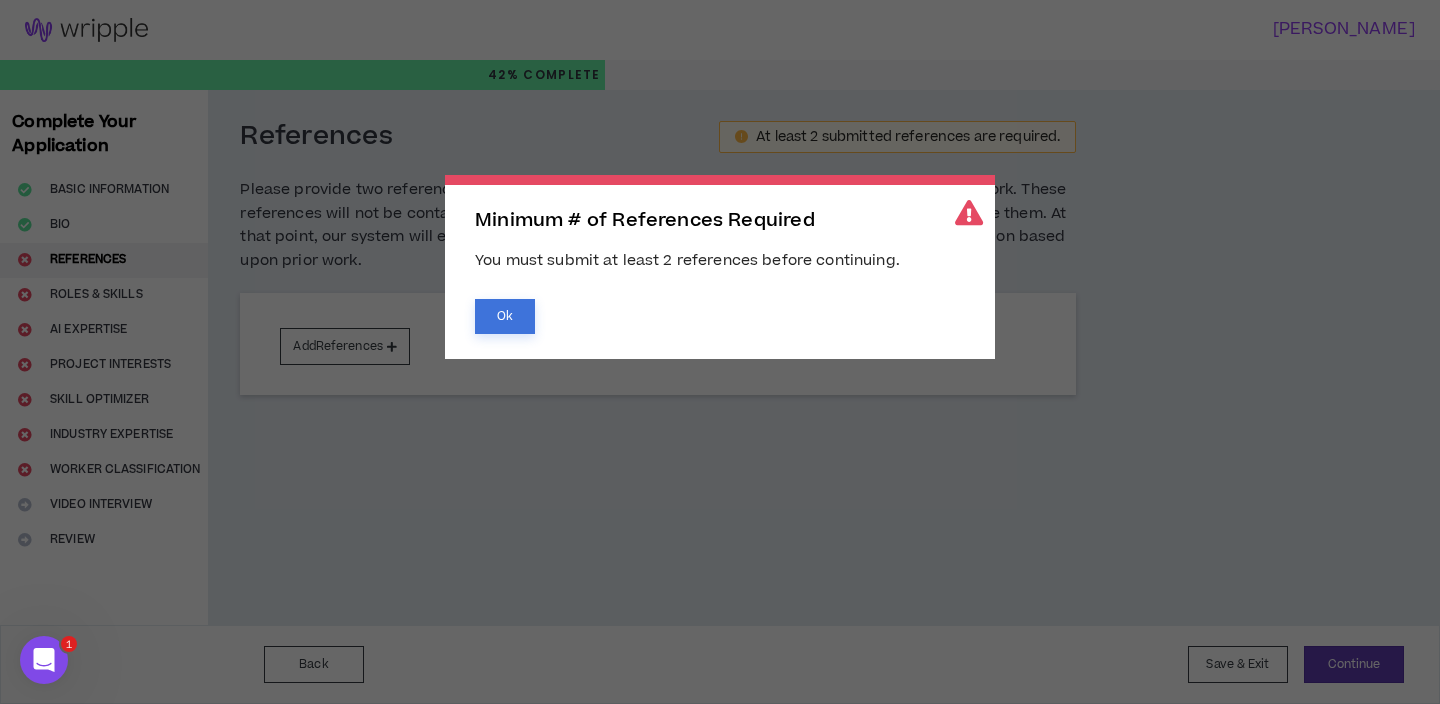 click on "Ok" at bounding box center [505, 316] 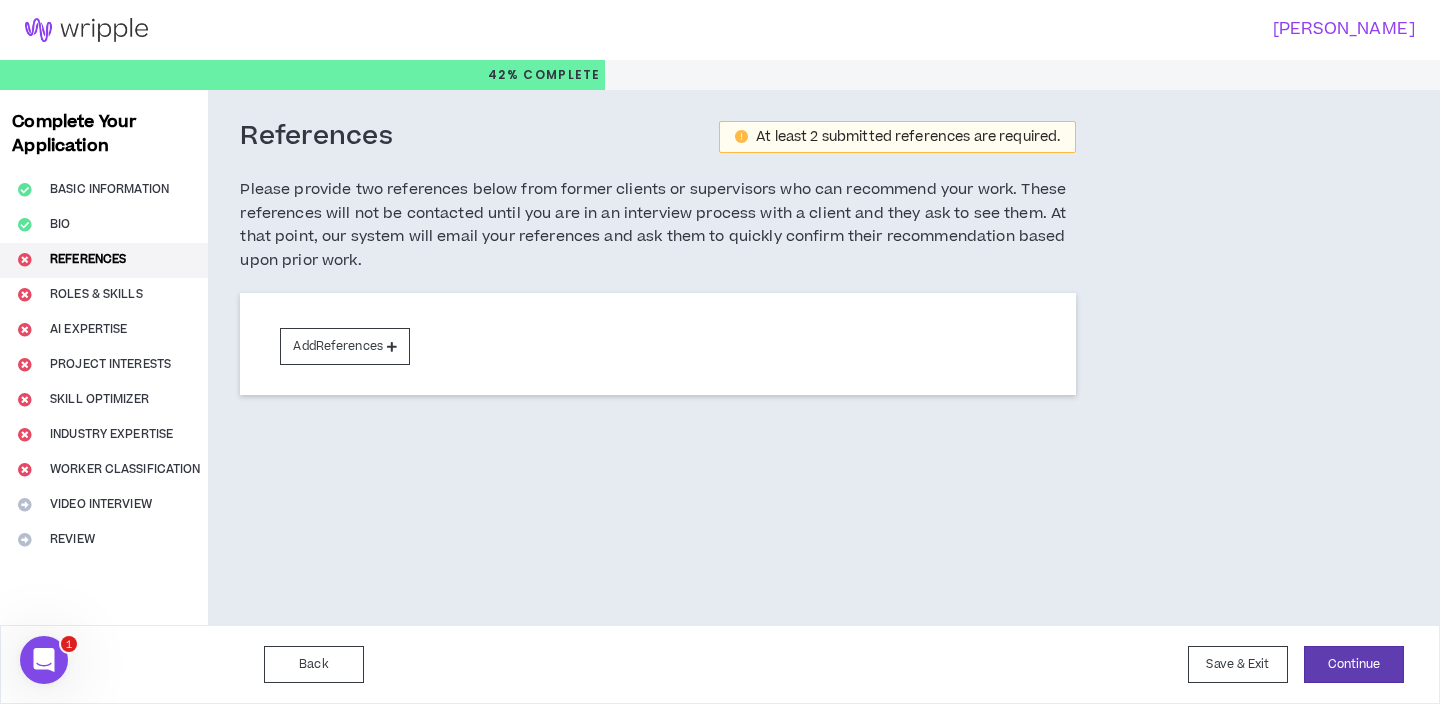 click on "Karla Vazquez 42%   Complete Complete Your Application Basic Information Bio References Roles & Skills AI Expertise Project Interests Skill Optimizer Industry Expertise Worker Classification Video Interview Review References At least 2 submitted references are required. Please provide two references below from former clients or supervisors who can recommend your work. These references will not be contacted until you are in an interview process with a client and they ask to see them. At that point, our system will email your references and ask them to quickly confirm their recommendation based upon prior work. Add  References   Back Save & Exit Continue Save & Exit
Minimum # of References Required Ok 1" at bounding box center [720, 352] 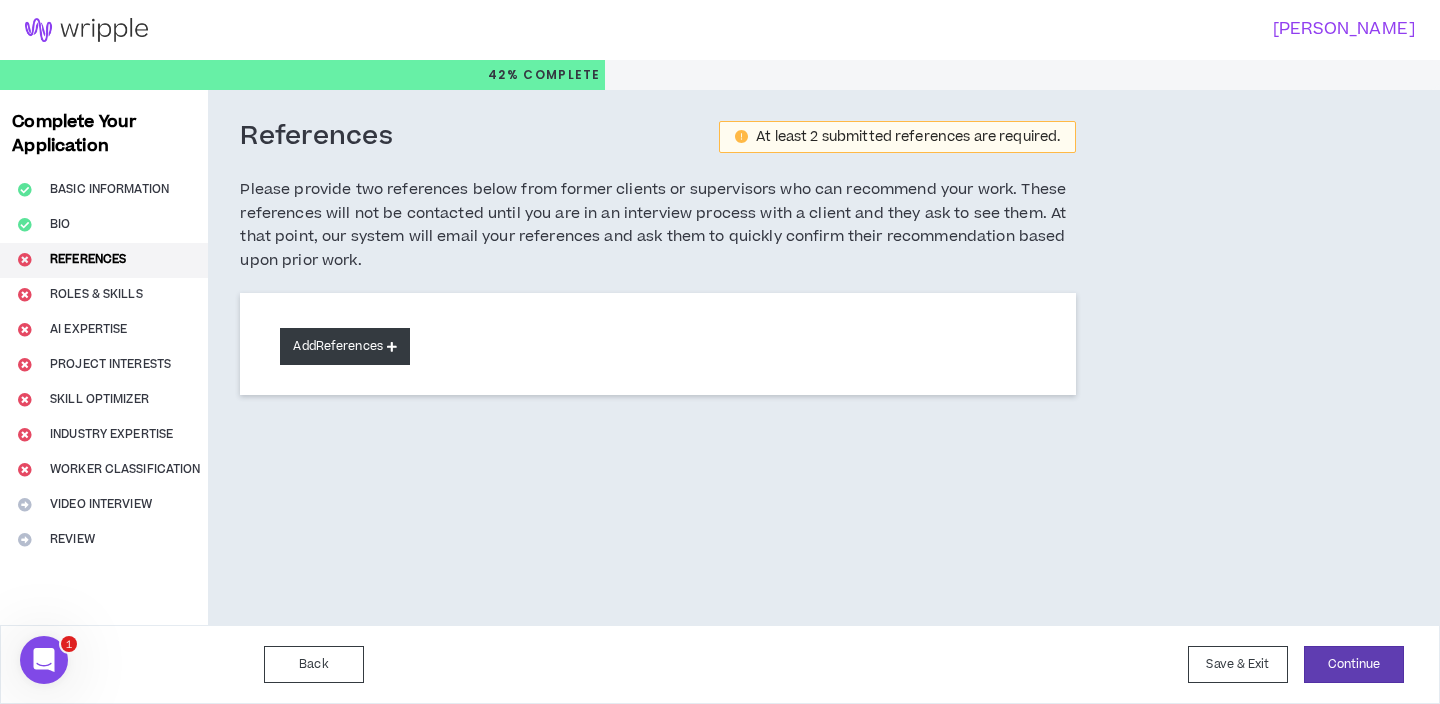 click on "Add  References" at bounding box center (345, 346) 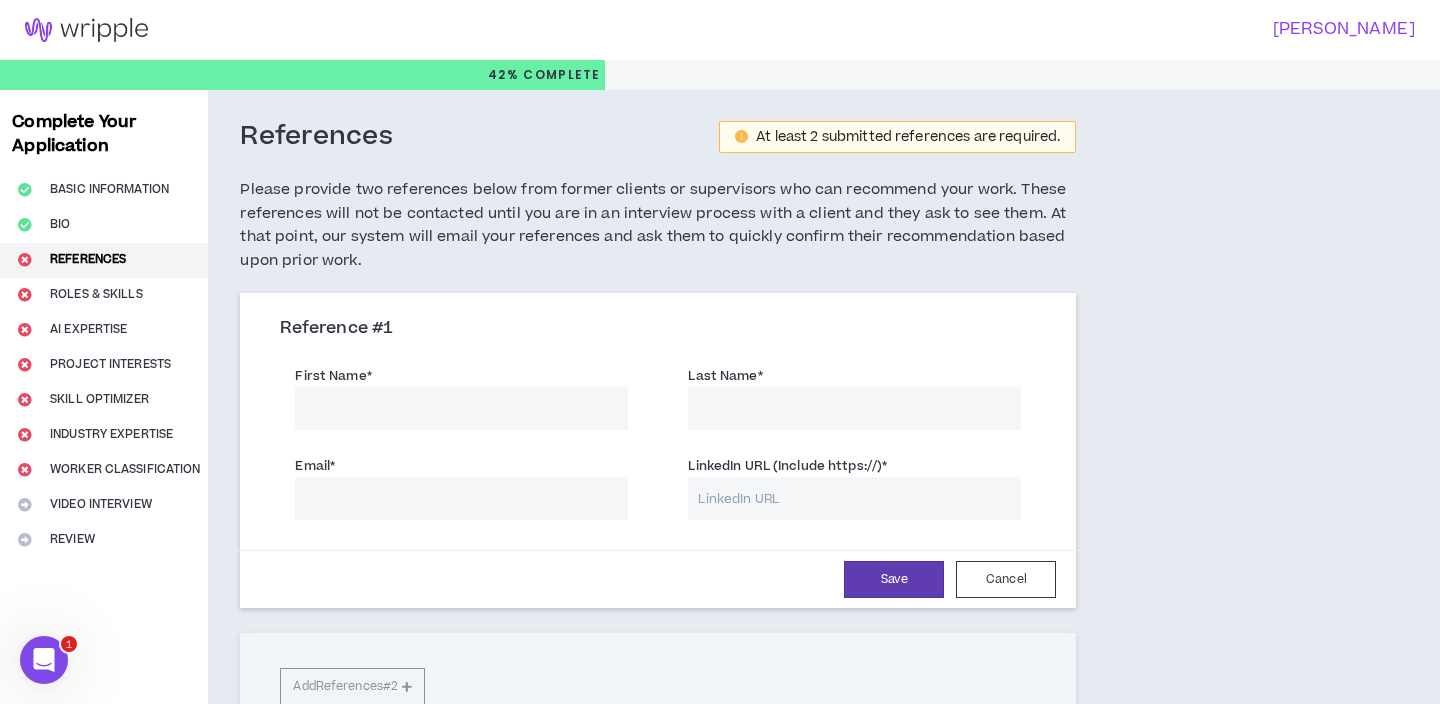 click on "First Name  *" at bounding box center (333, 376) 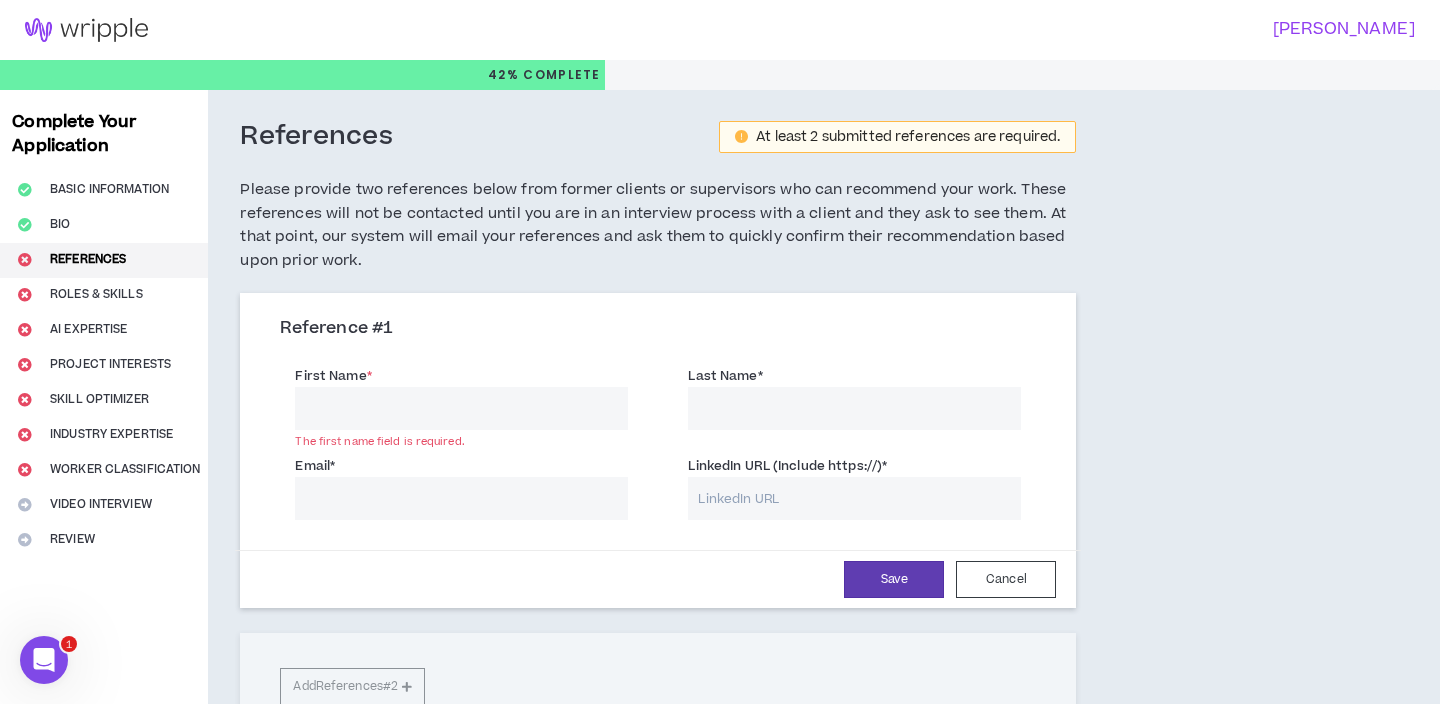 click on "First Name  *" at bounding box center (461, 408) 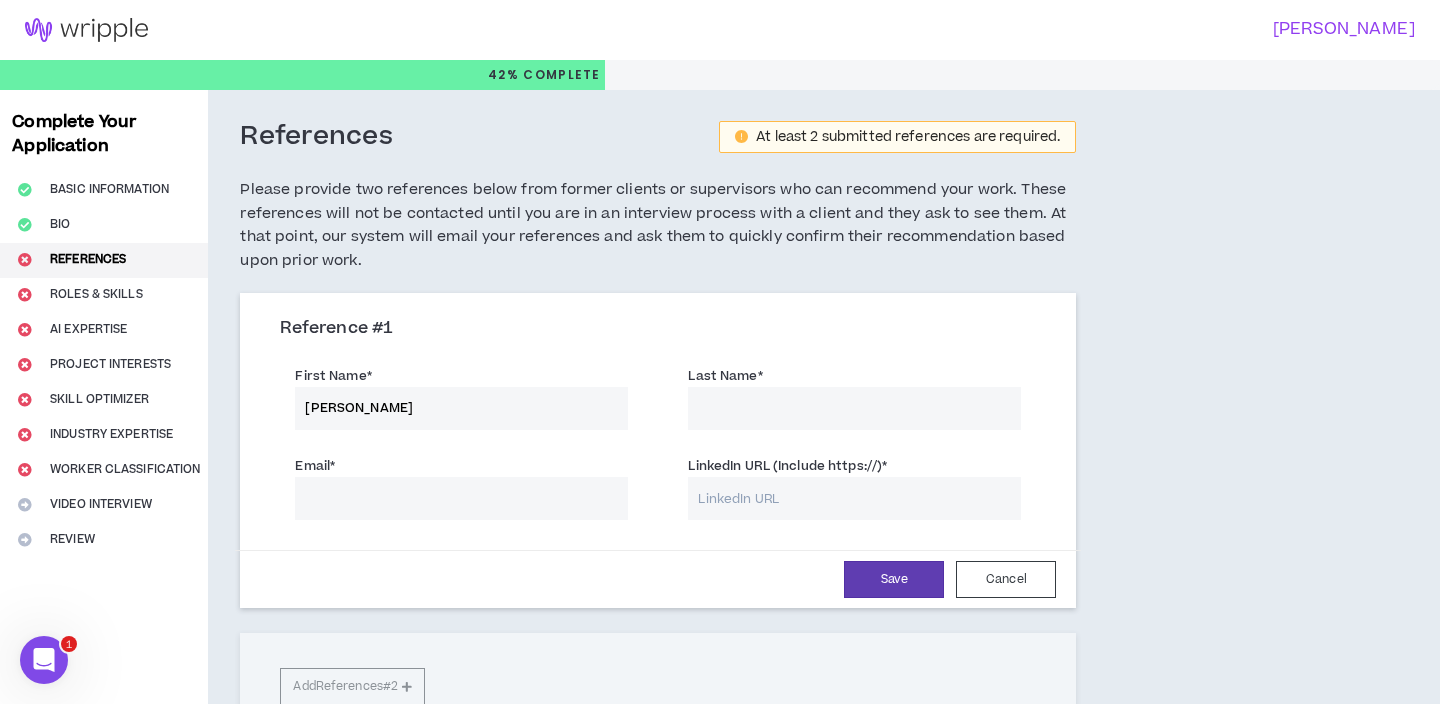 type on "Derek" 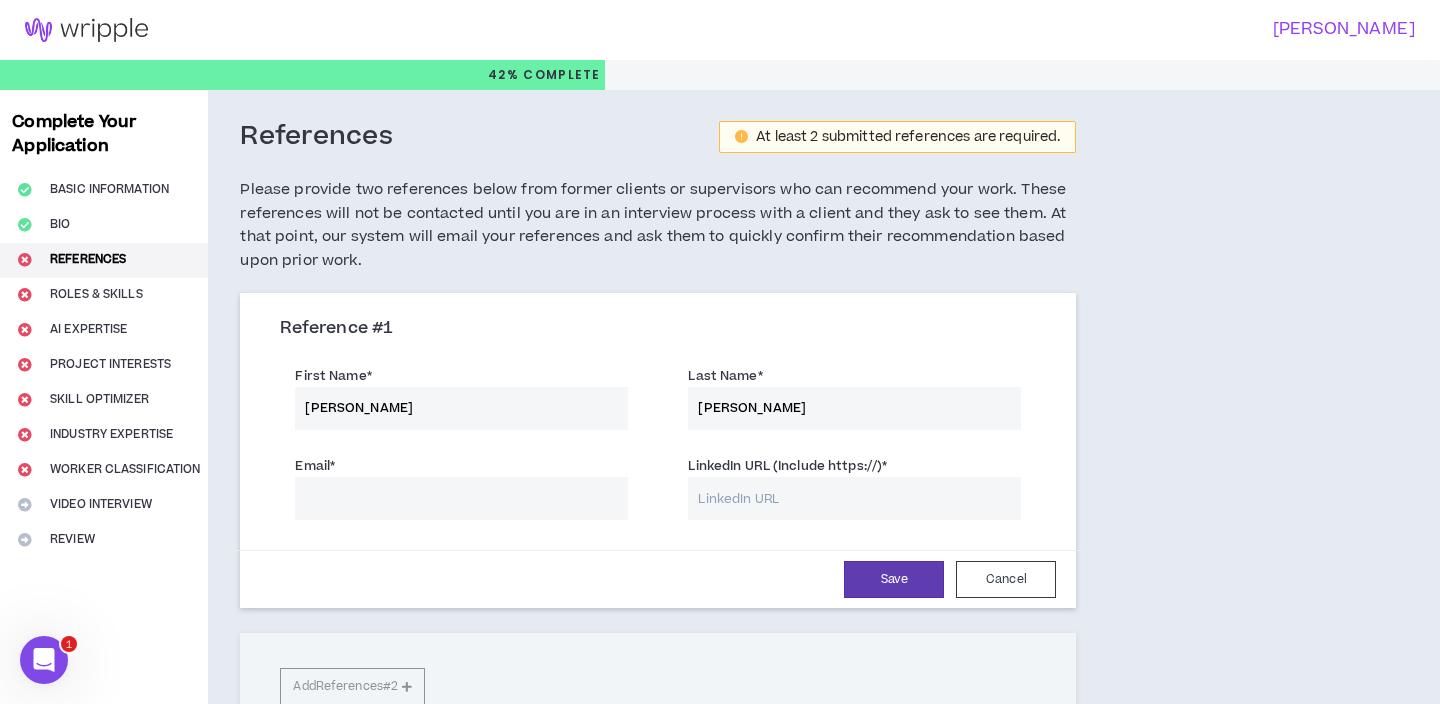 type on "Debose" 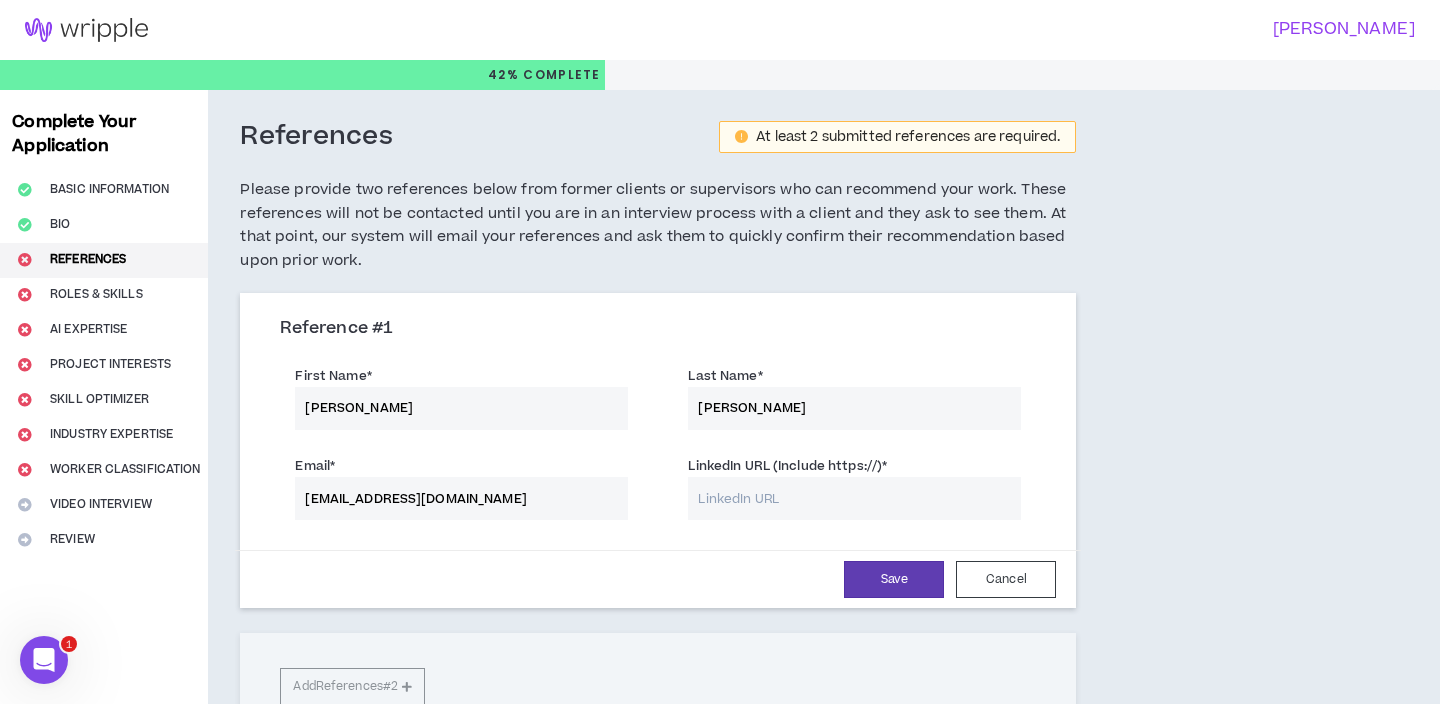 type on "debovette@yahoo.com" 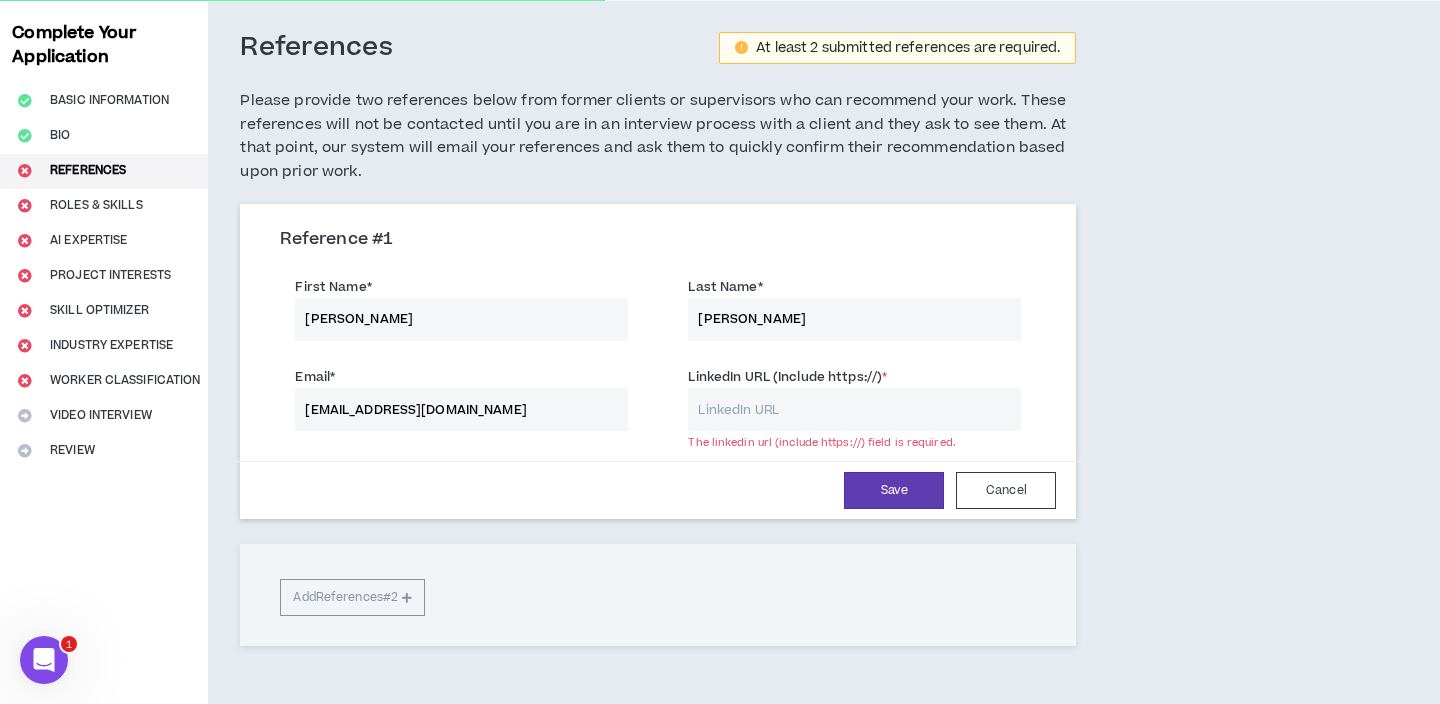 scroll, scrollTop: 103, scrollLeft: 0, axis: vertical 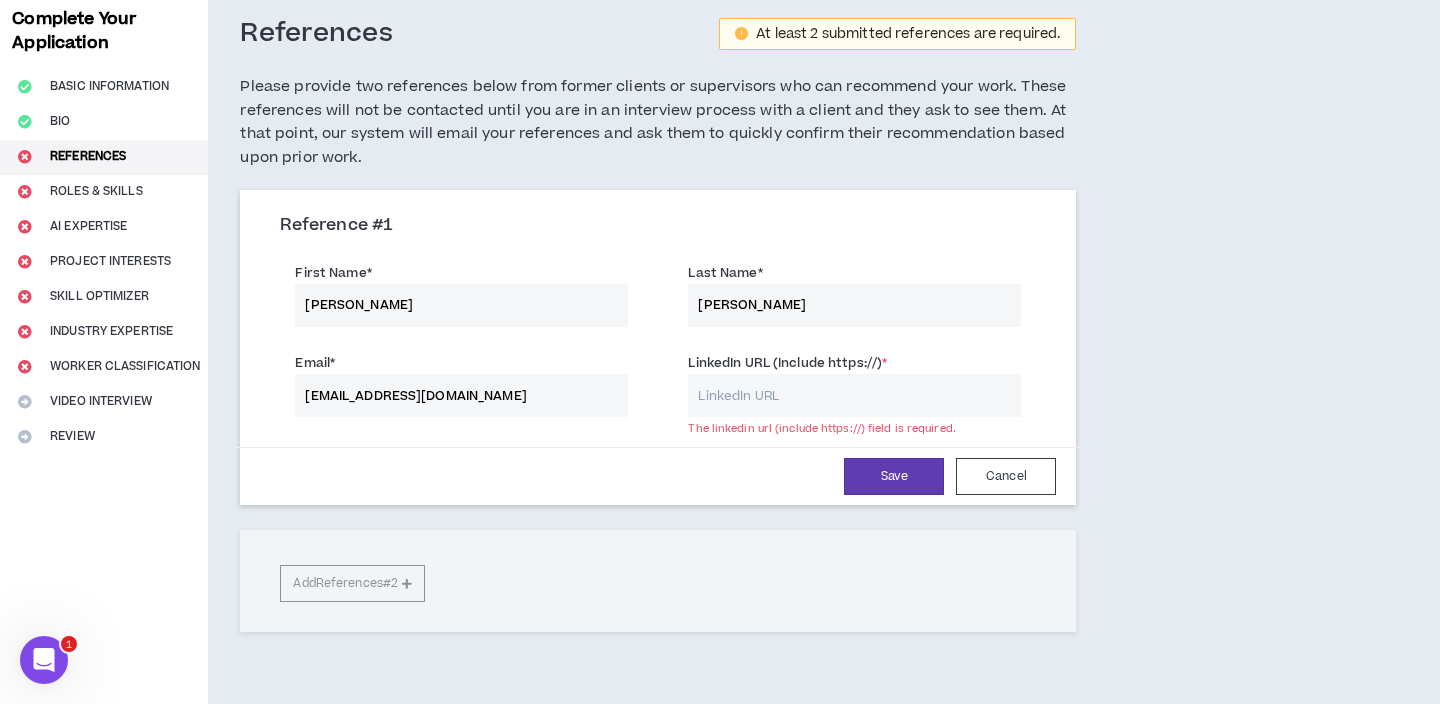 click on "Reference # 1 First Name  * Derek Last Name  * Debose Email  * debovette@yahoo.com LinkedIn URL (Include https://)  * The linkedin url (include https://) field is required. Save Cancel Add  References  #2" at bounding box center (658, 411) 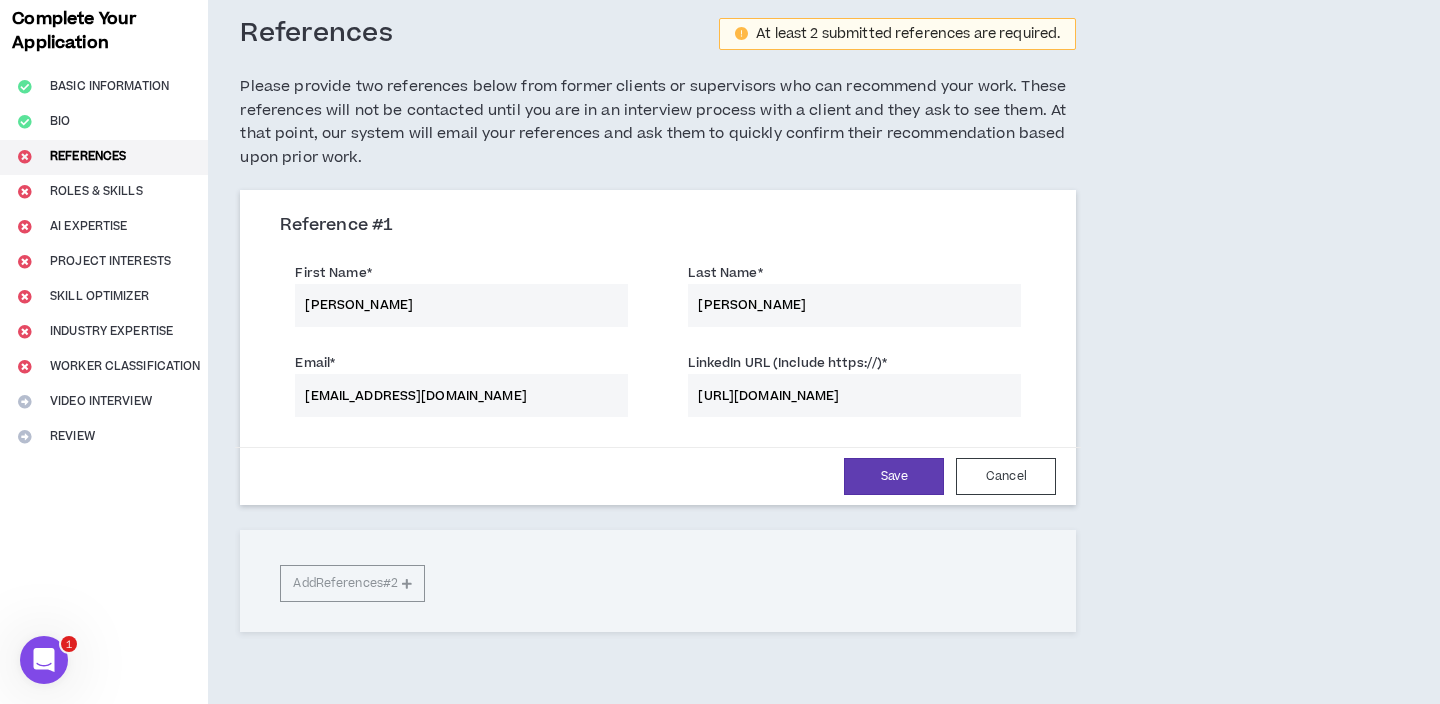 click on "Reference # 1 First Name  * Derek Last Name  * Debose Email  * debovette@yahoo.com LinkedIn URL (Include https://)  * https://www.linkedin.com/in/karlajvazquez/ Save Cancel Add  References  #2" at bounding box center (658, 411) 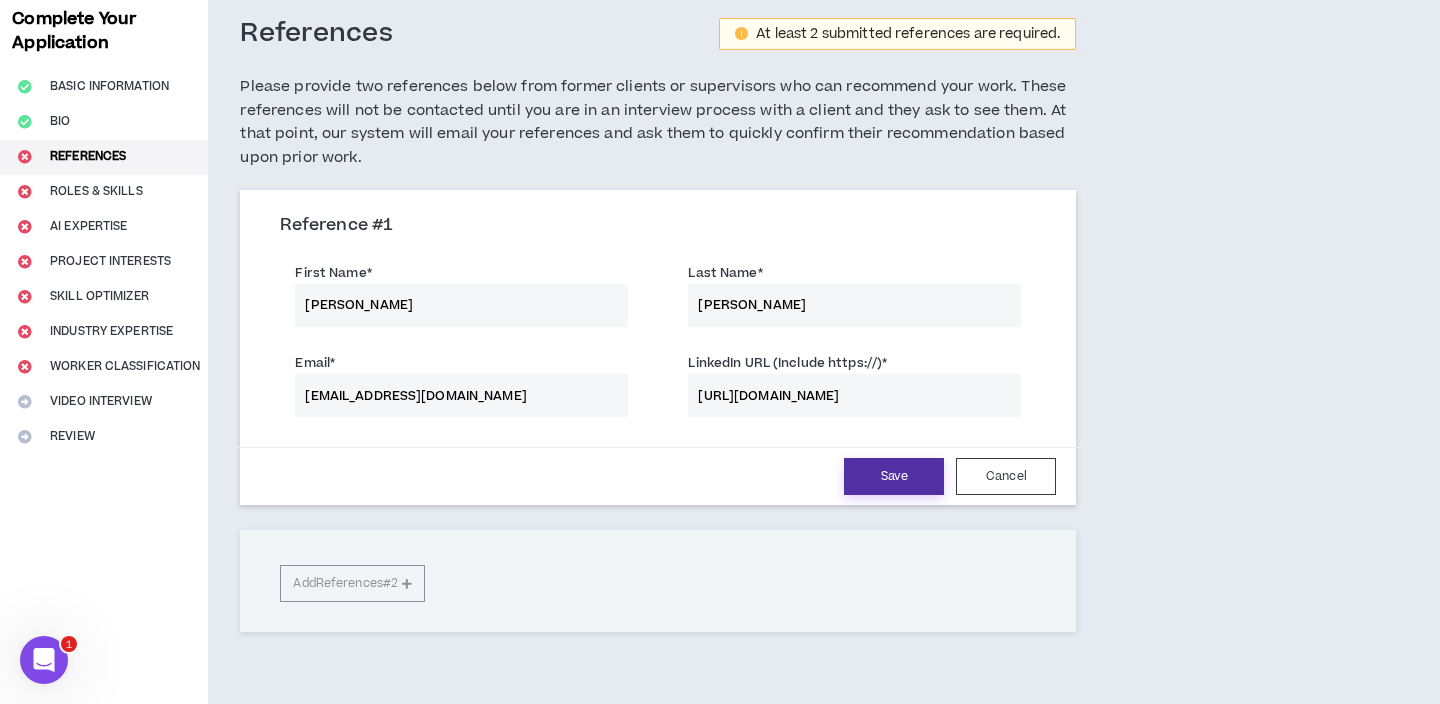 click on "Save" at bounding box center [894, 476] 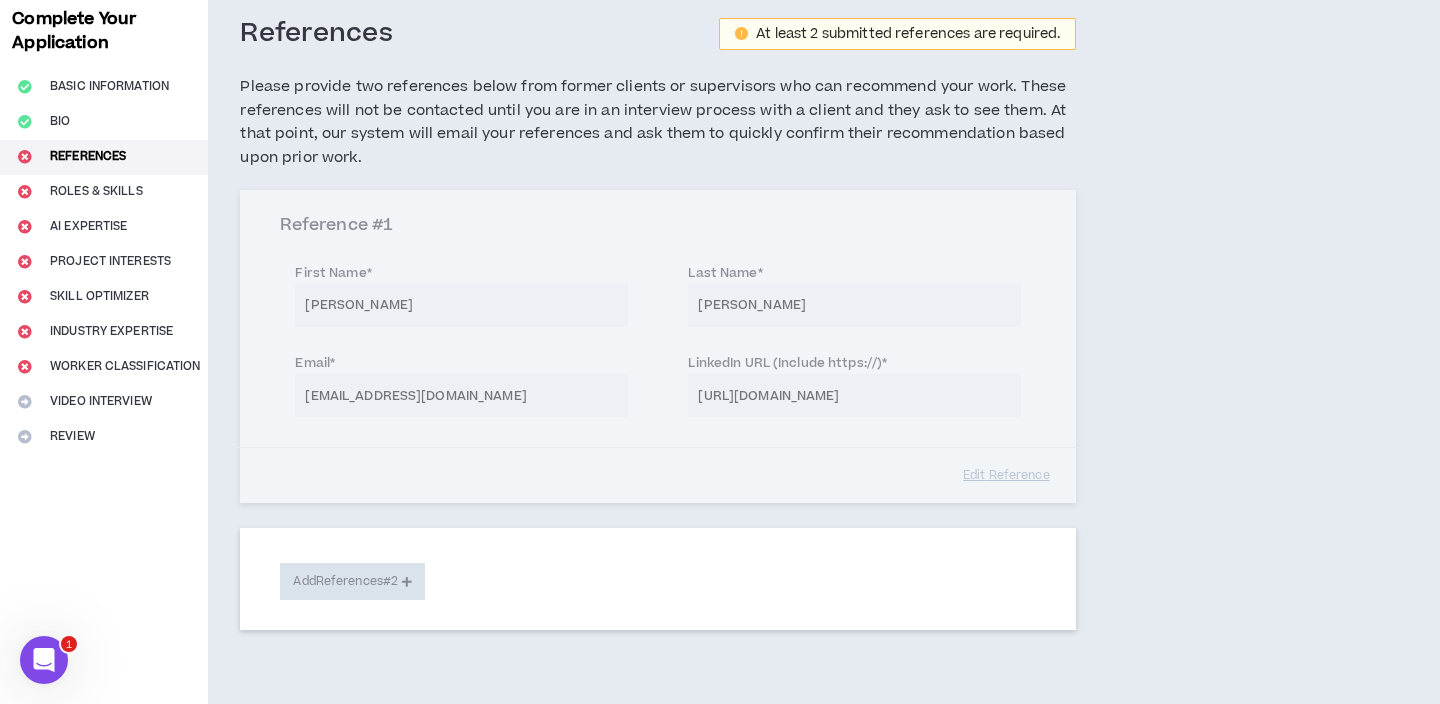 scroll, scrollTop: 201, scrollLeft: 0, axis: vertical 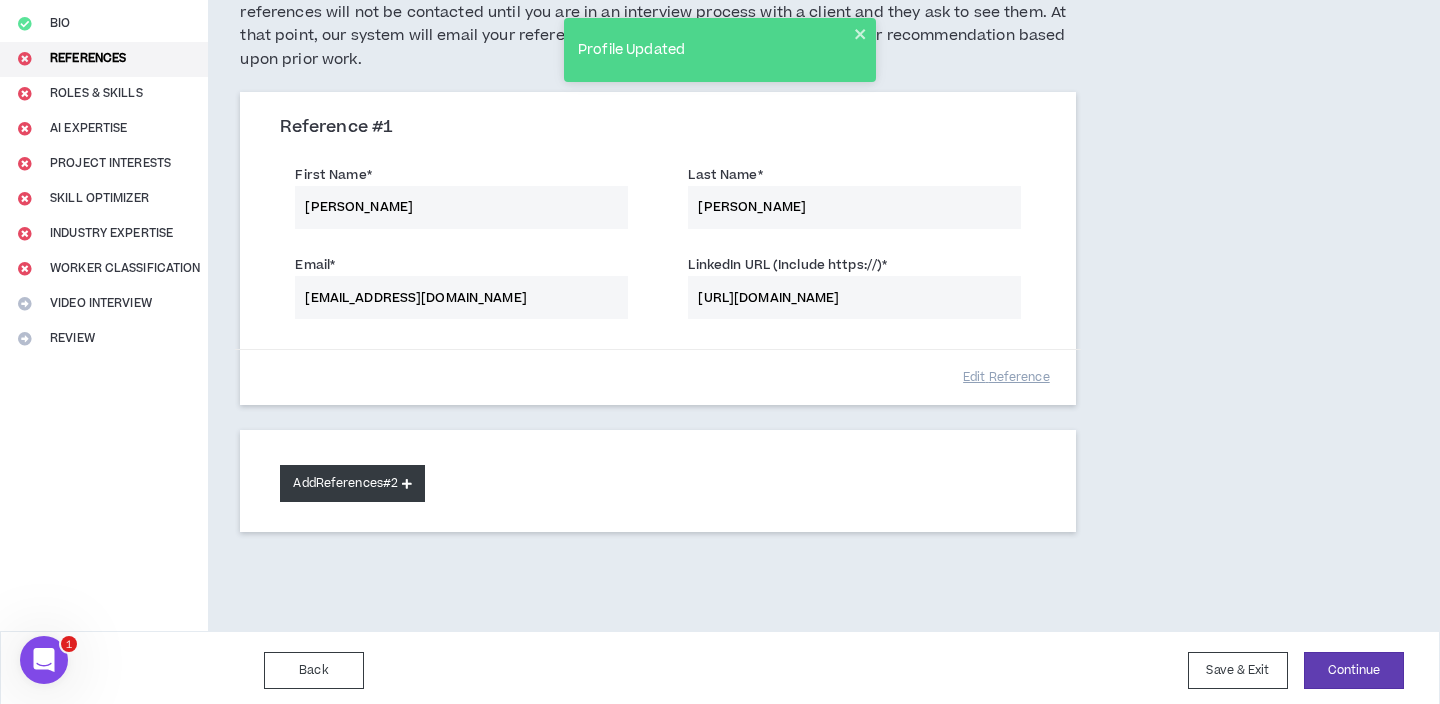 click on "Add  References  #2" at bounding box center (352, 483) 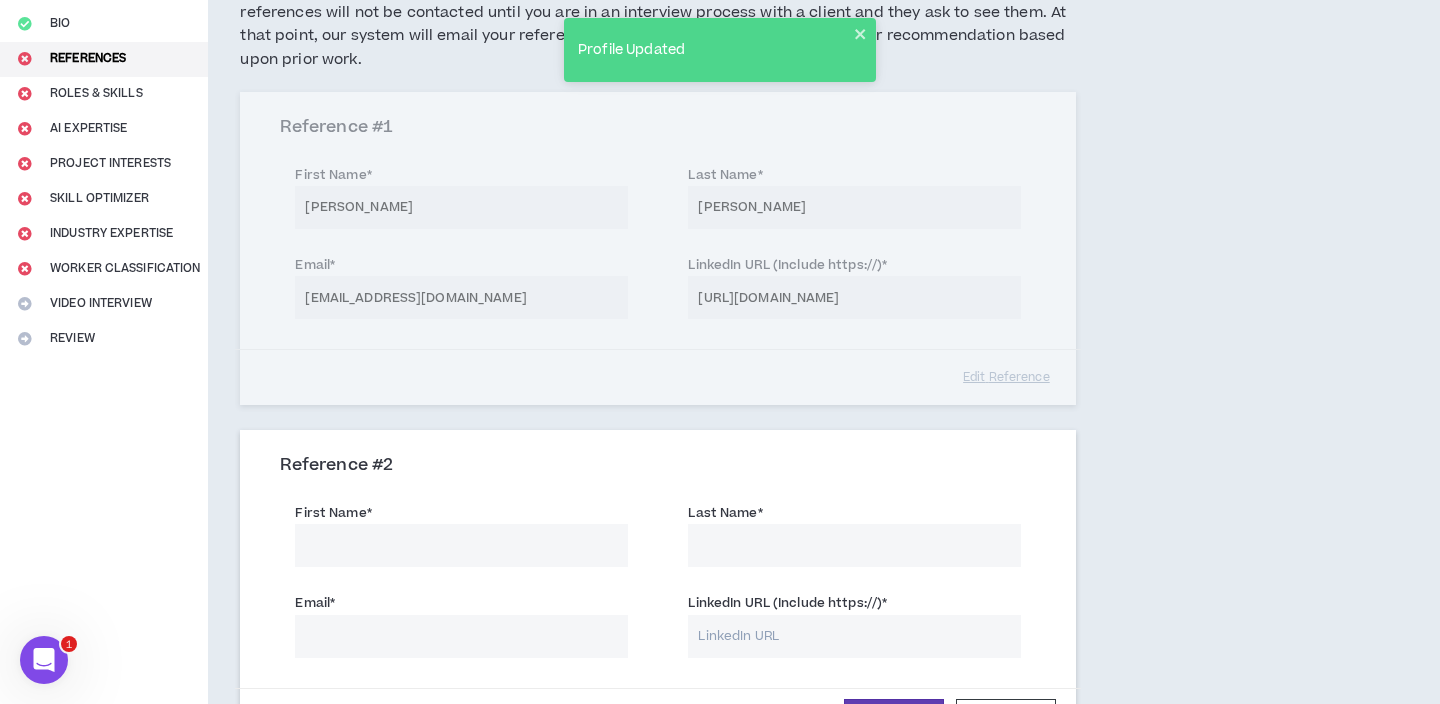 click on "First Name  *" at bounding box center (461, 545) 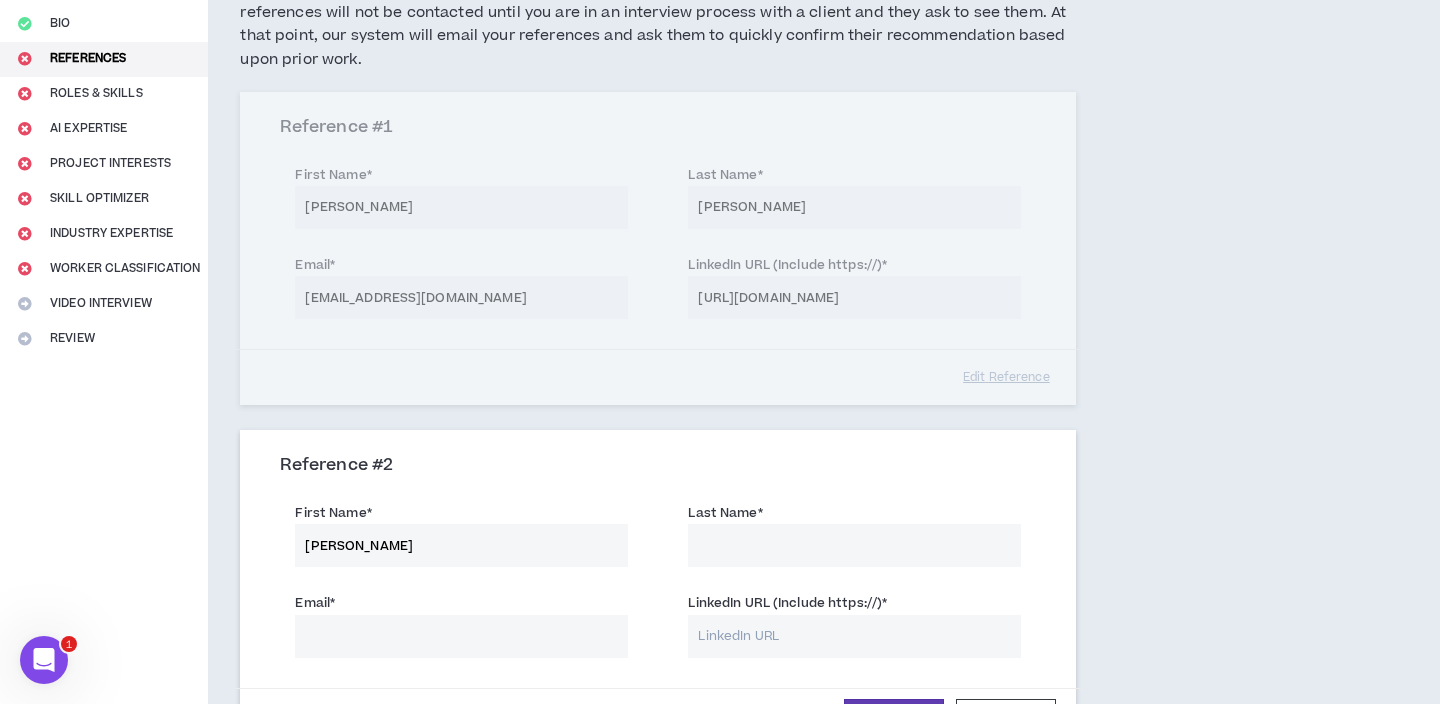 type on "Shelby" 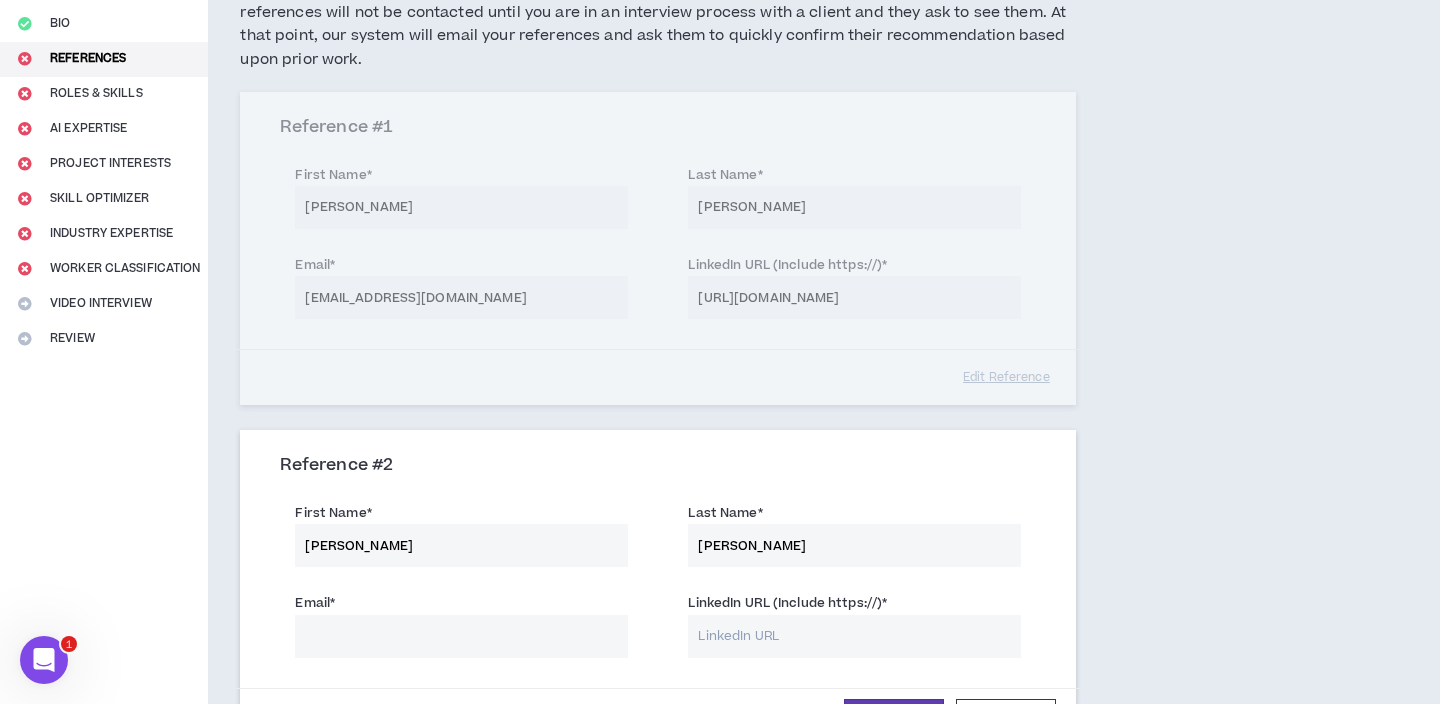 type on "Elliott" 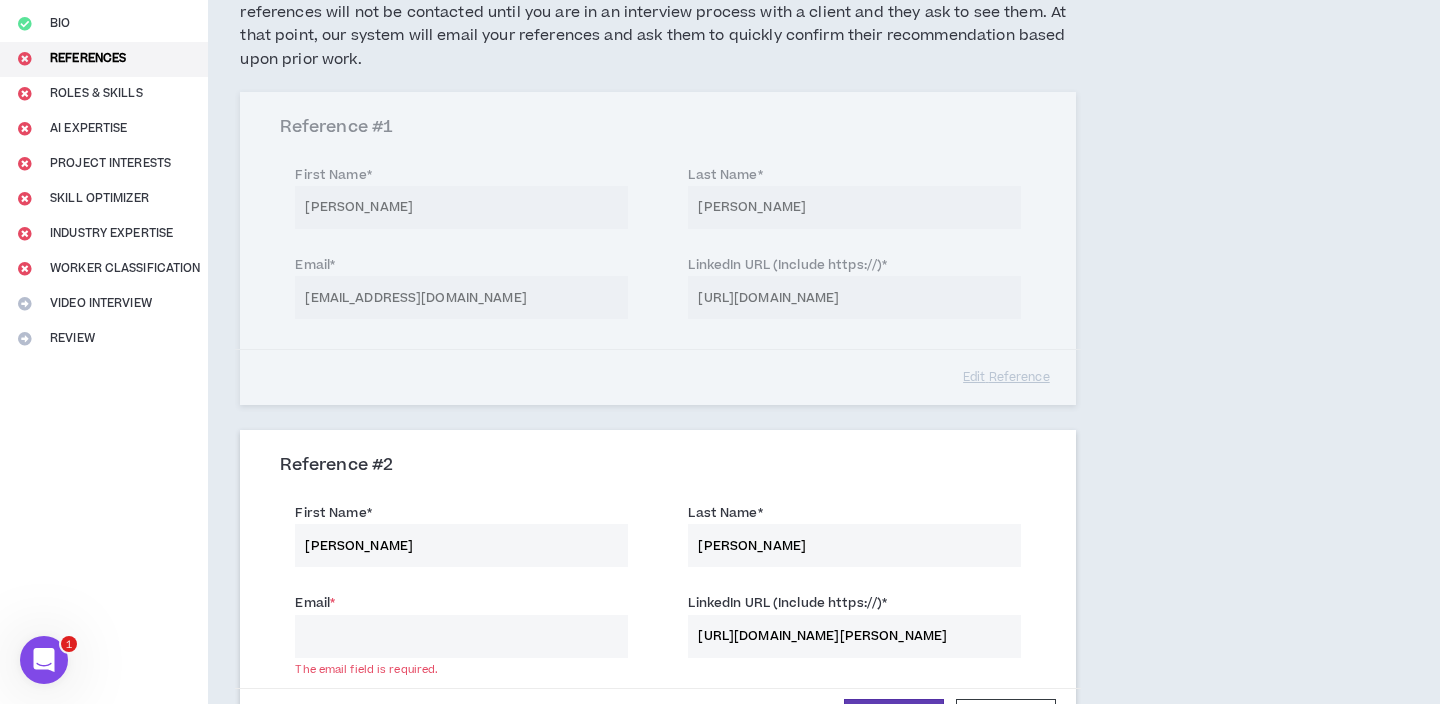 scroll, scrollTop: 0, scrollLeft: 1292, axis: horizontal 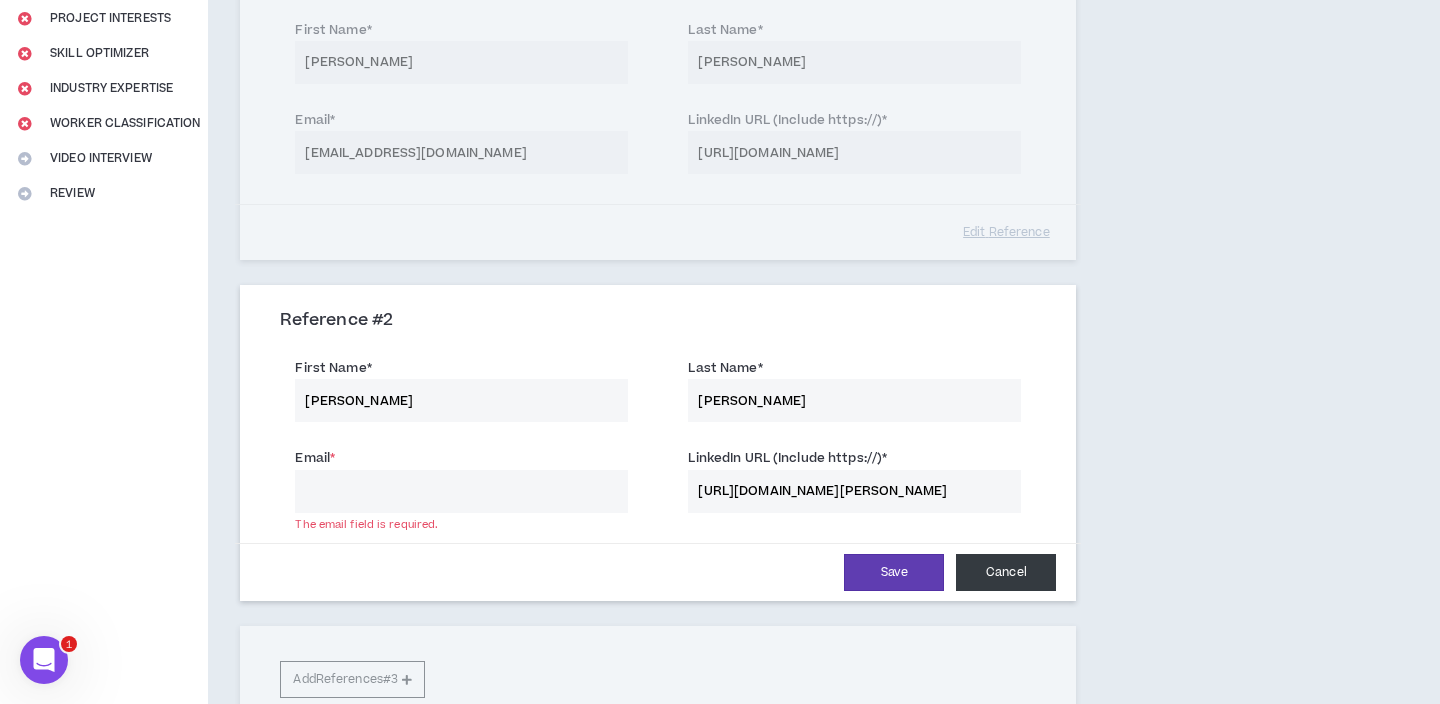 click on "Cancel" at bounding box center (1006, 572) 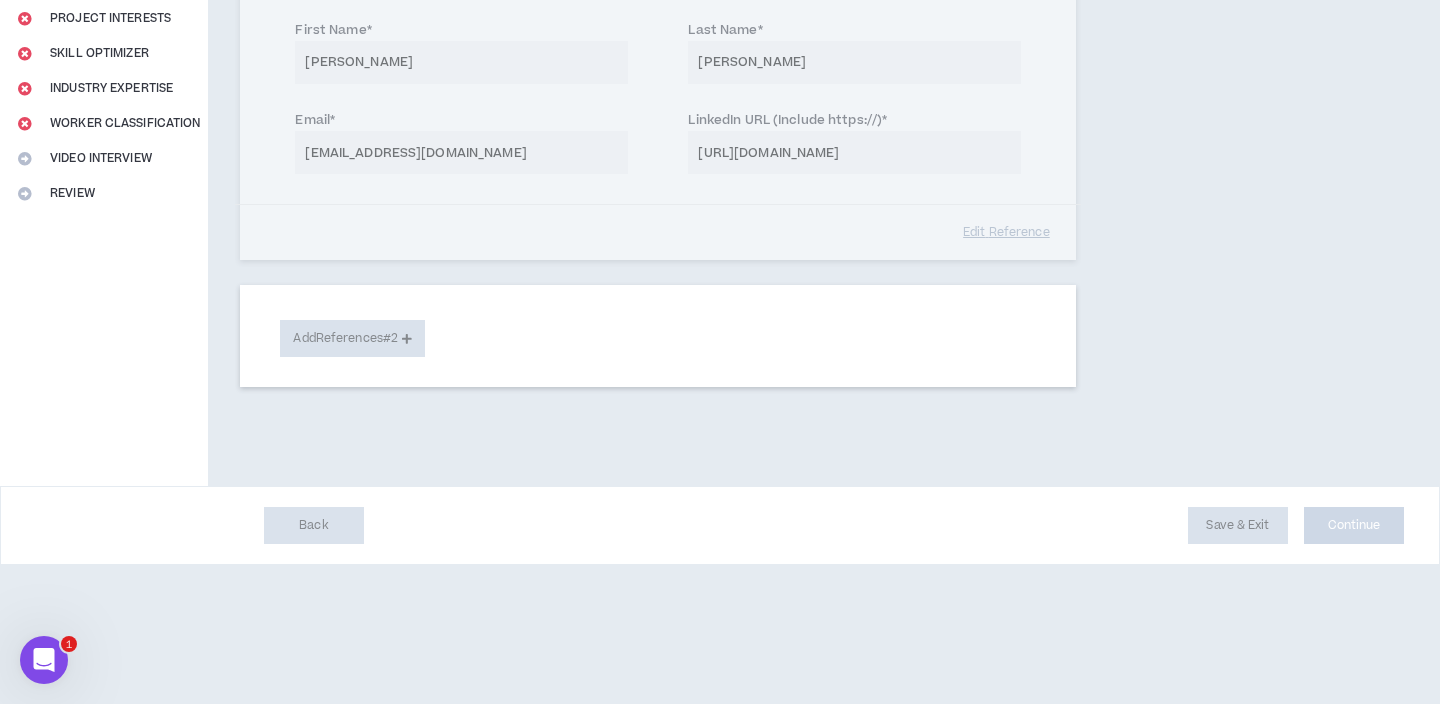 scroll, scrollTop: 207, scrollLeft: 0, axis: vertical 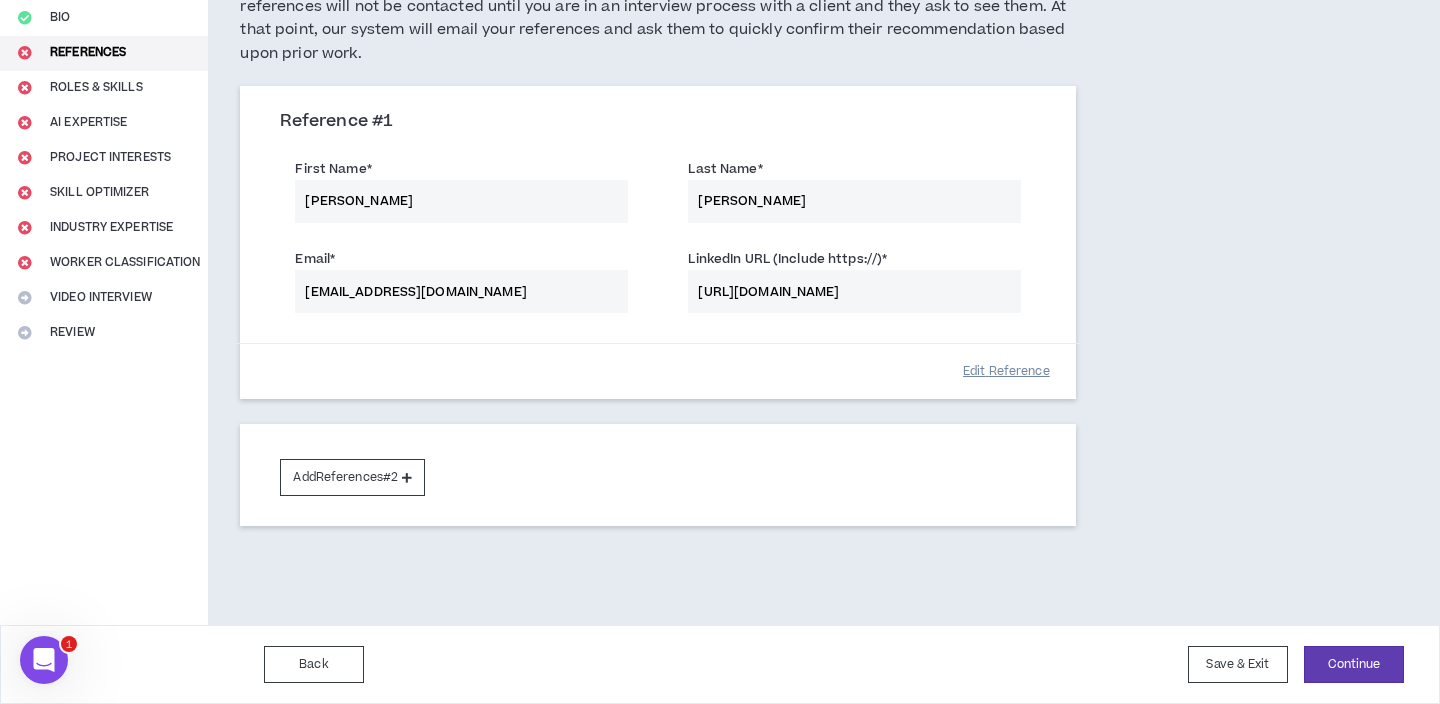 click on "Edit   Reference" at bounding box center (1006, 371) 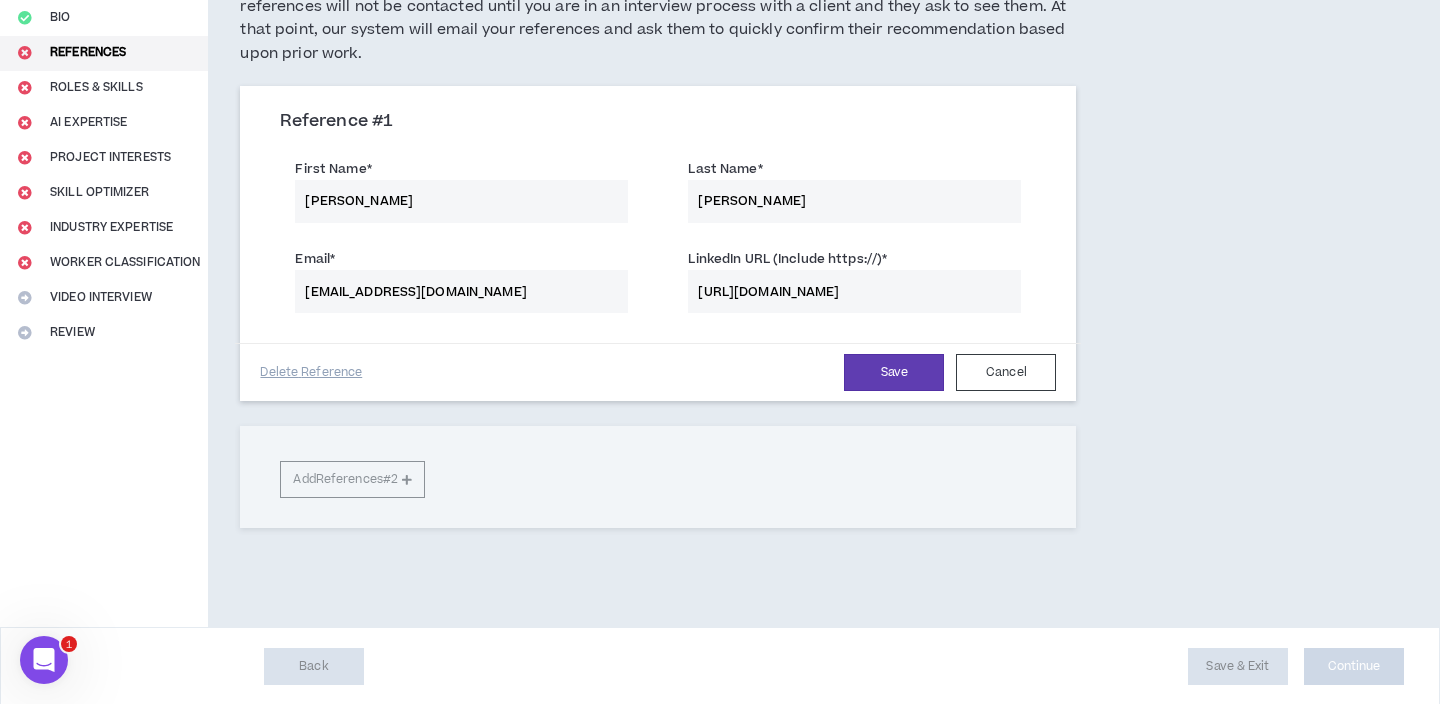 click on "https://www.linkedin.com/in/karlajvazquez/" at bounding box center (854, 291) 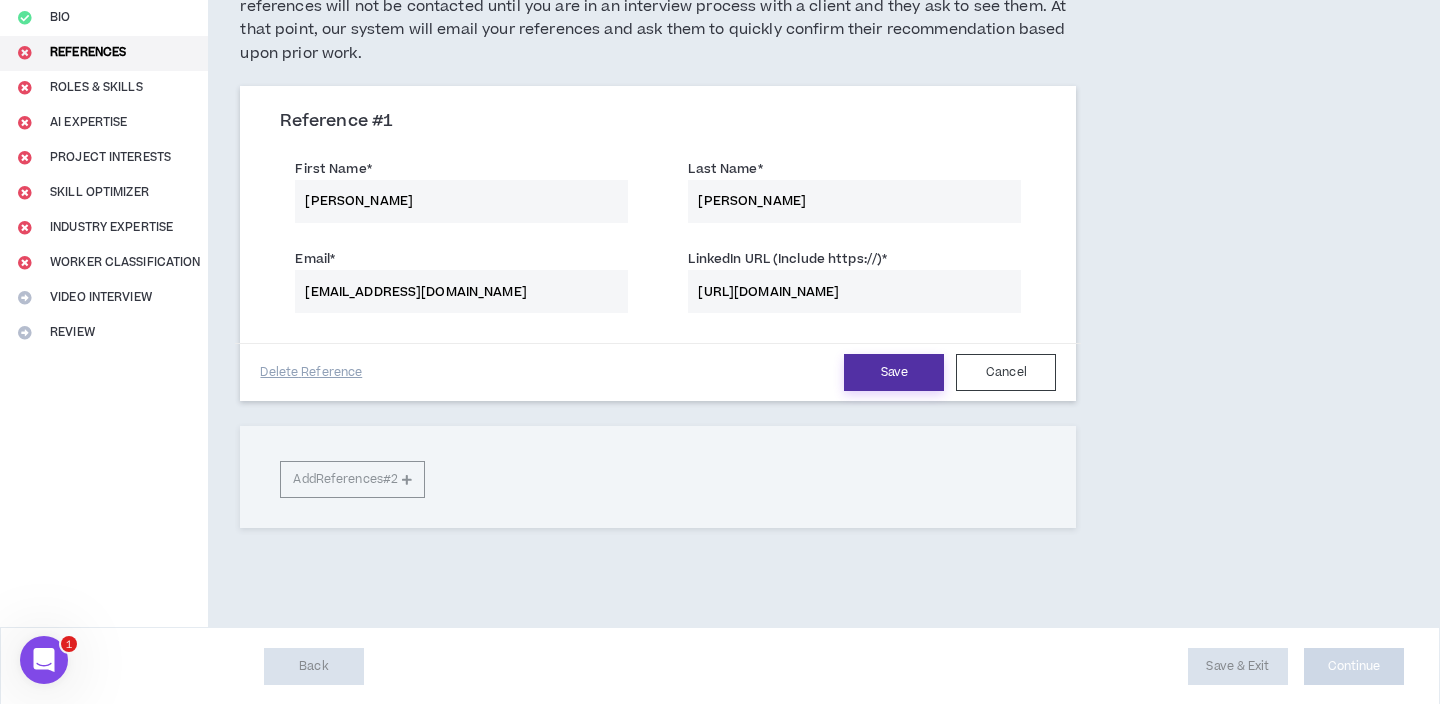 type on "https://www.linkedin.com/in/derek-debose-8ab3b161/" 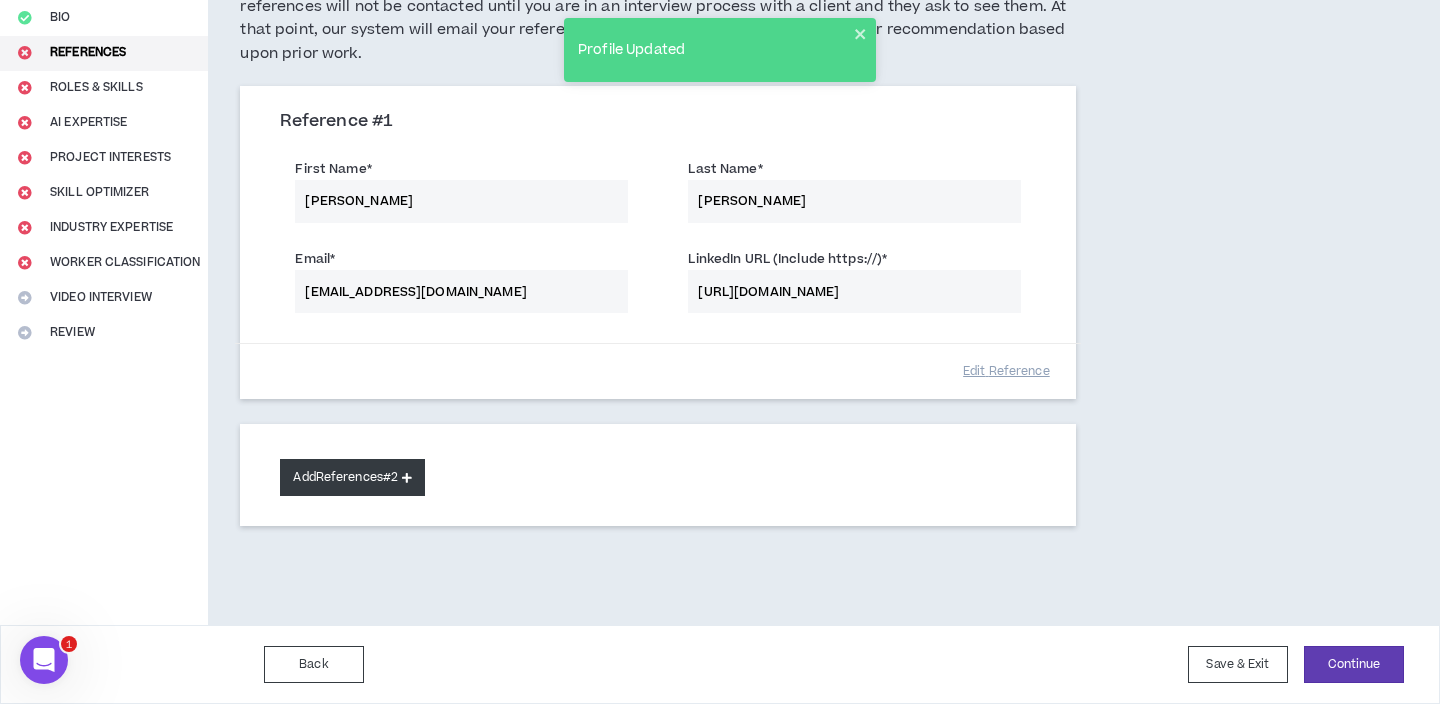 click on "Add  References  #2" at bounding box center (352, 477) 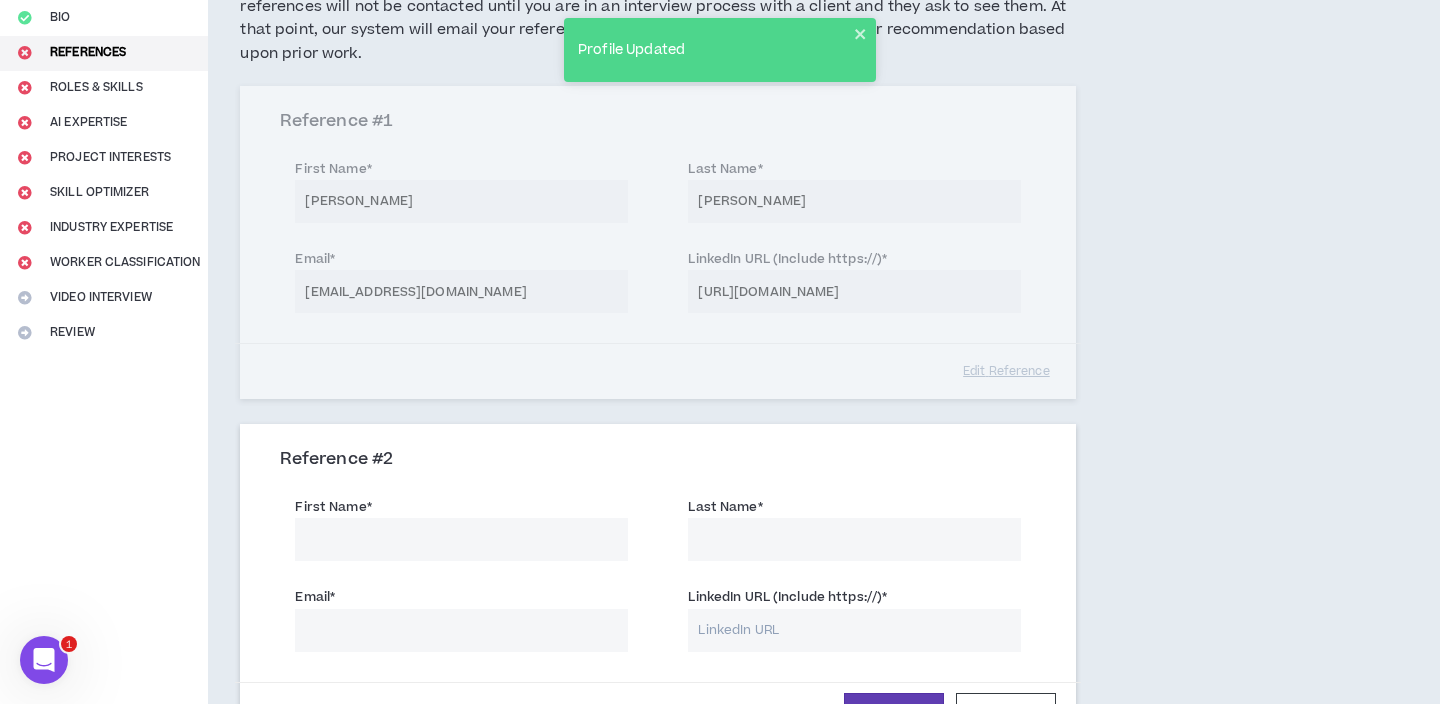 click on "First Name  *" at bounding box center (461, 539) 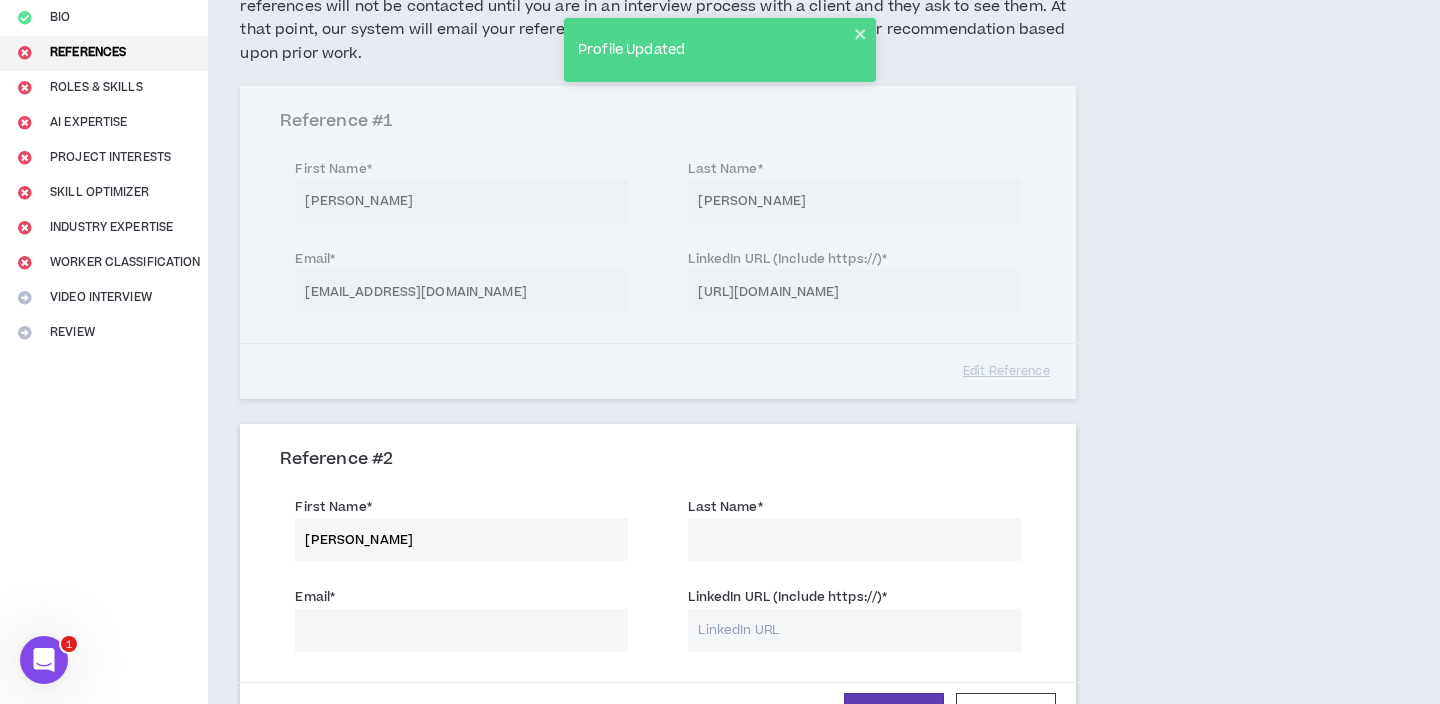 type on "Cynthia" 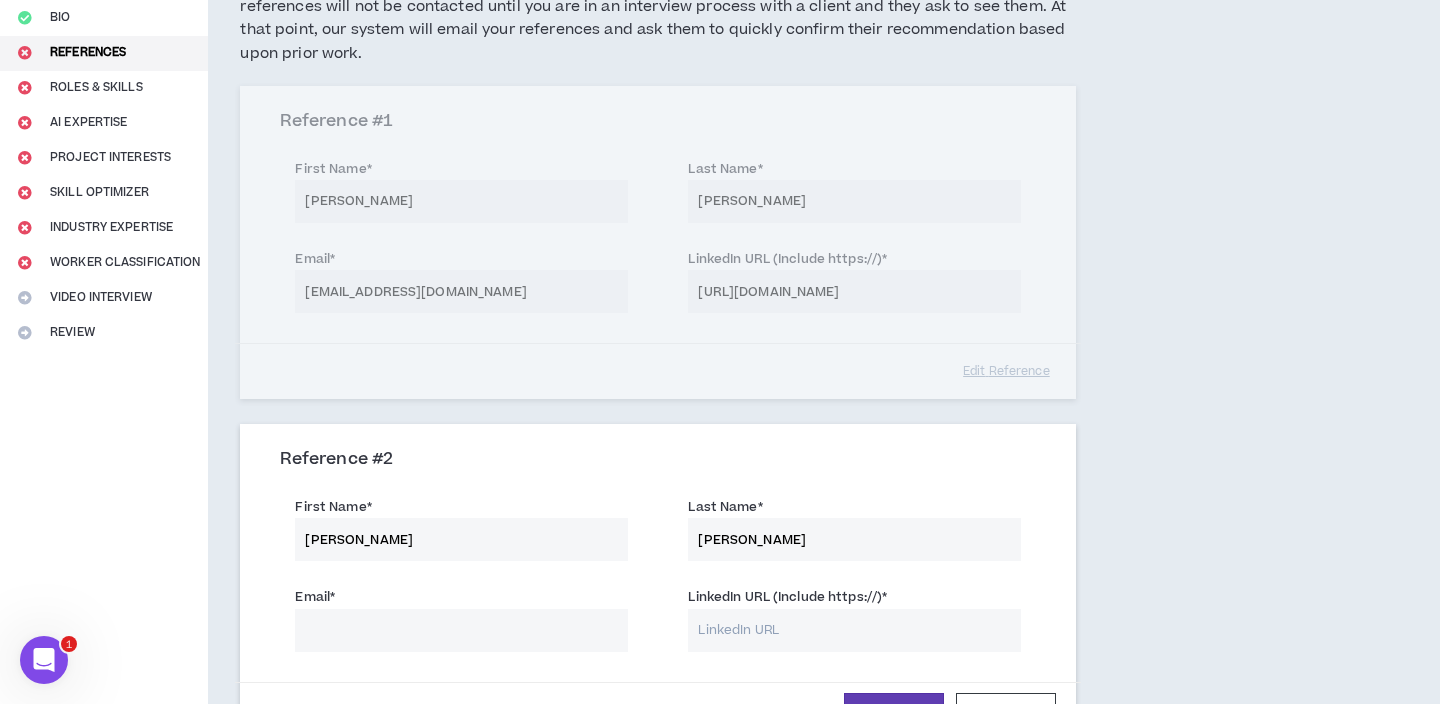 type on "Martinez" 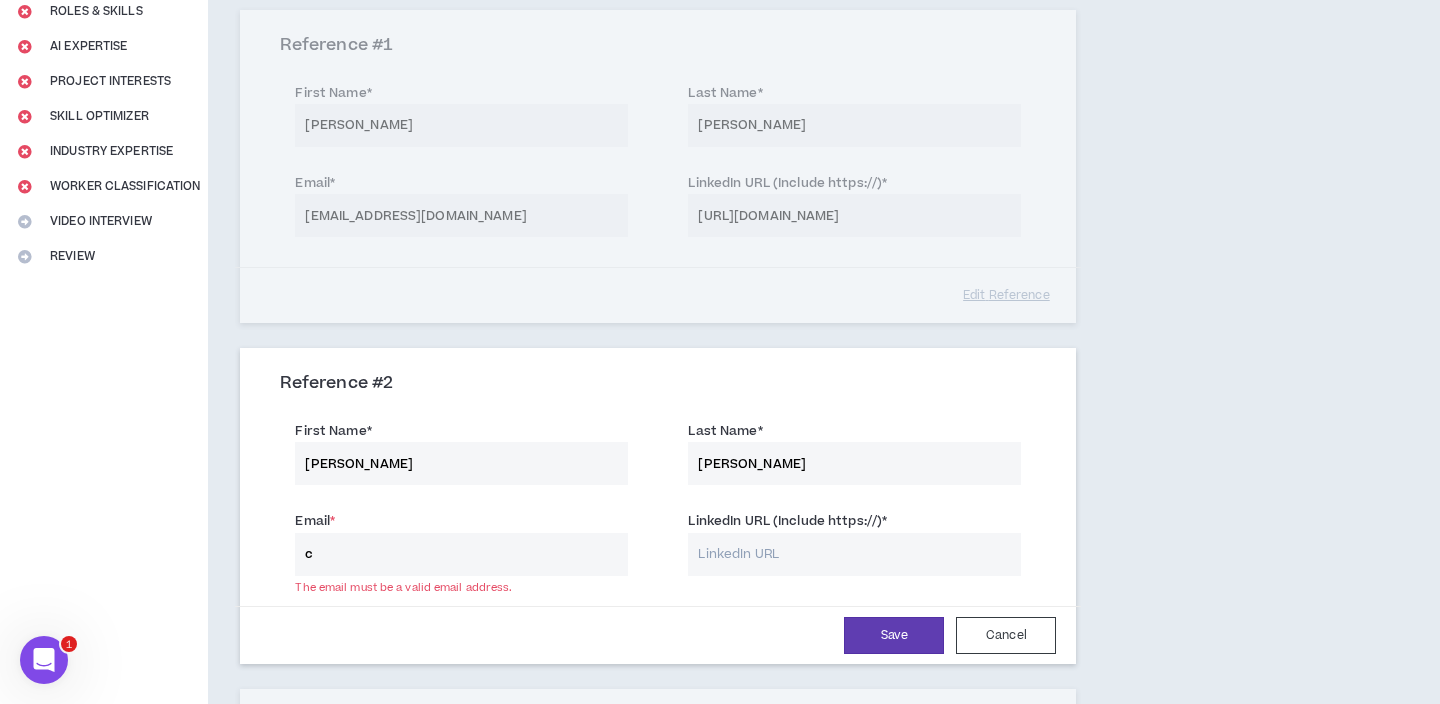 scroll, scrollTop: 281, scrollLeft: 0, axis: vertical 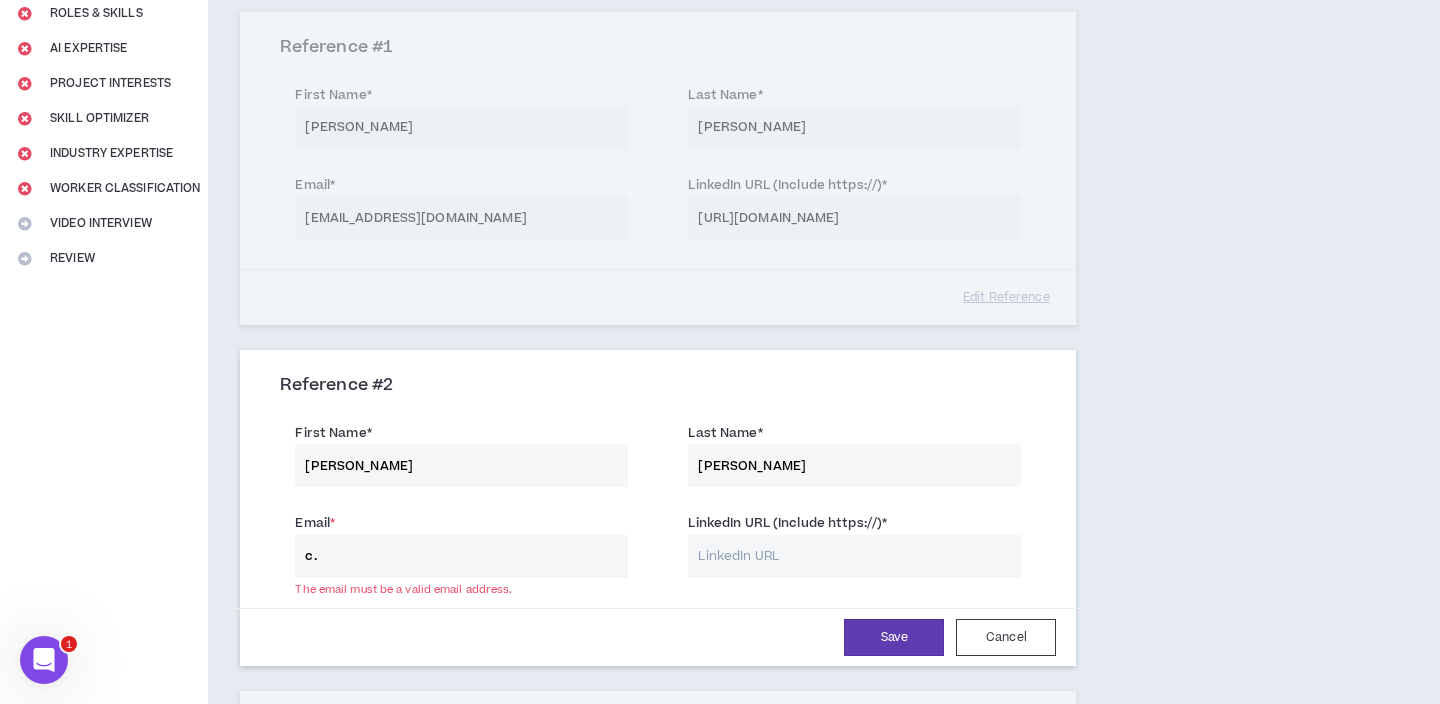 type on "c." 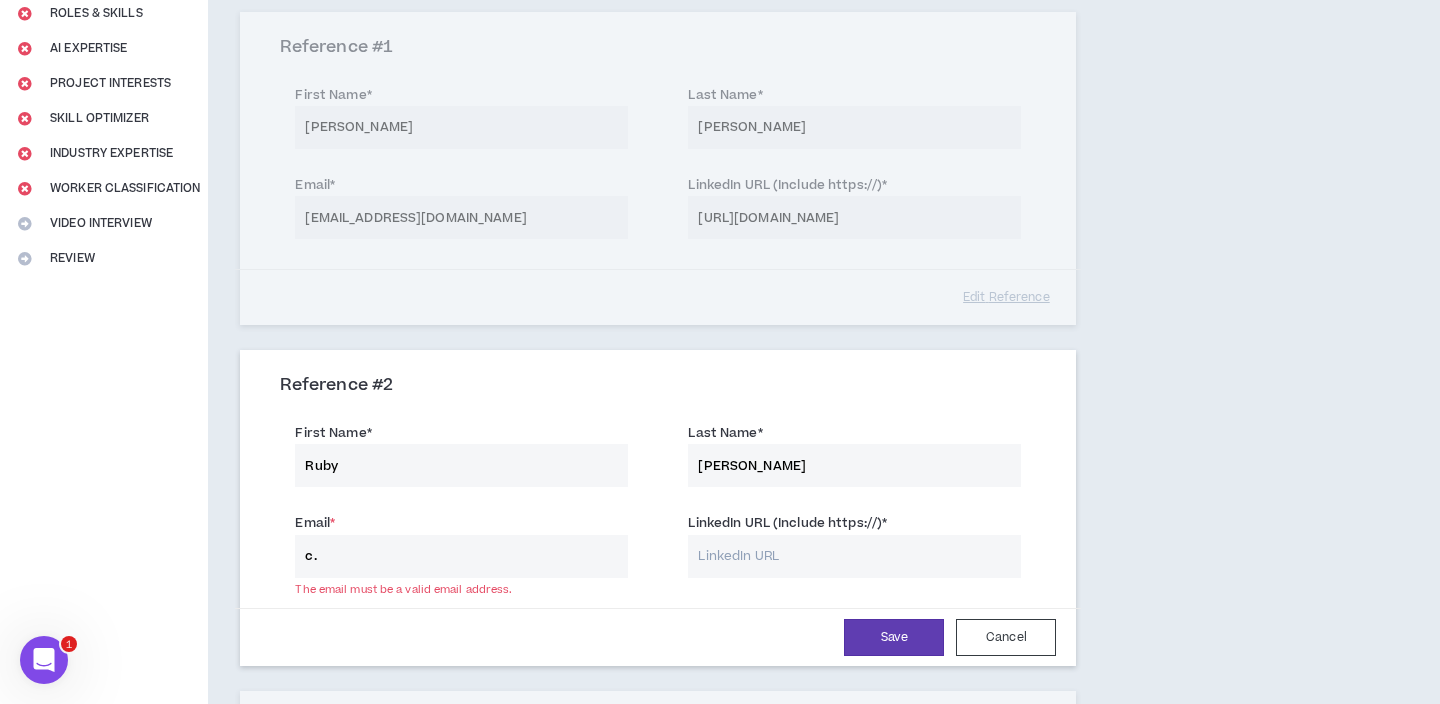 type on "Ruby" 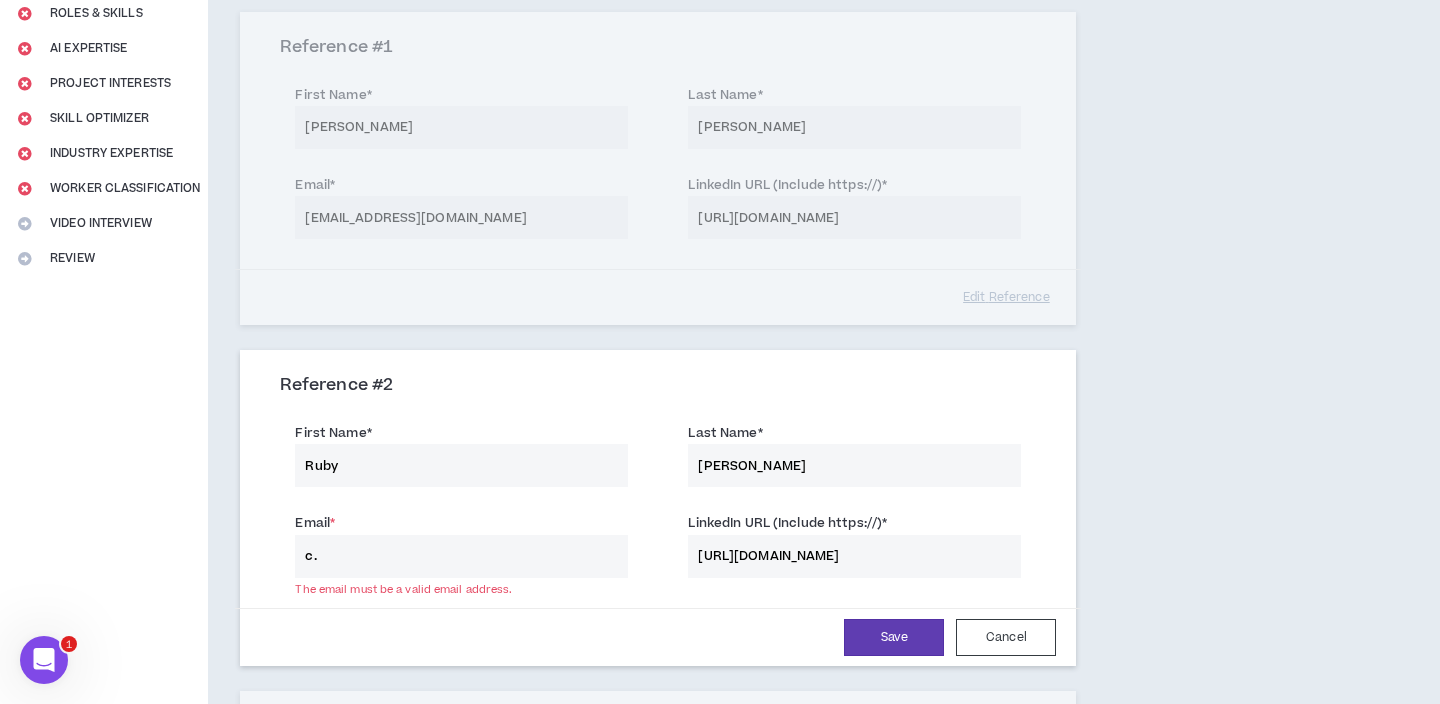 type on "https://www.linkedin.com/in/rrbasaldua/" 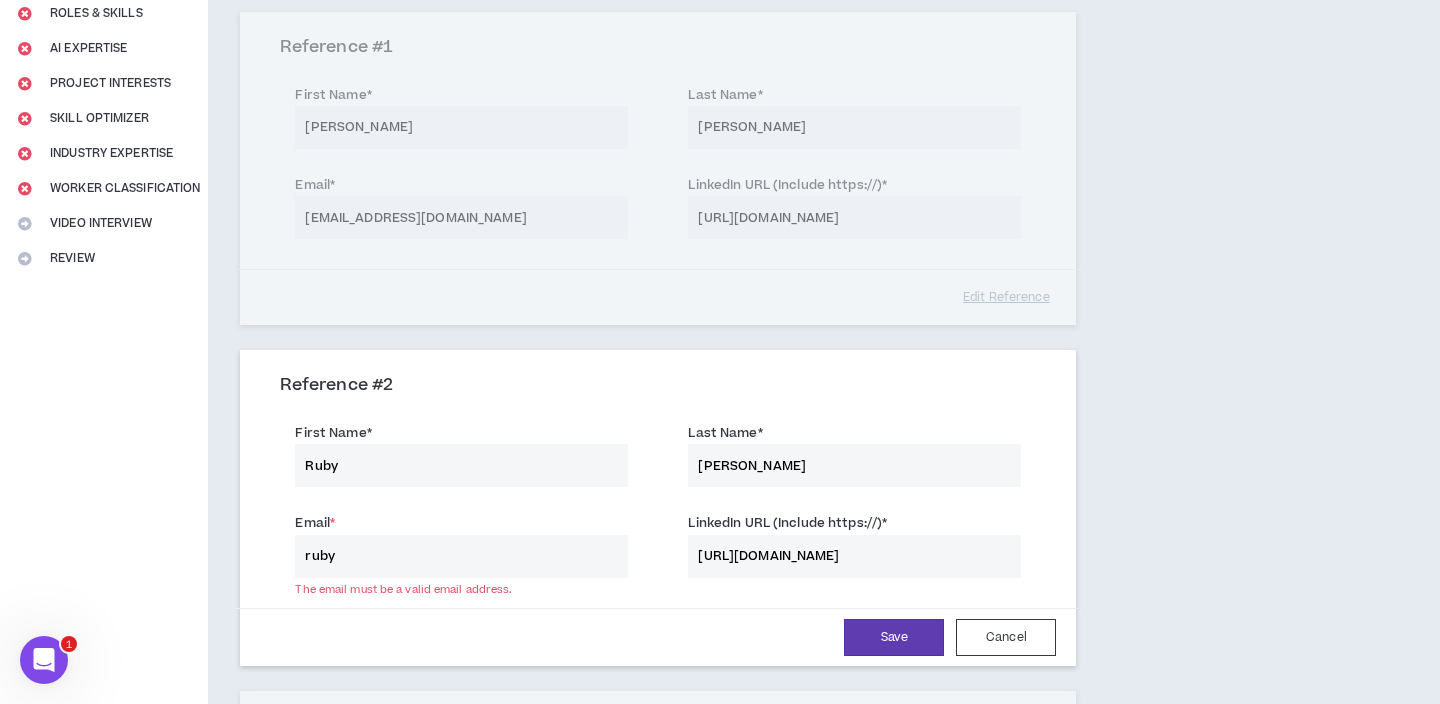 type on "ruby@greatspringsproject.org" 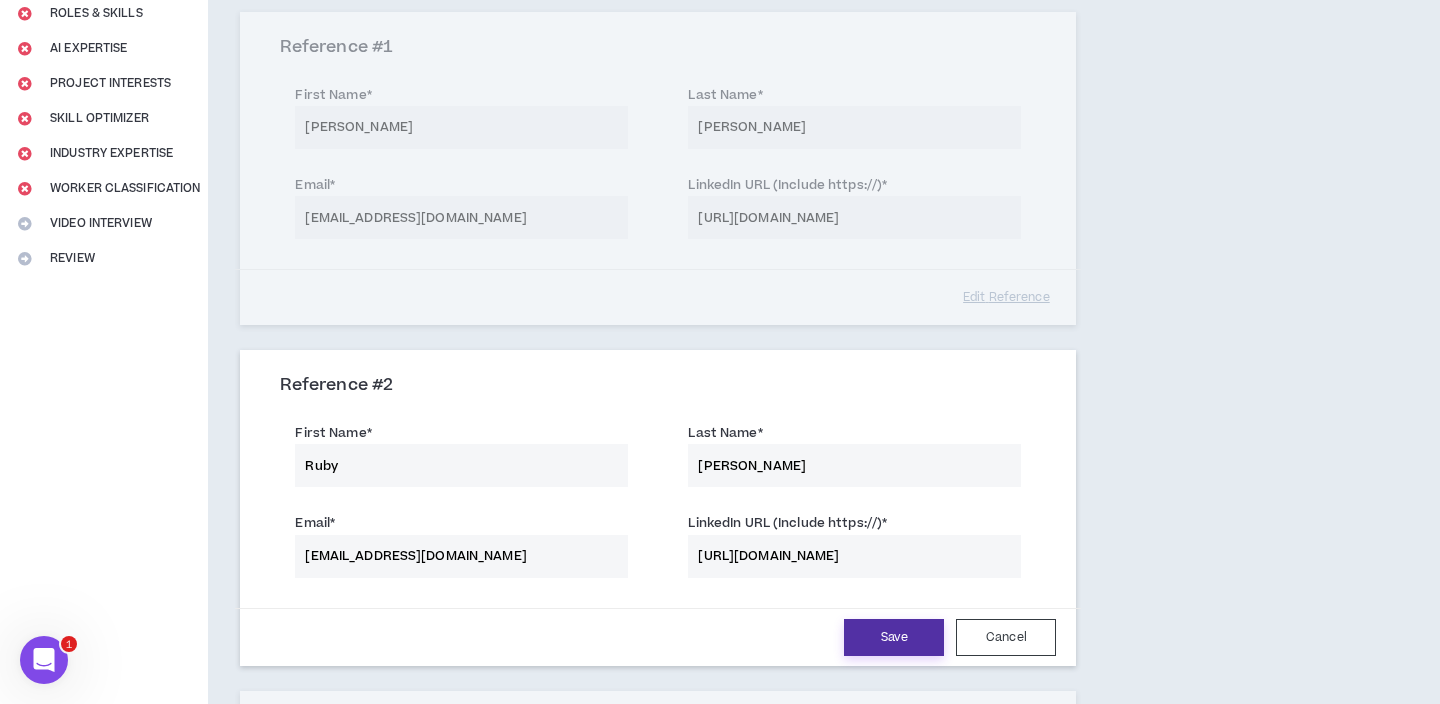 click on "Save" at bounding box center (894, 637) 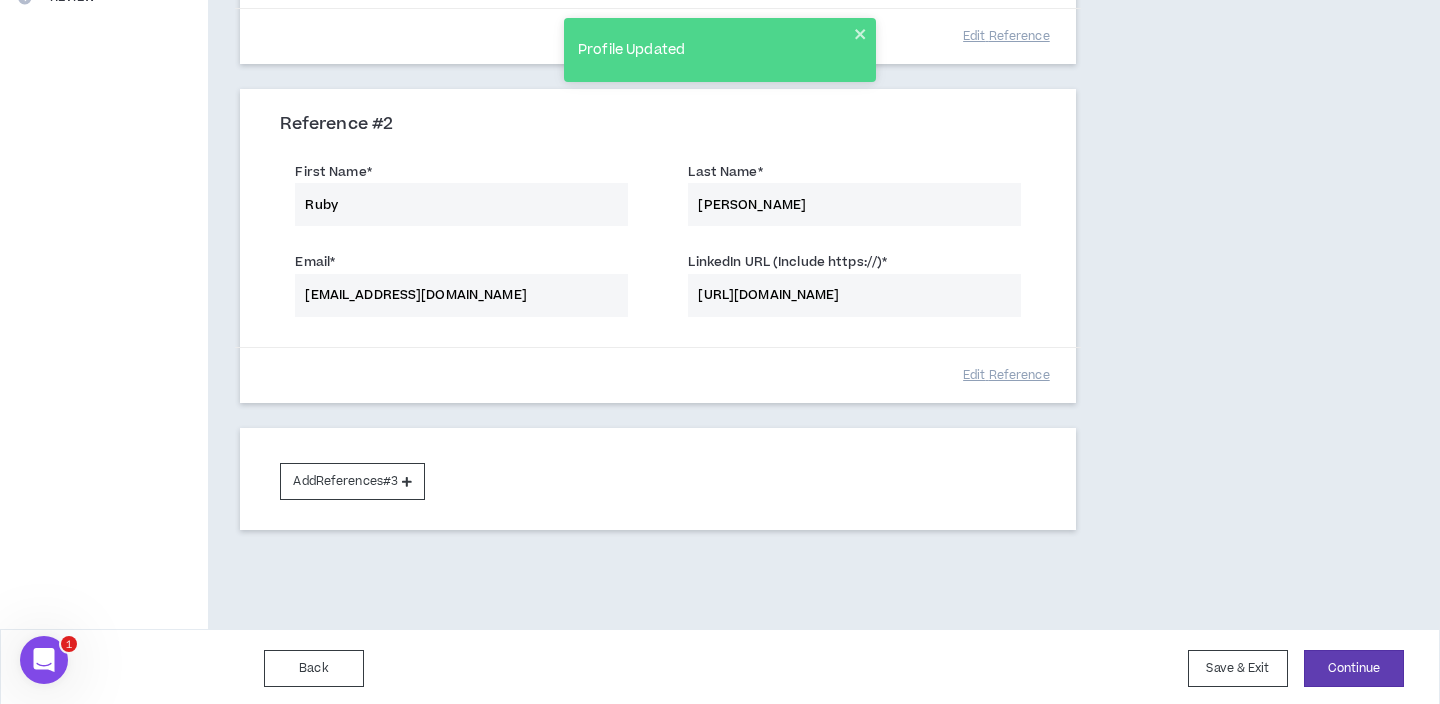 scroll, scrollTop: 546, scrollLeft: 0, axis: vertical 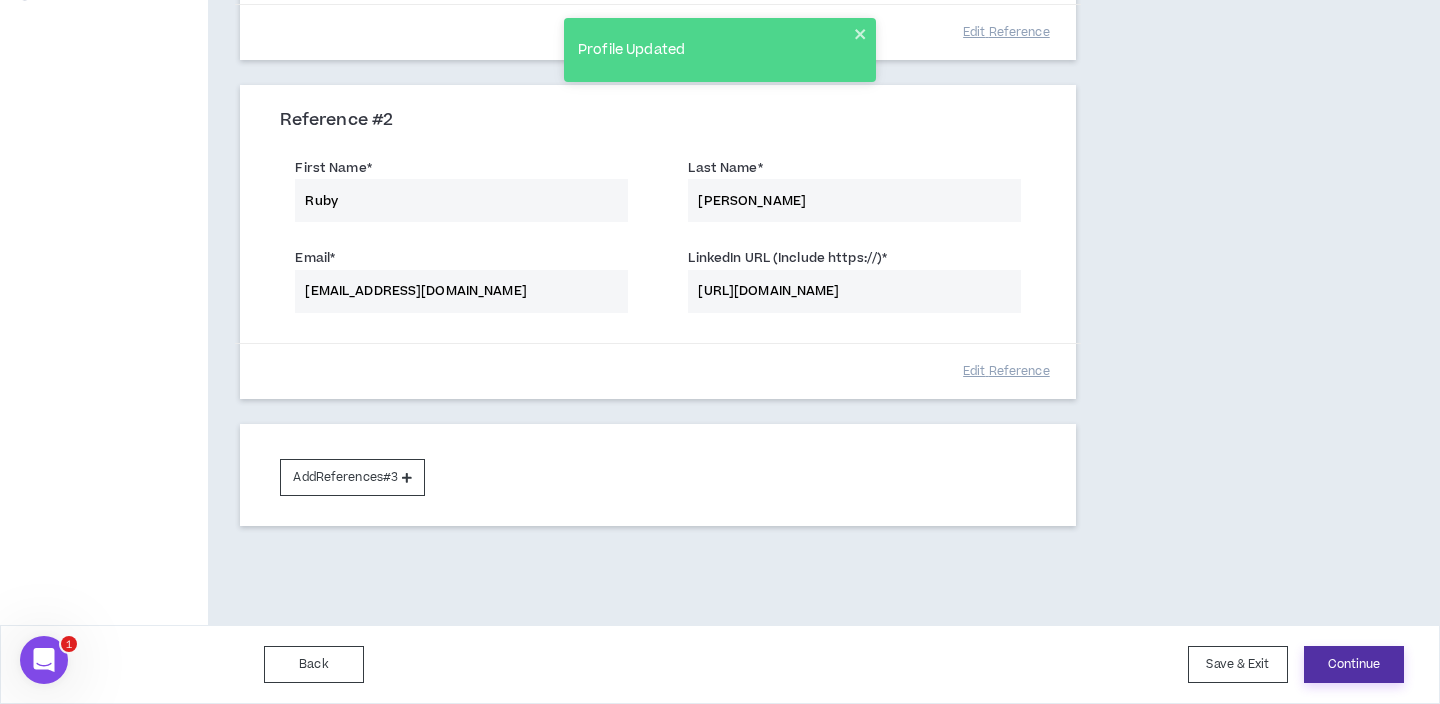 click on "Continue" at bounding box center (1354, 664) 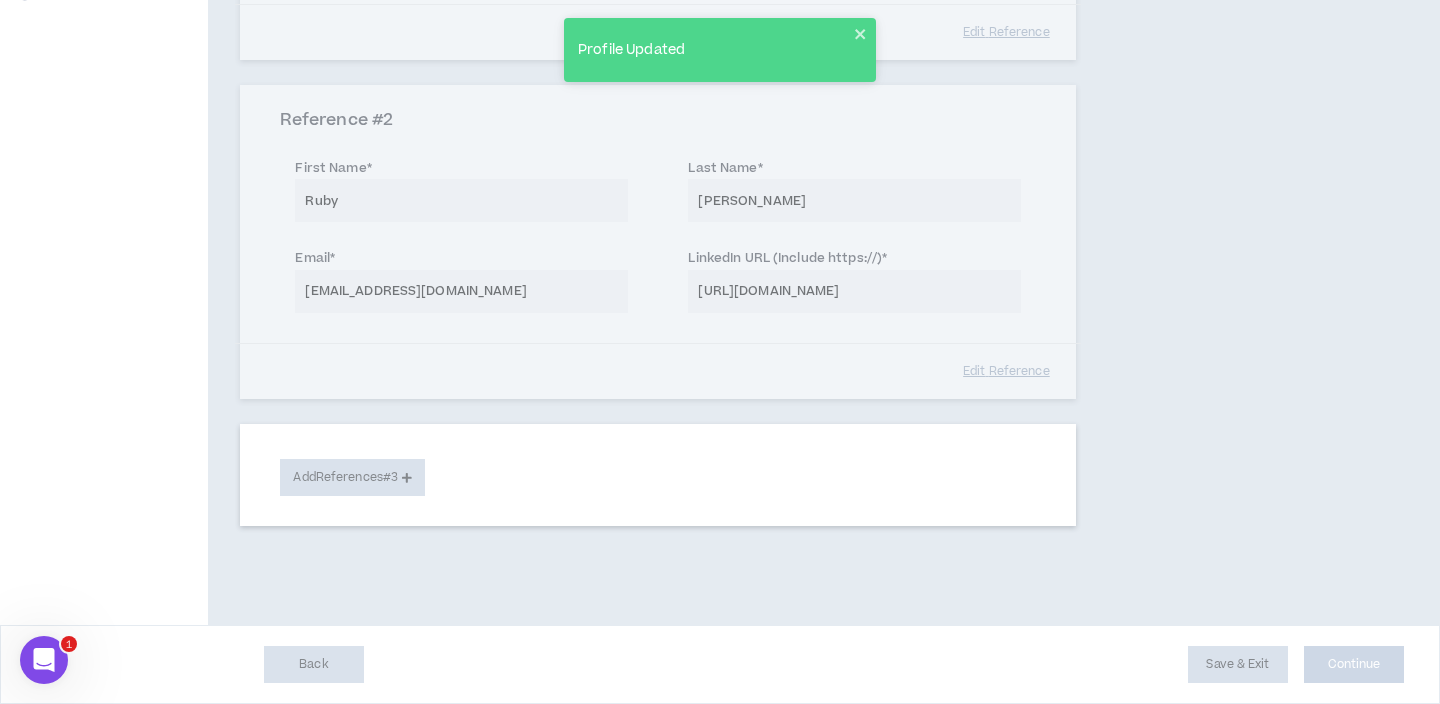 scroll, scrollTop: 0, scrollLeft: 0, axis: both 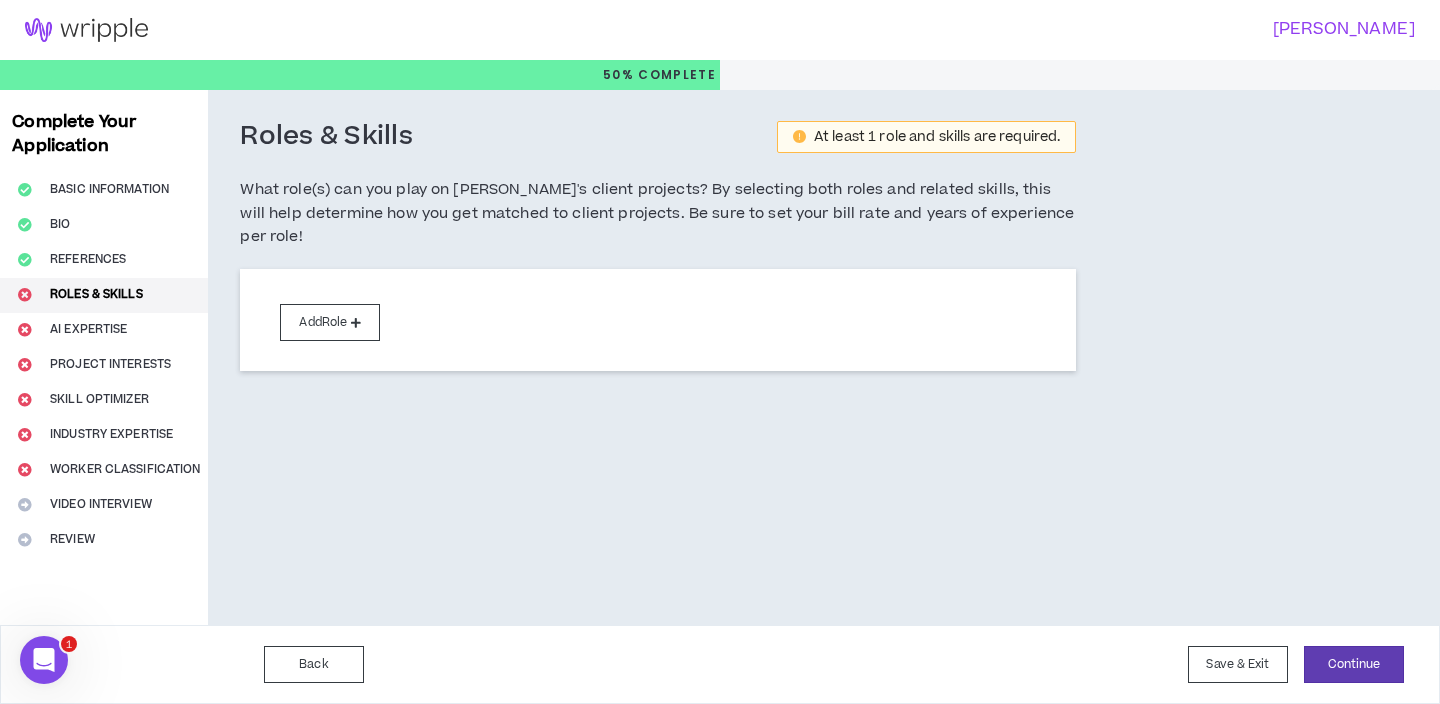 click on "Add  Role" at bounding box center (658, 320) 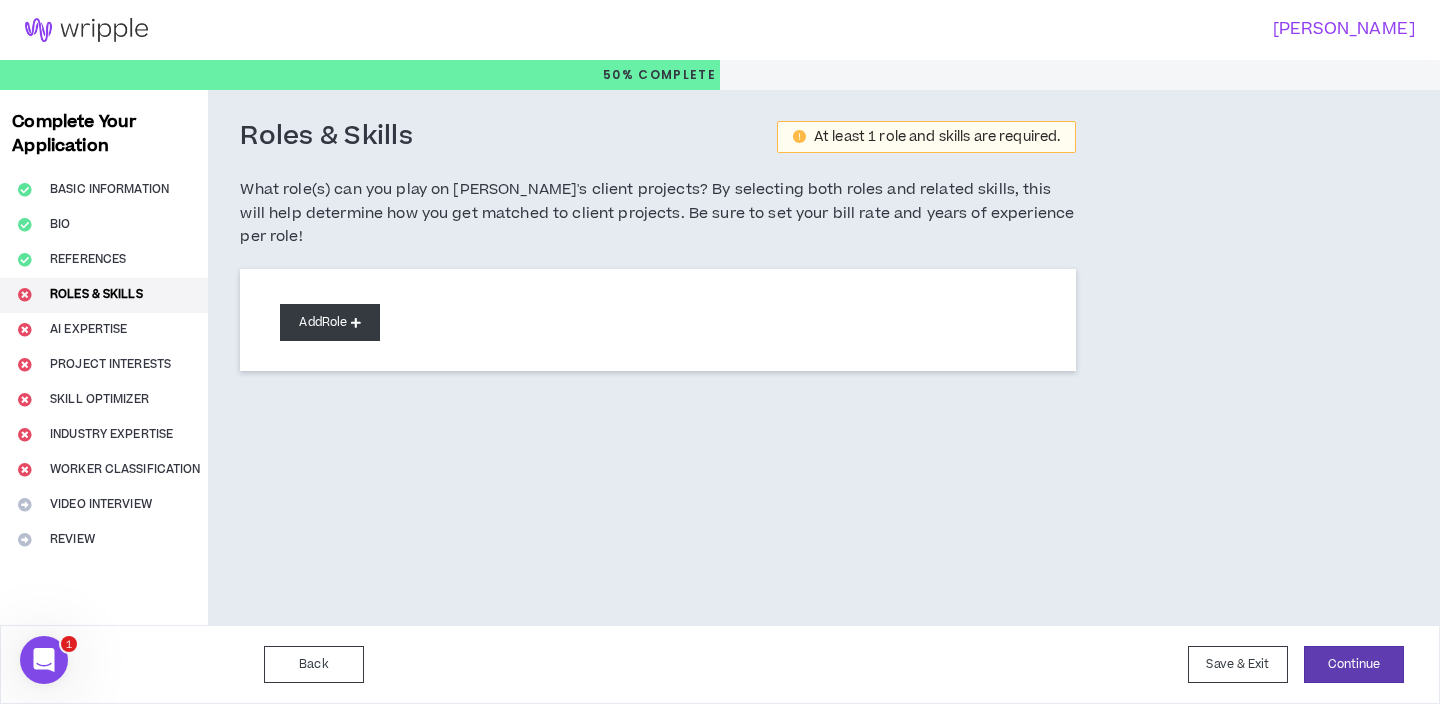 click on "Add  Role" at bounding box center [330, 322] 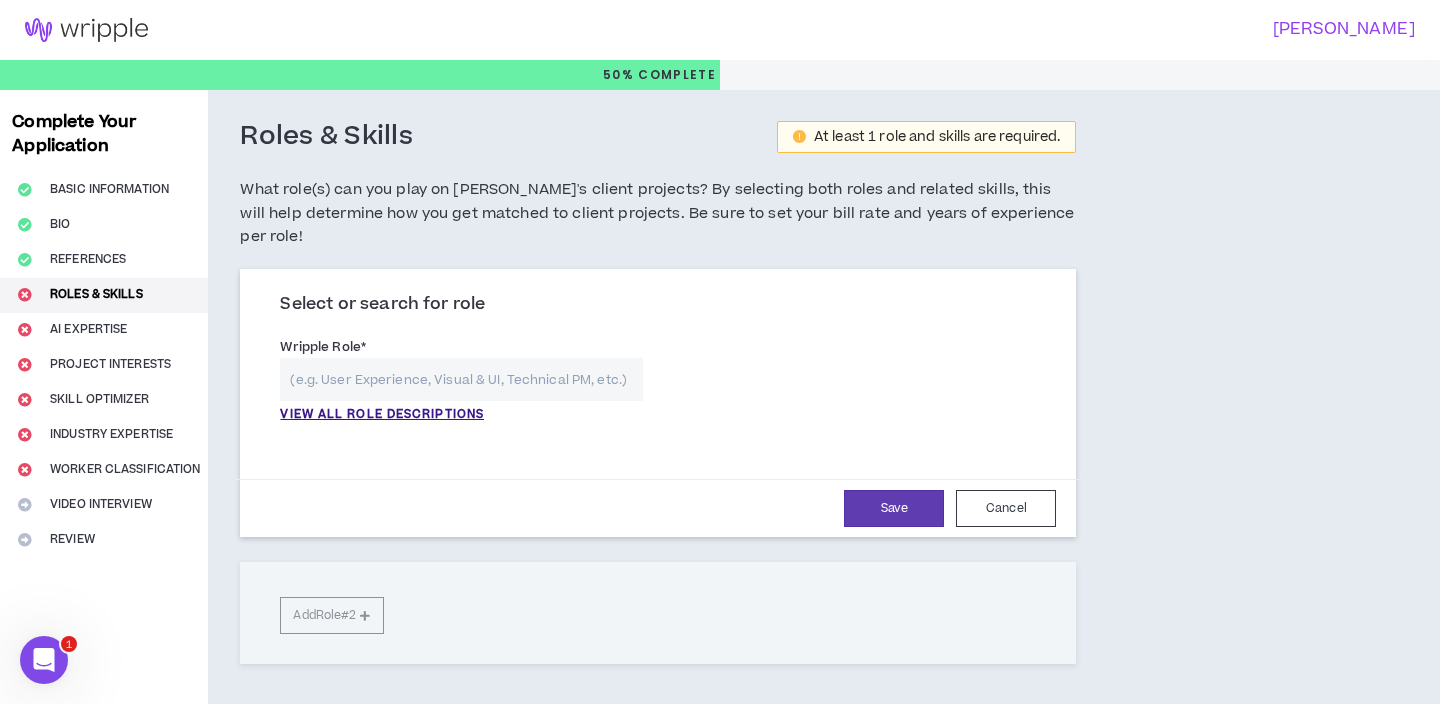 click at bounding box center [461, 379] 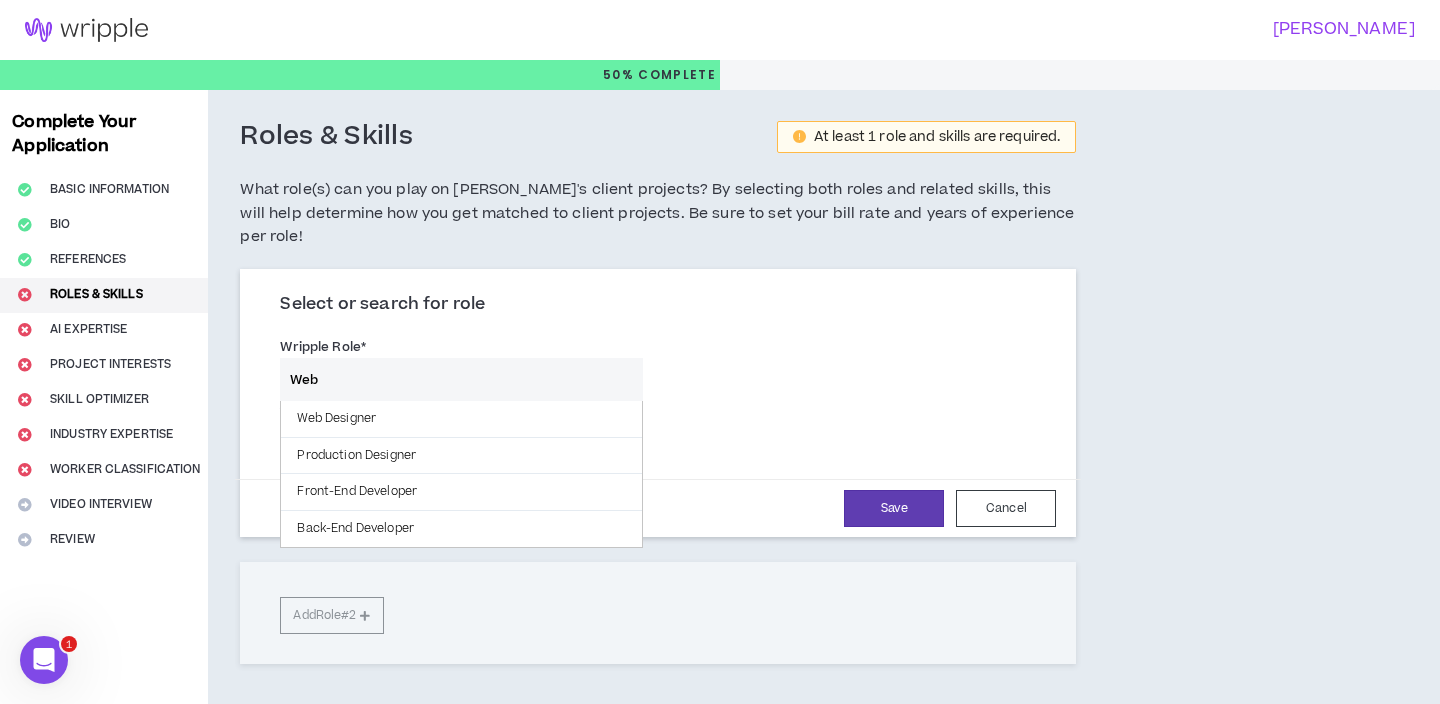 click on "Web Designer" at bounding box center [461, 419] 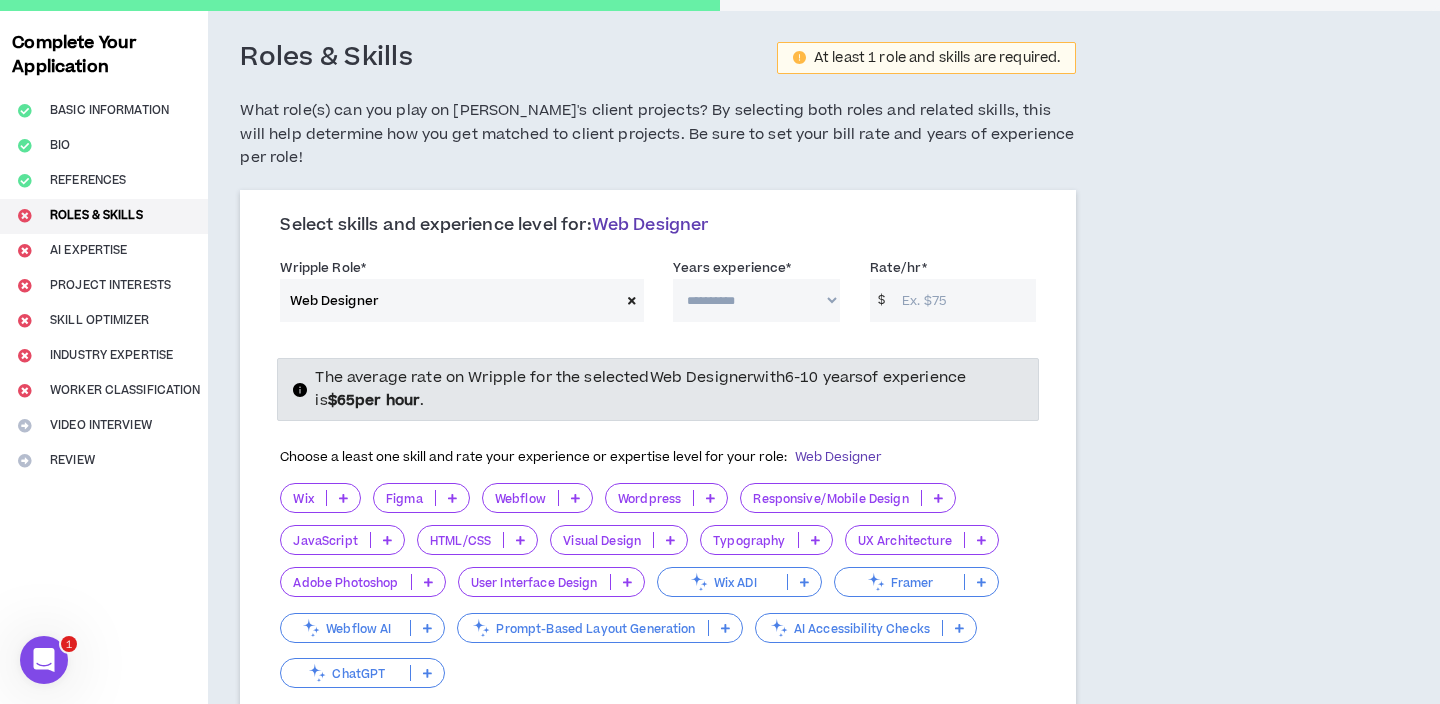 scroll, scrollTop: 91, scrollLeft: 0, axis: vertical 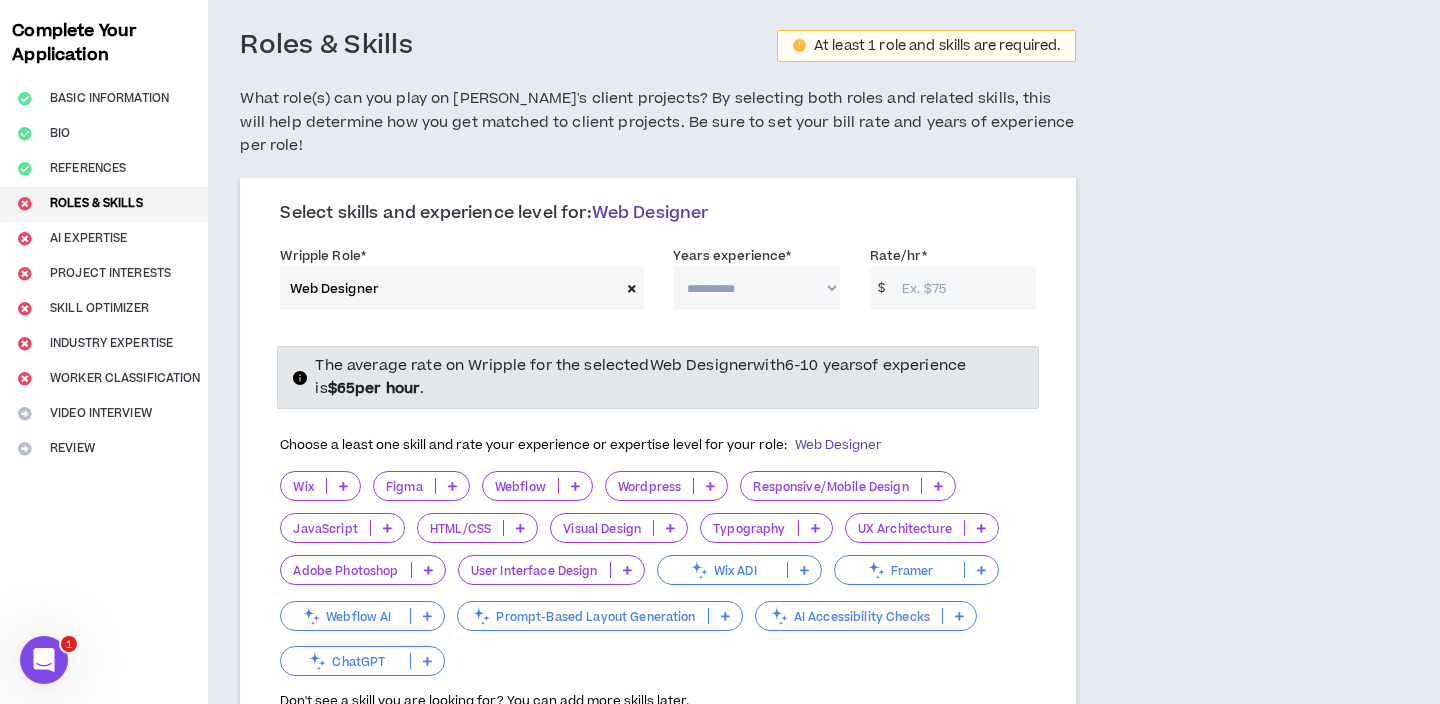 click at bounding box center [343, 486] 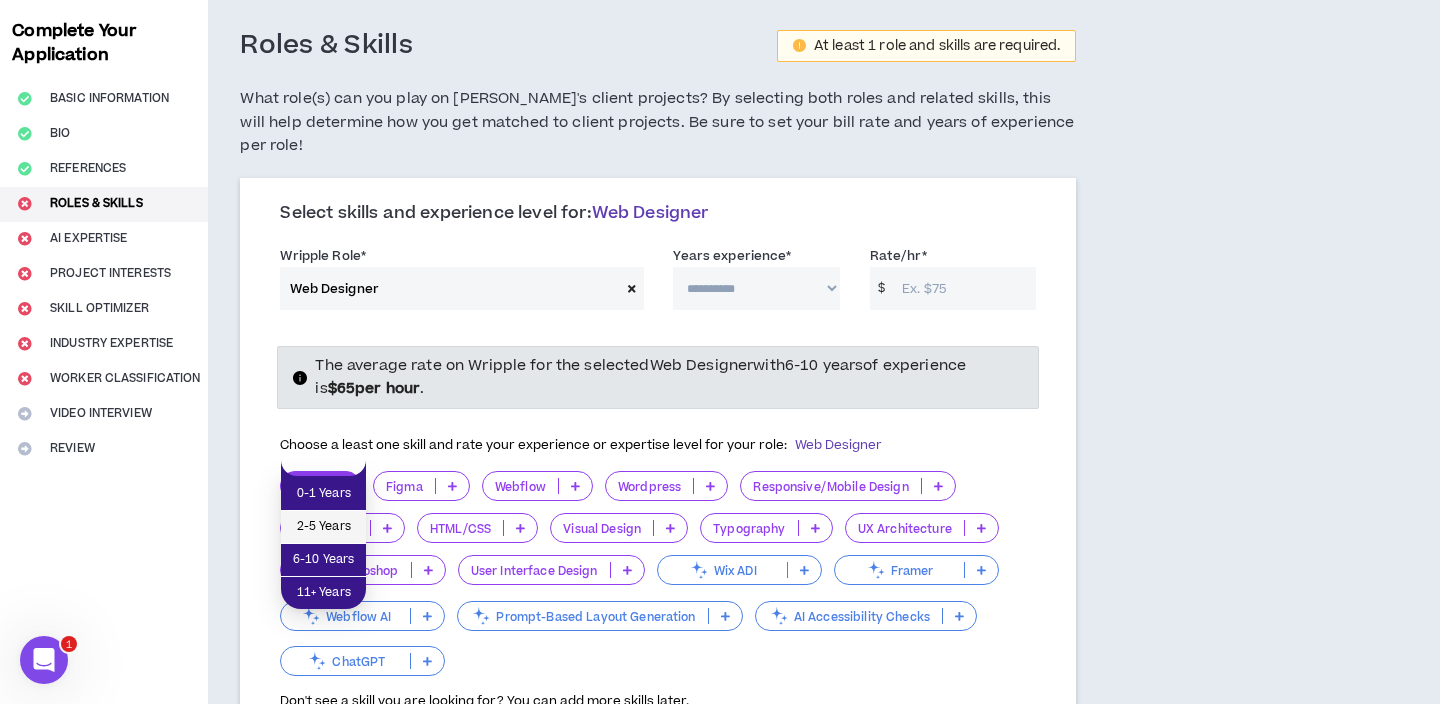 click on "2-5 Years" at bounding box center [323, 527] 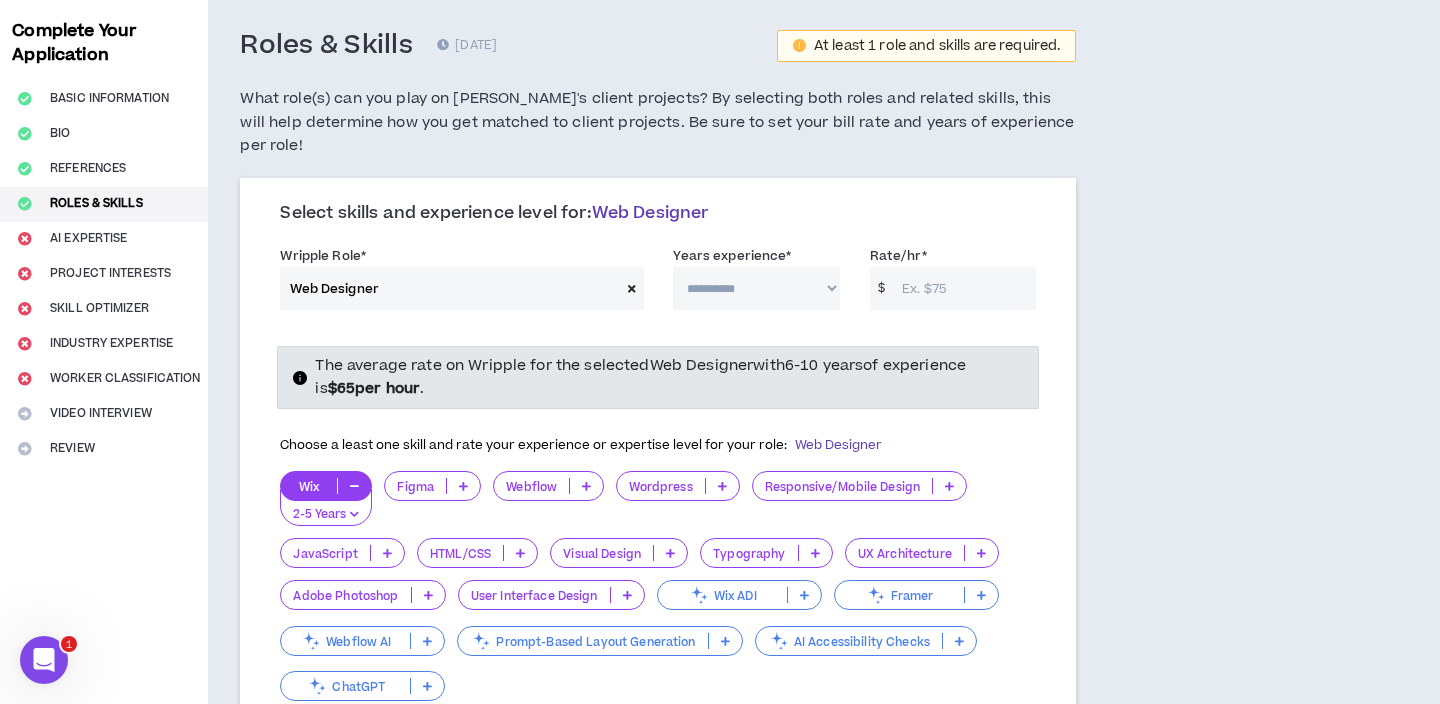 click on "Figma" at bounding box center [415, 486] 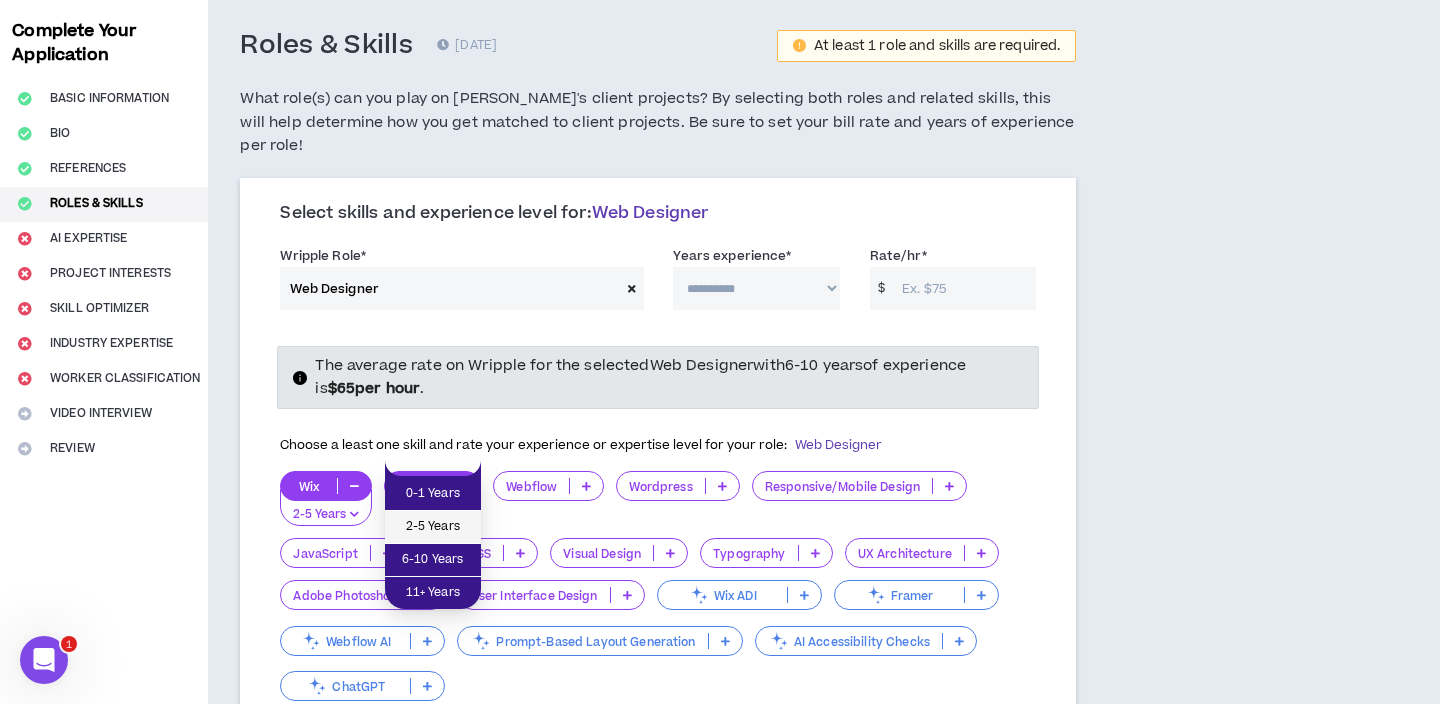 click on "2-5 Years" at bounding box center [433, 527] 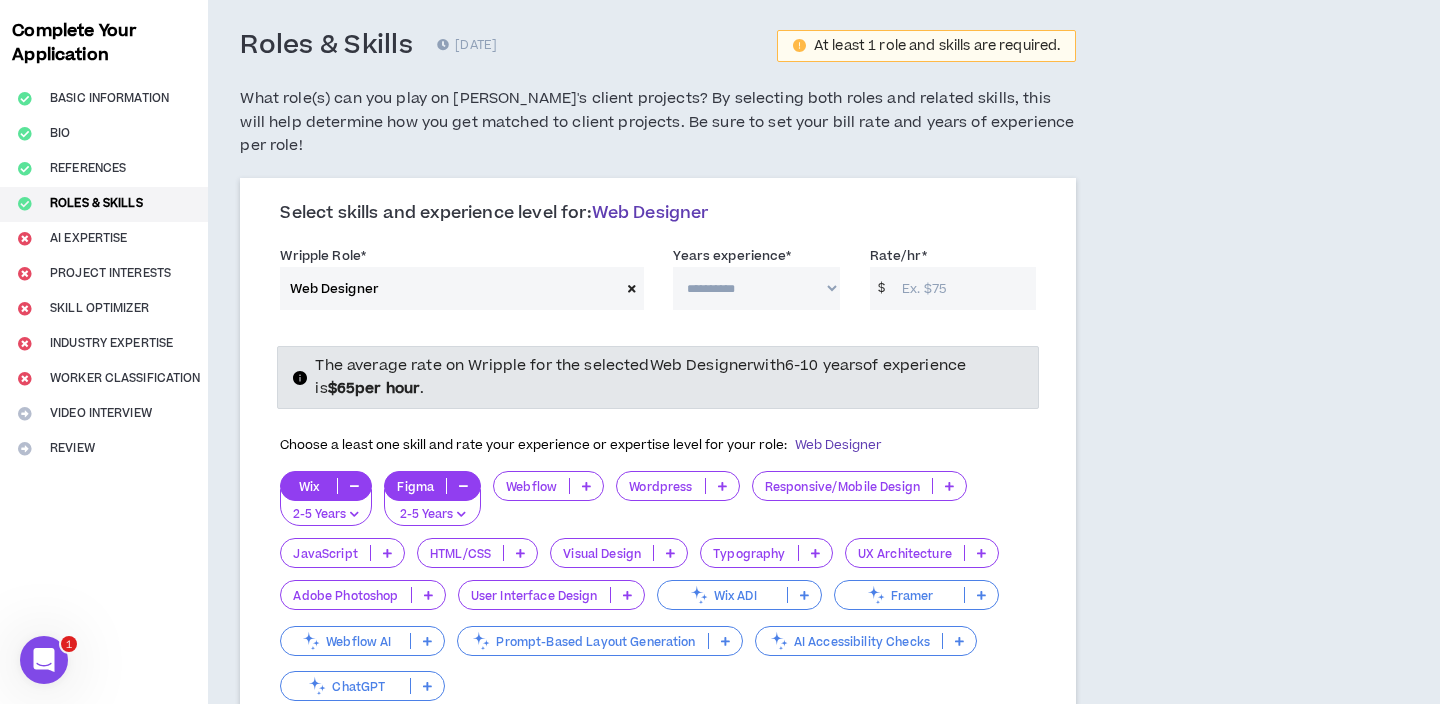 click at bounding box center (586, 486) 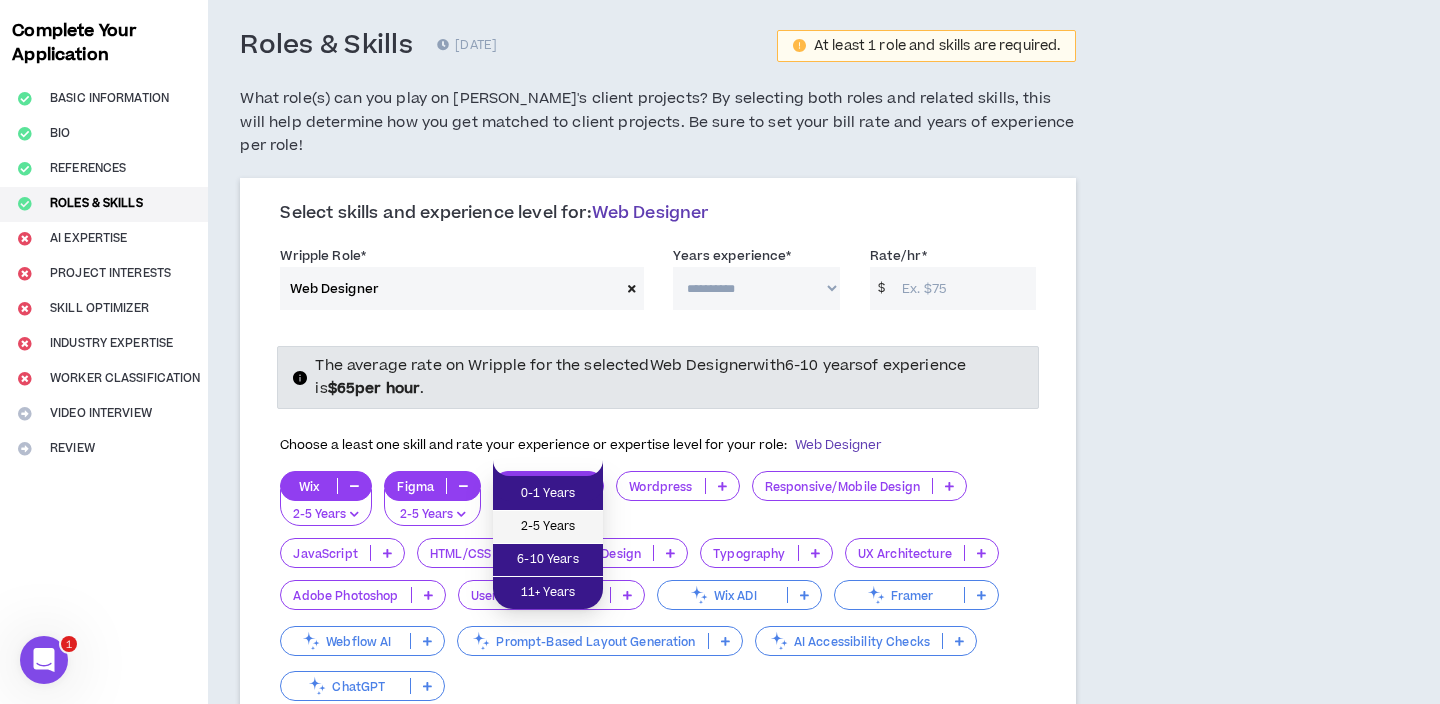 click on "2-5 Years" at bounding box center (548, 527) 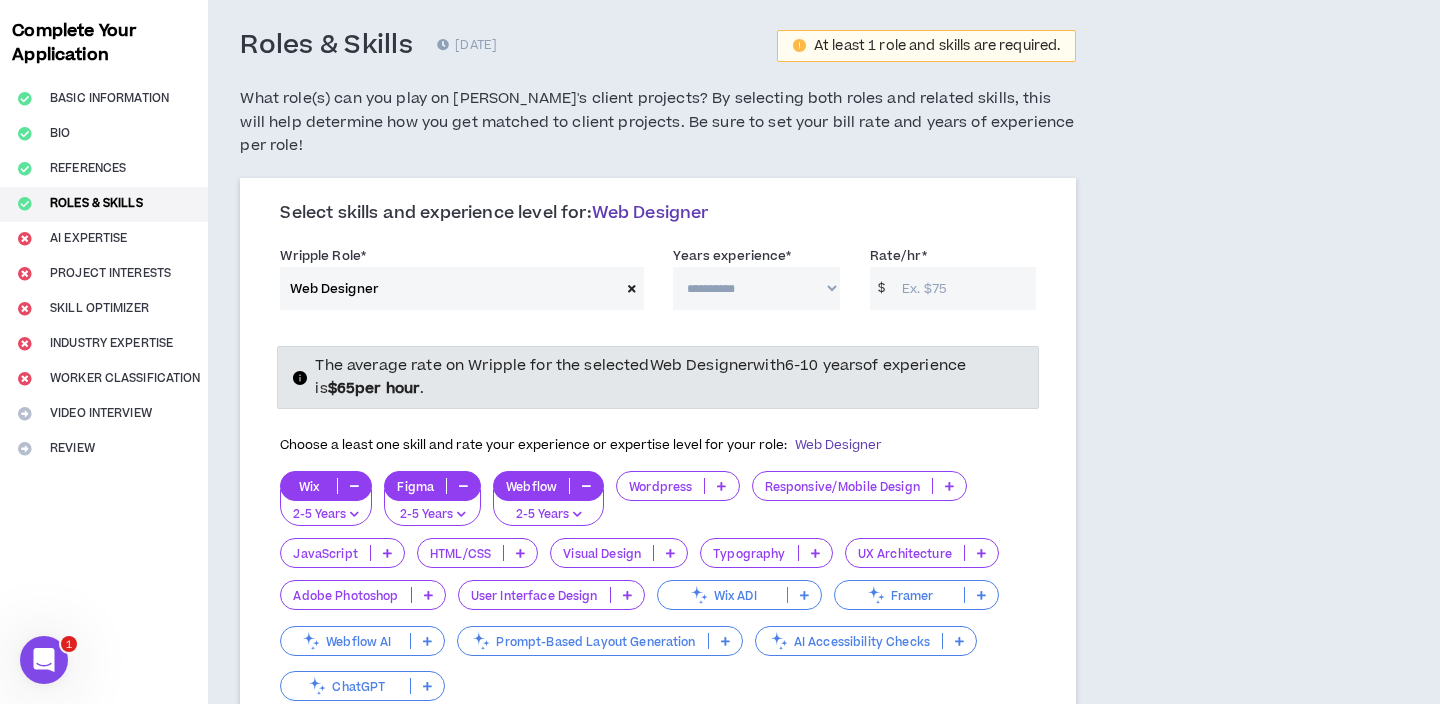 click at bounding box center (721, 486) 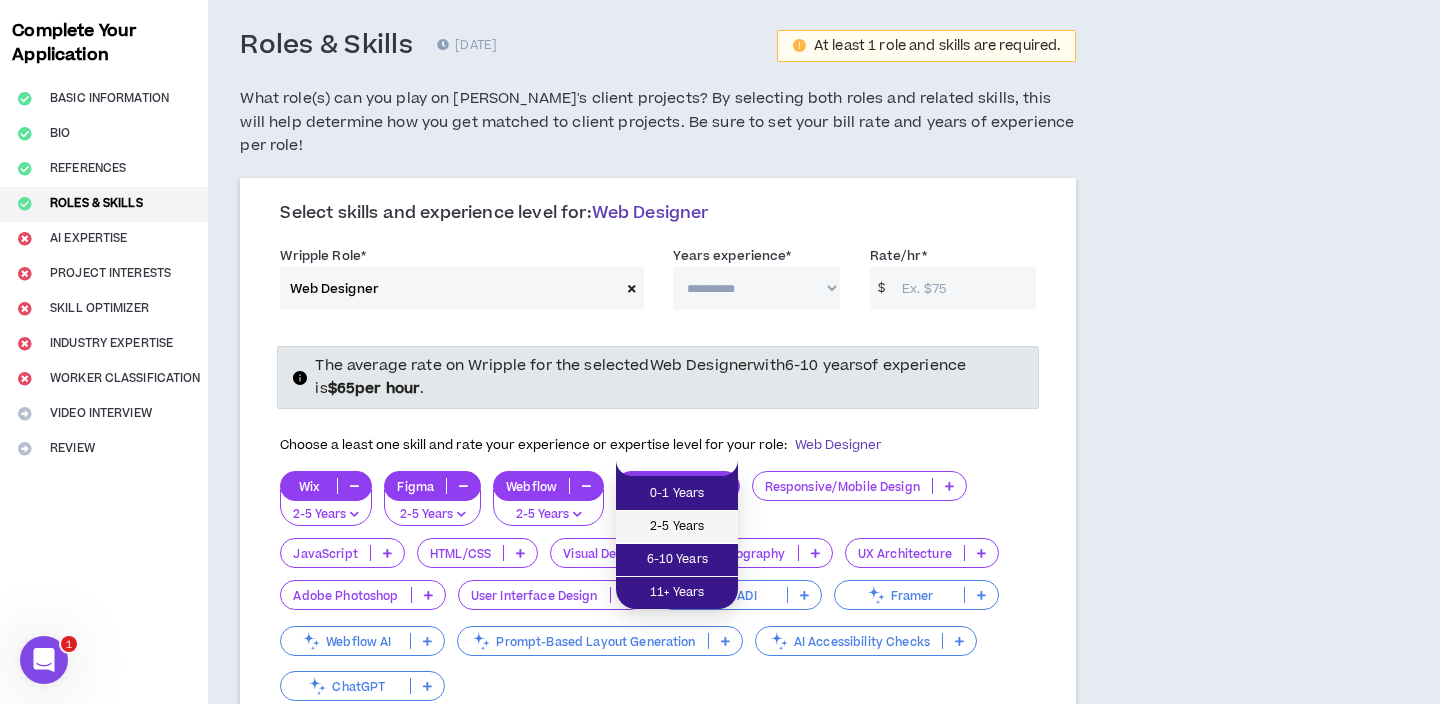 click on "2-5 Years" at bounding box center [677, 527] 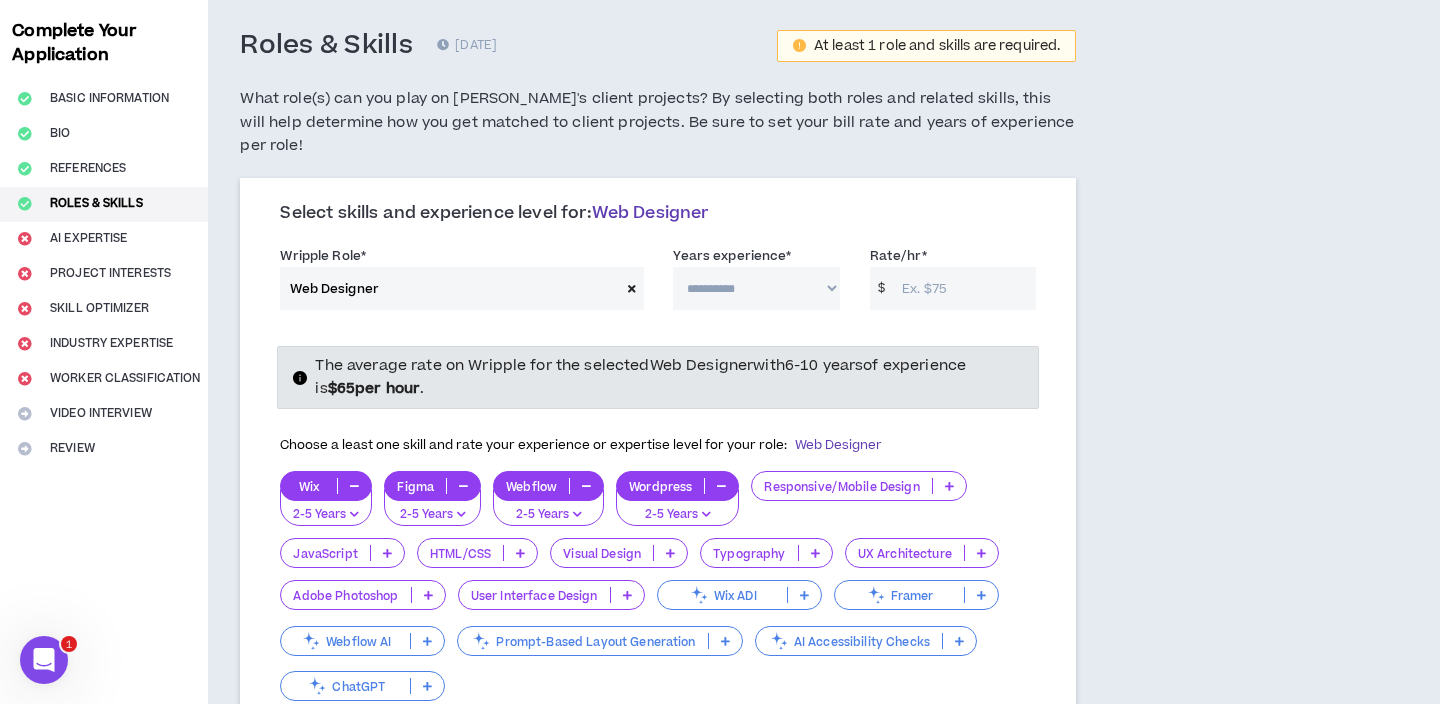 click on "Responsive/Mobile Design" at bounding box center (841, 486) 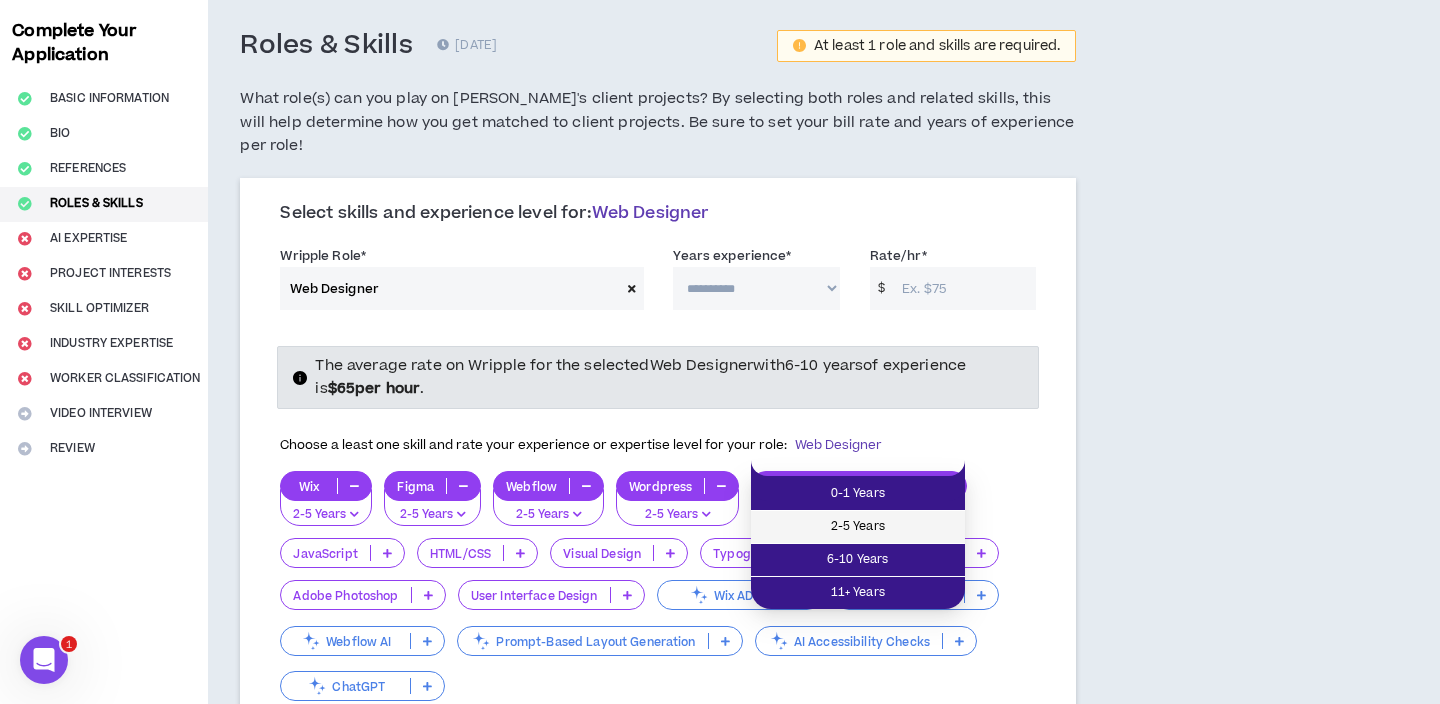 click on "2-5 Years" at bounding box center [858, 527] 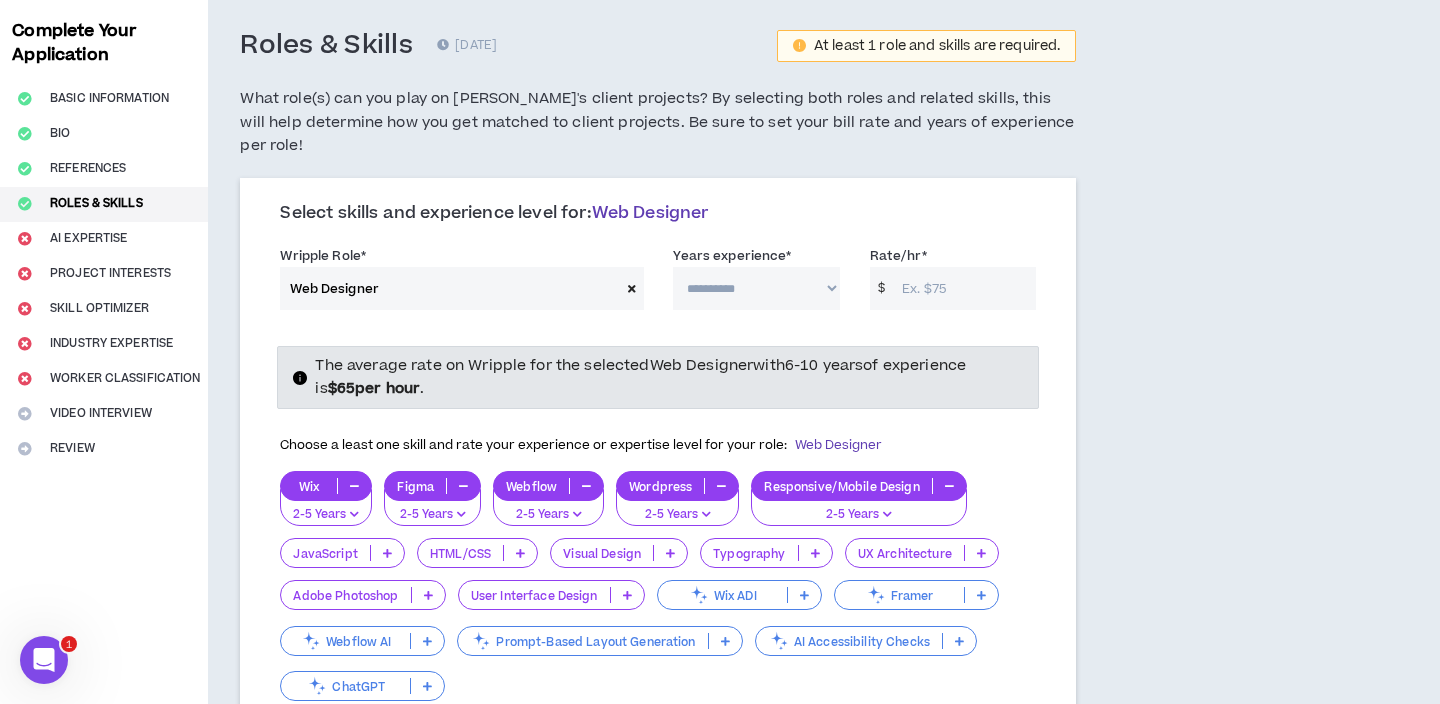 click on "JavaScript" at bounding box center (325, 553) 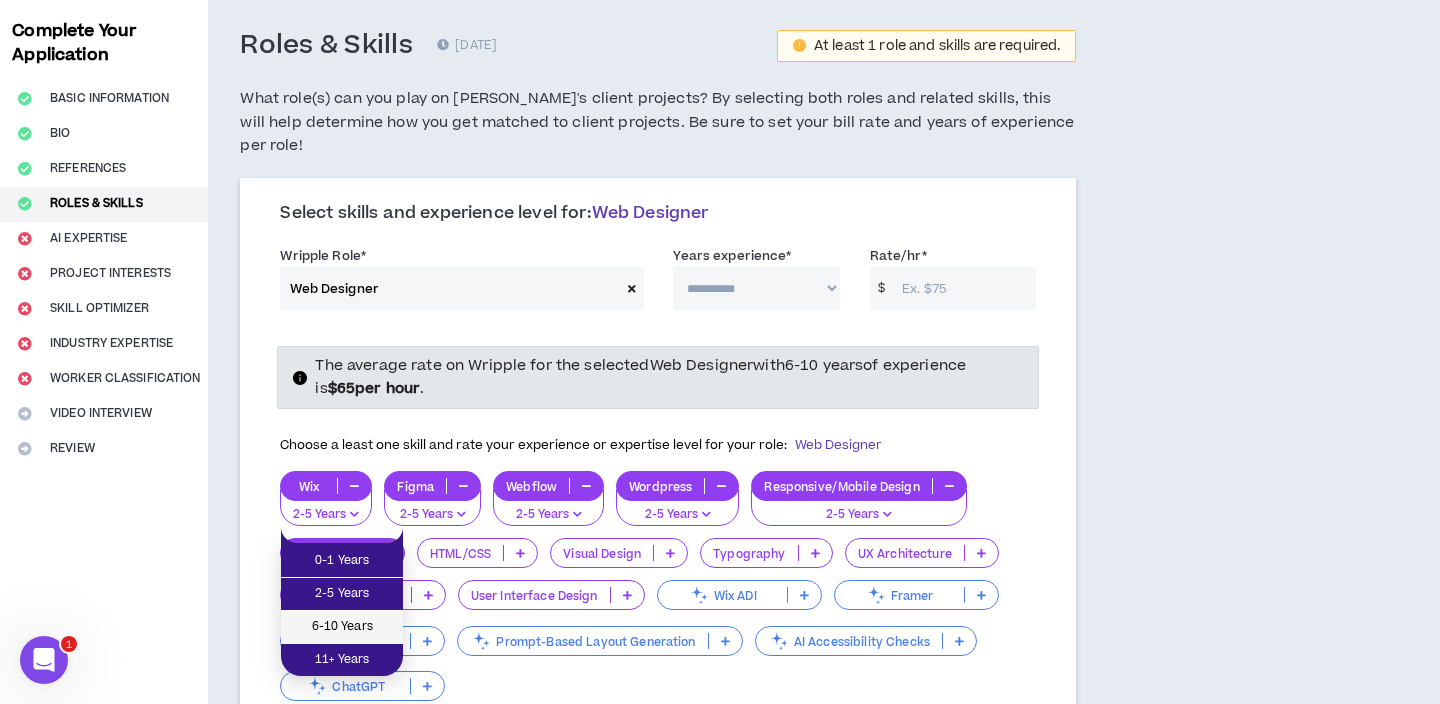 click on "6-10 Years" at bounding box center [342, 627] 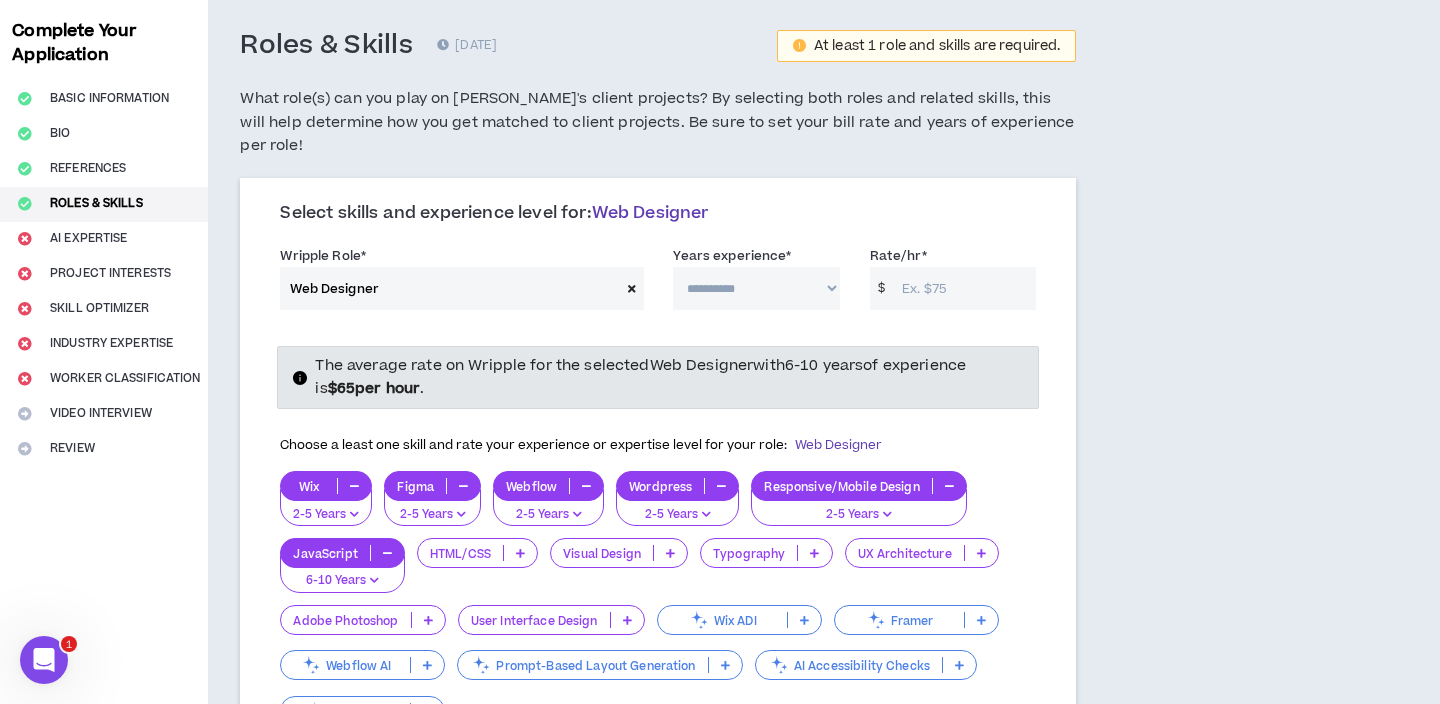 click on "HTML/CSS" at bounding box center (460, 553) 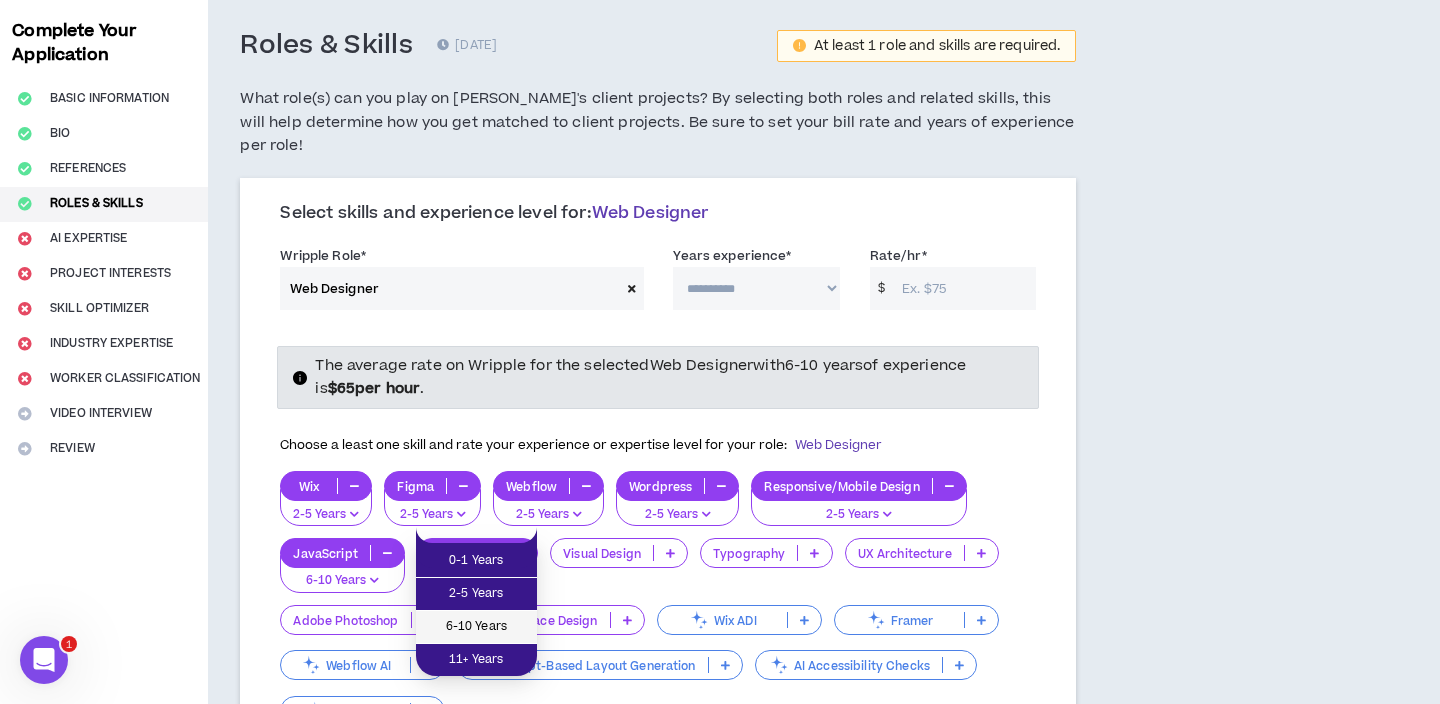 click on "6-10 Years" at bounding box center (476, 627) 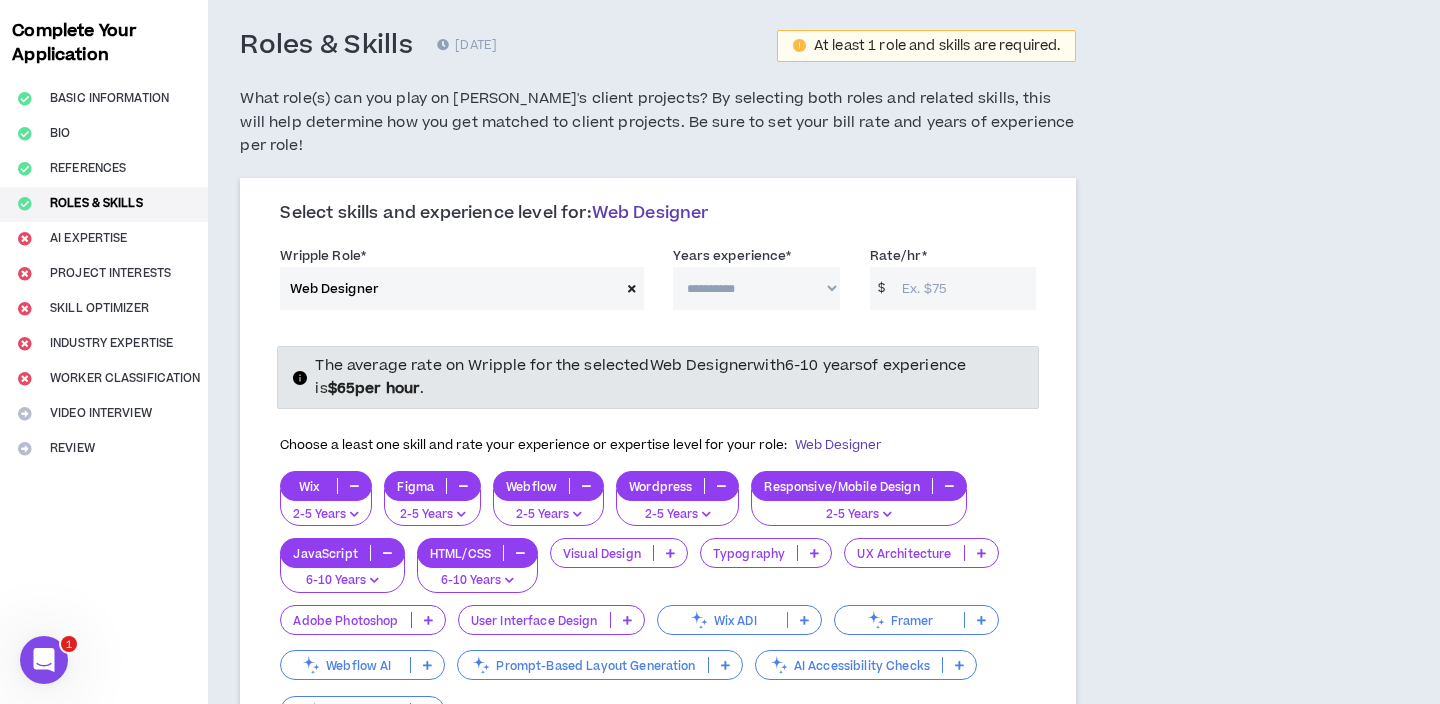 click on "Visual Design" at bounding box center [602, 553] 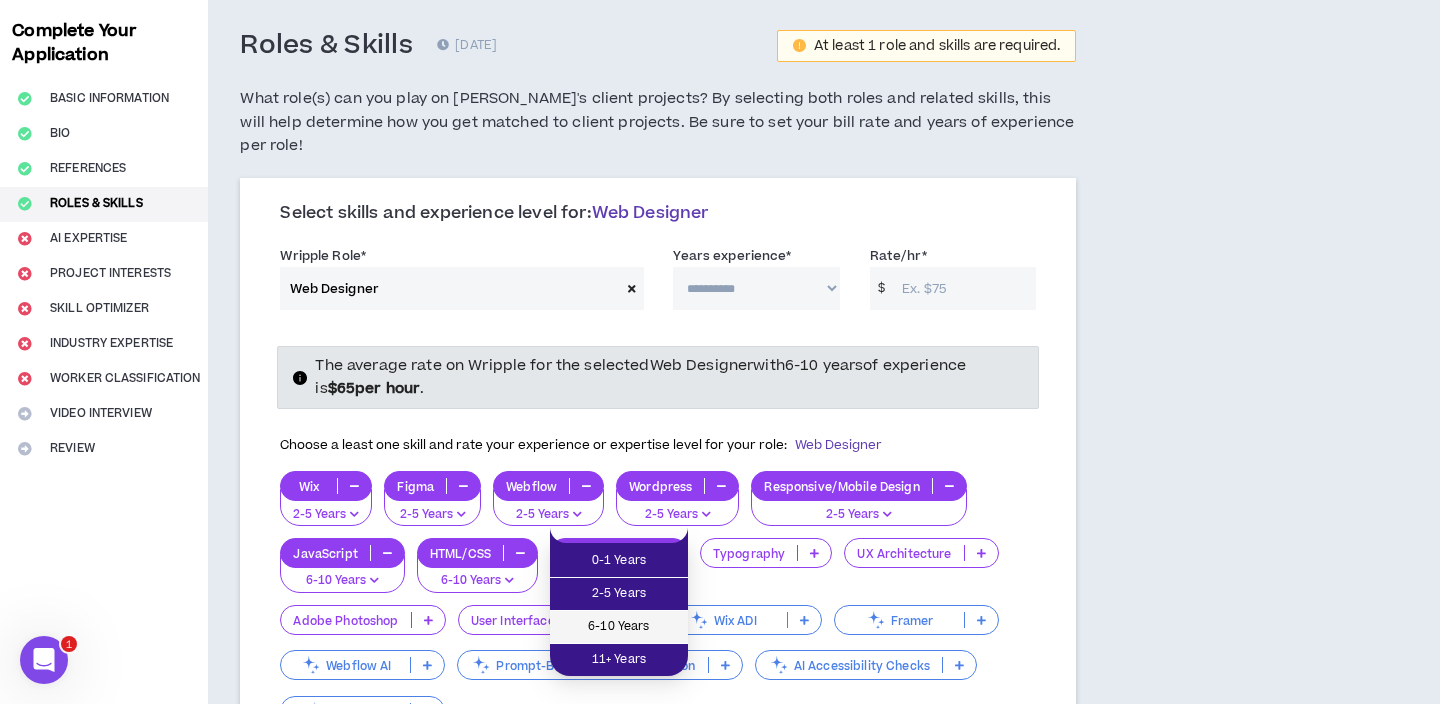 click on "6-10 Years" at bounding box center (619, 627) 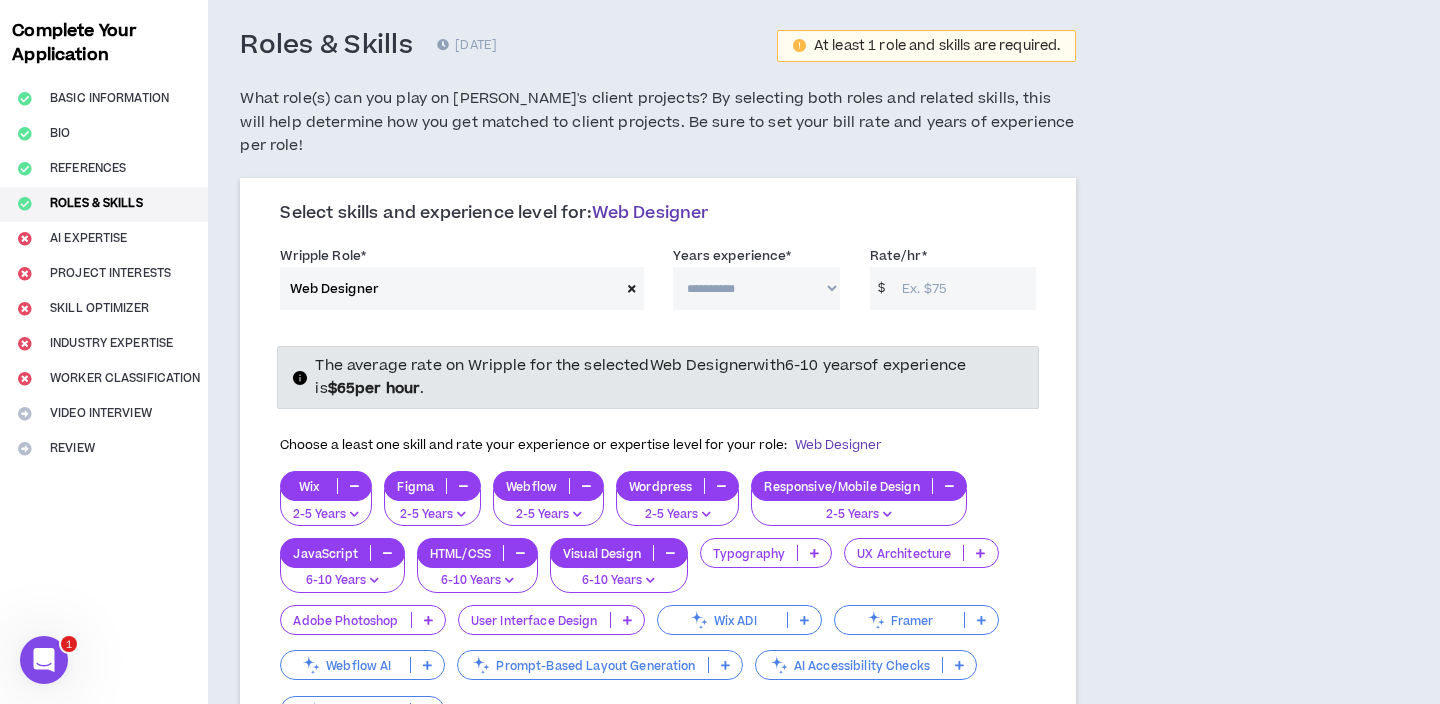 click on "Typography" at bounding box center [749, 553] 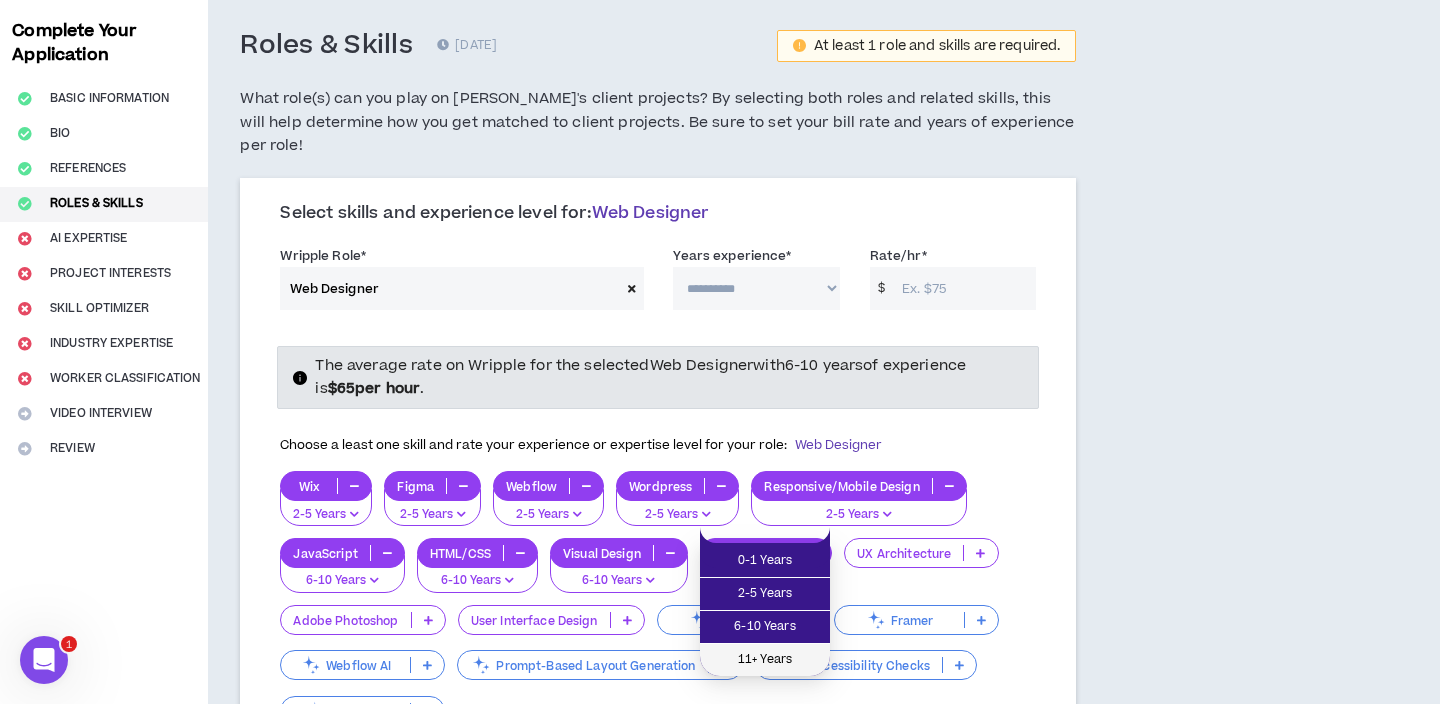click on "11+ Years" at bounding box center [765, 660] 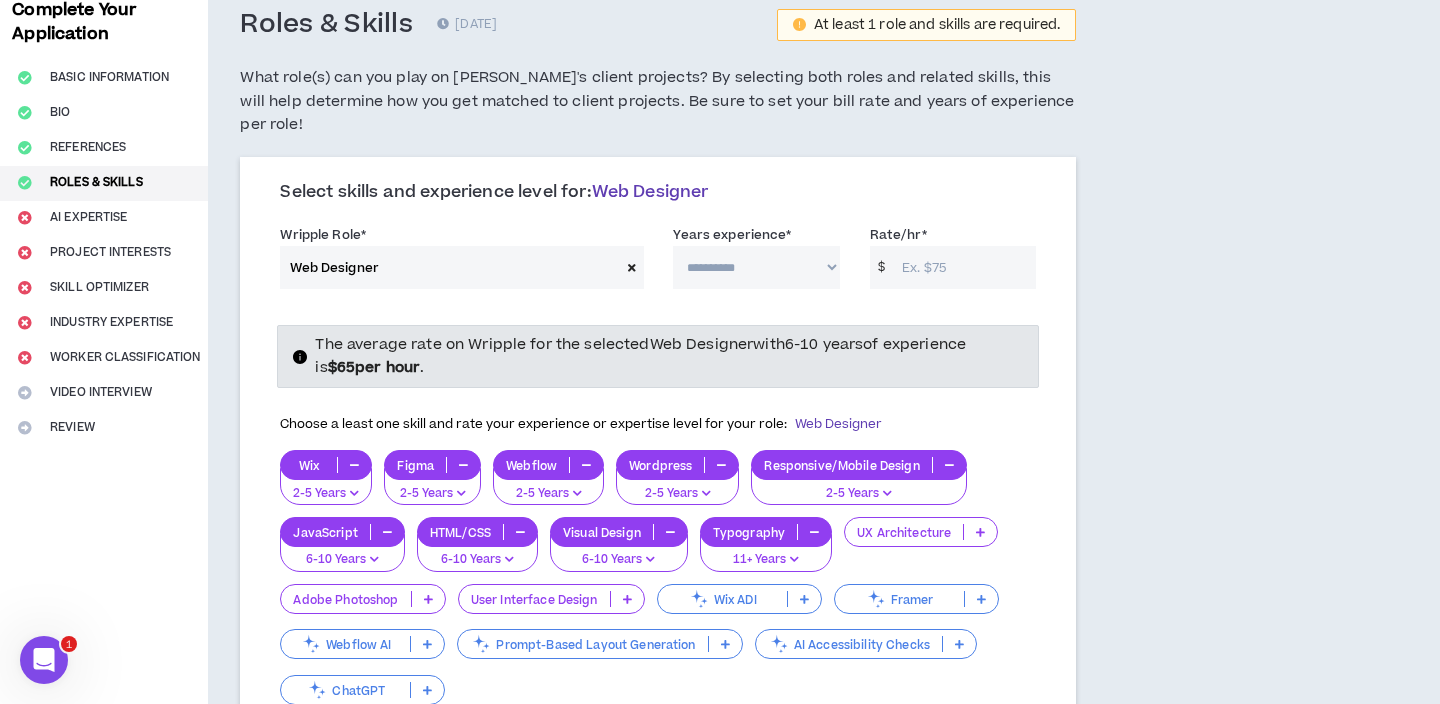 scroll, scrollTop: 201, scrollLeft: 0, axis: vertical 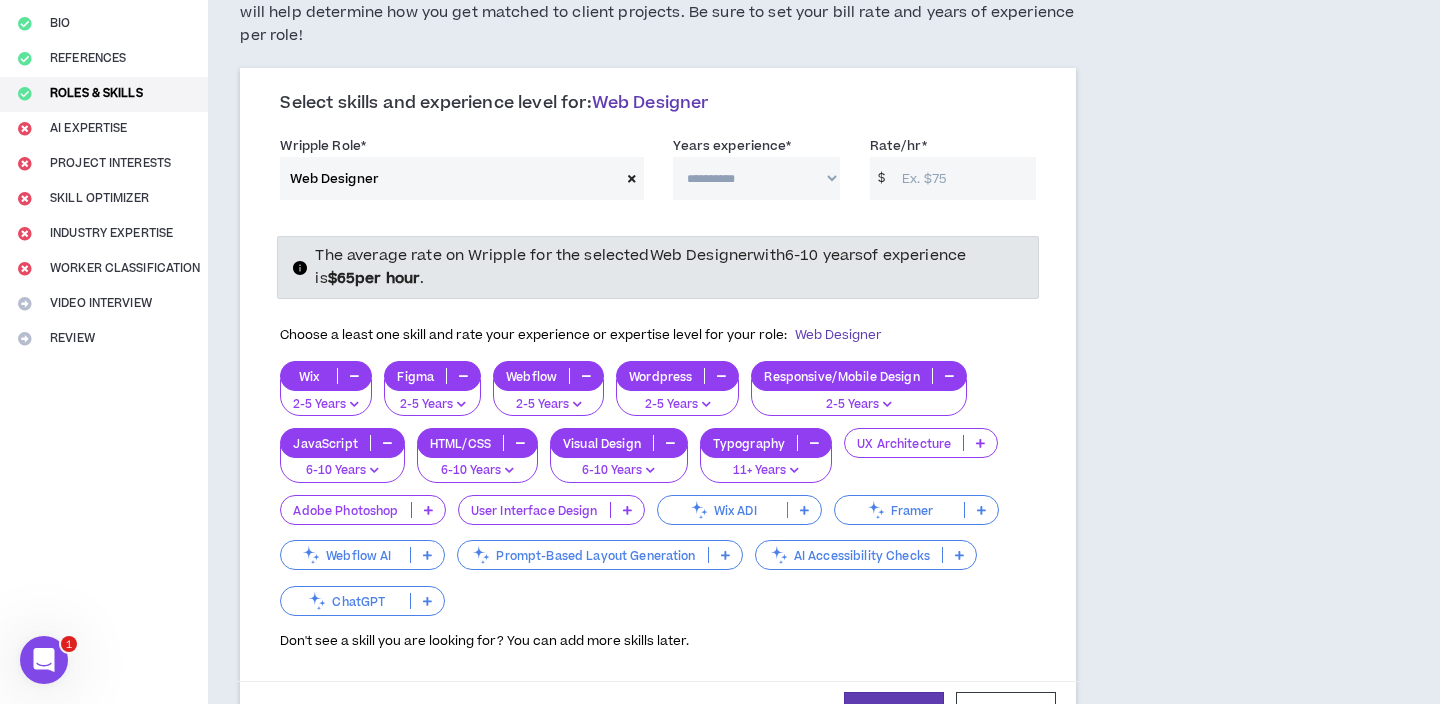 click on "Adobe Photoshop" at bounding box center [345, 510] 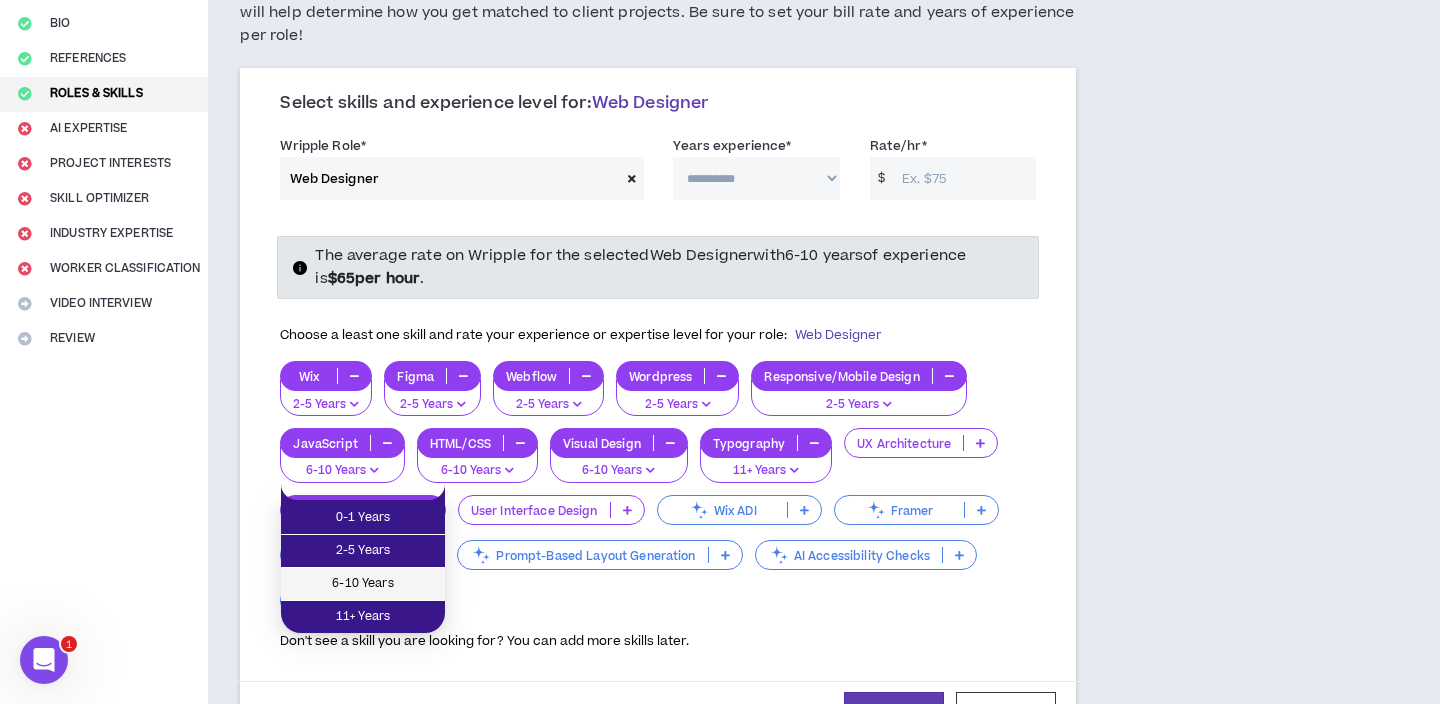 click on "6-10 Years" at bounding box center (363, 584) 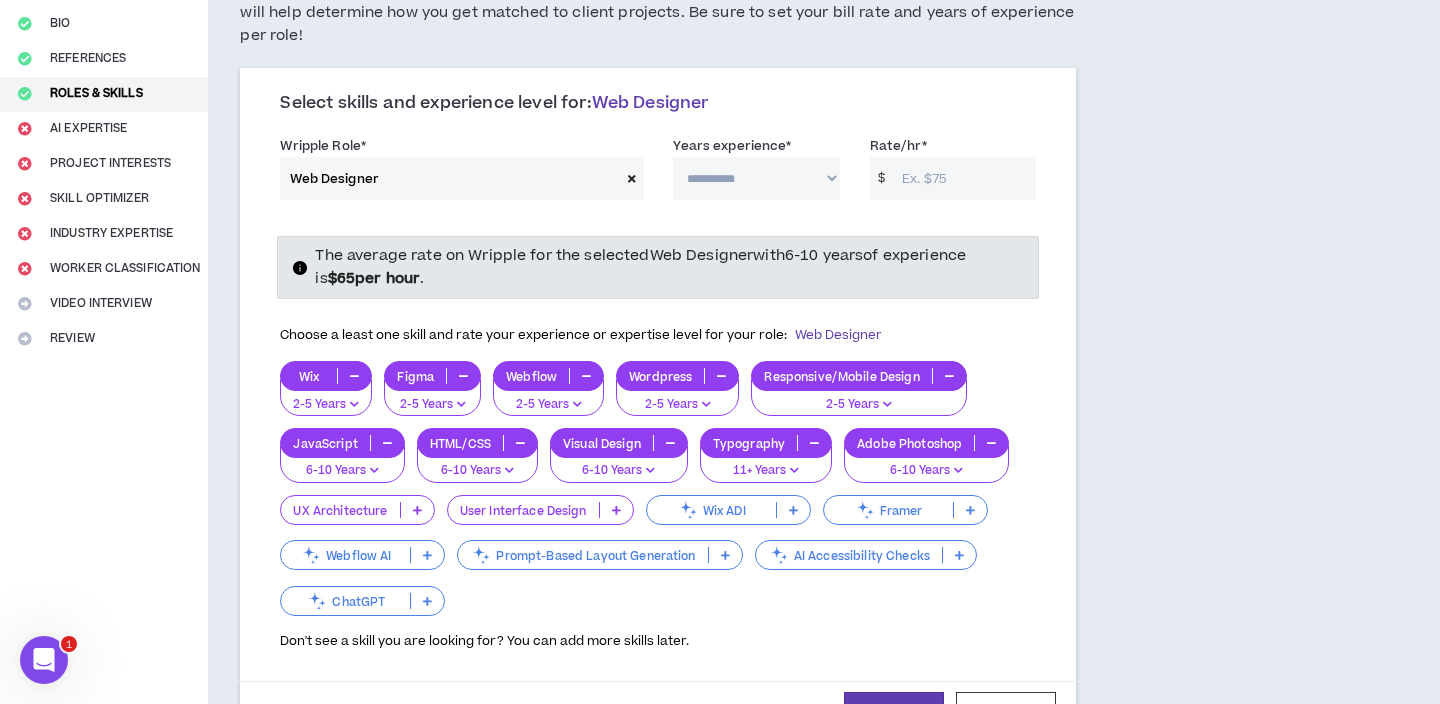 click on "User Interface Design" at bounding box center [523, 510] 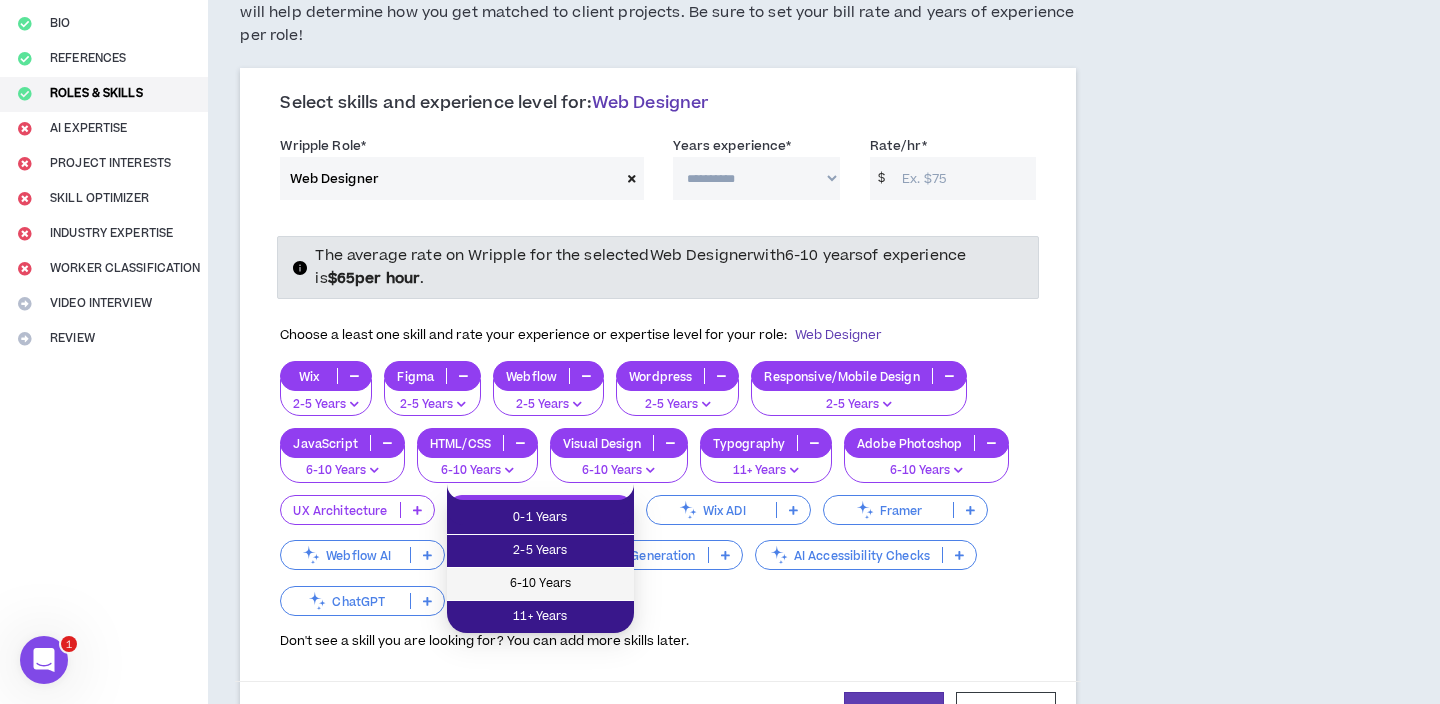 click on "6-10 Years" at bounding box center (540, 584) 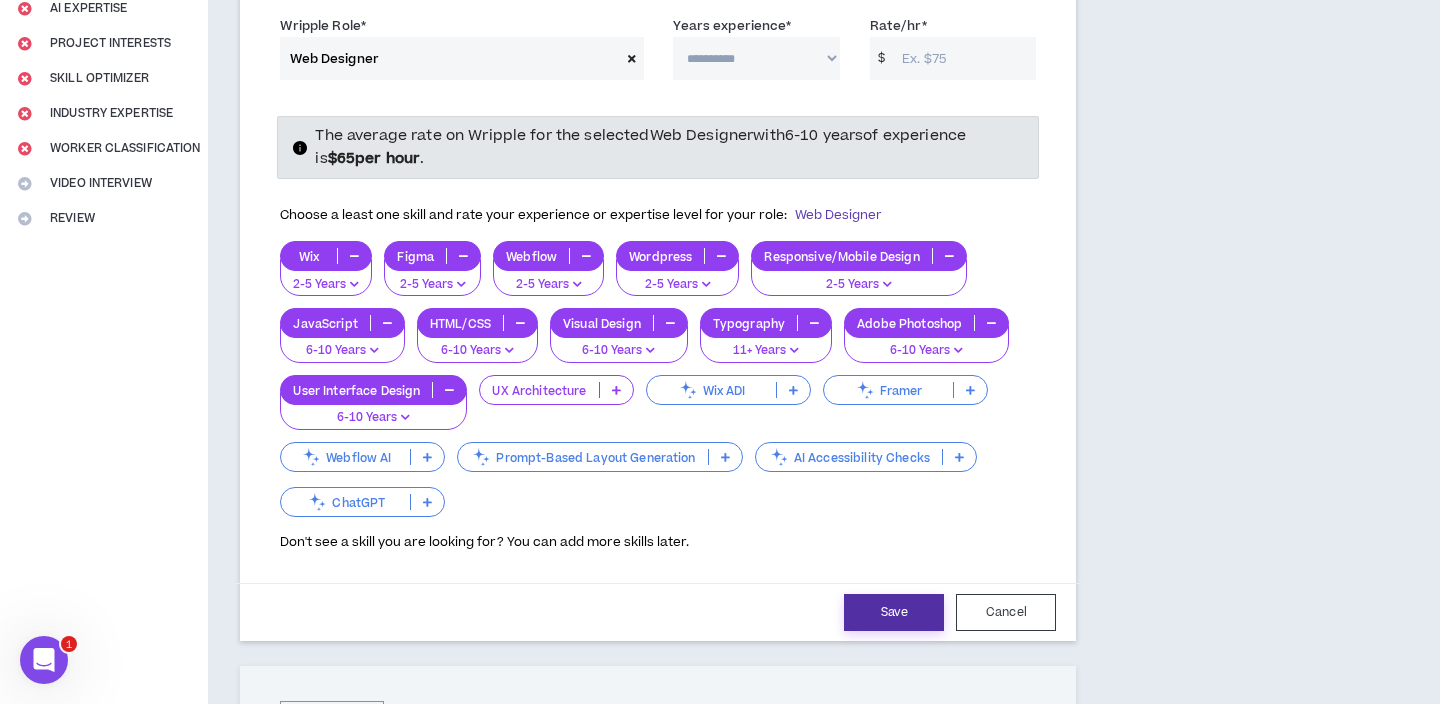 click on "Save" at bounding box center [894, 612] 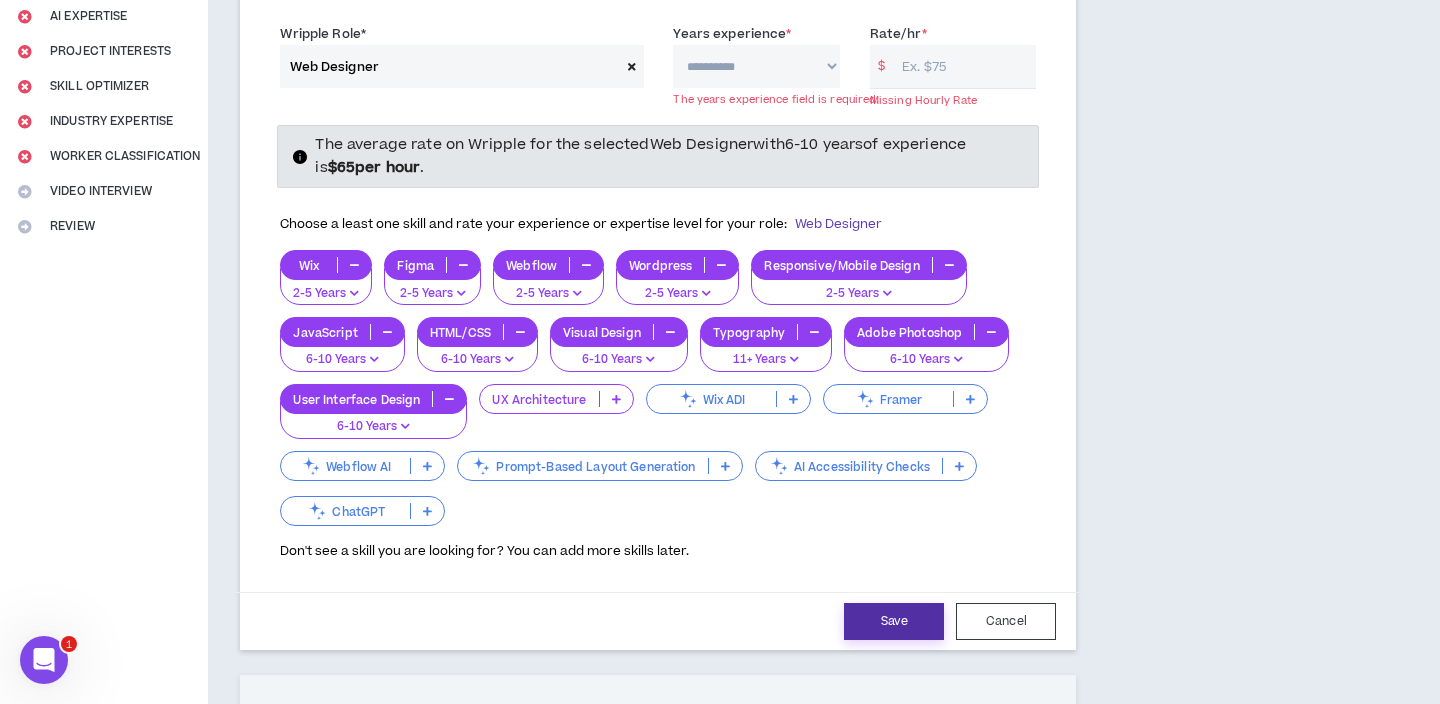 scroll, scrollTop: 312, scrollLeft: 0, axis: vertical 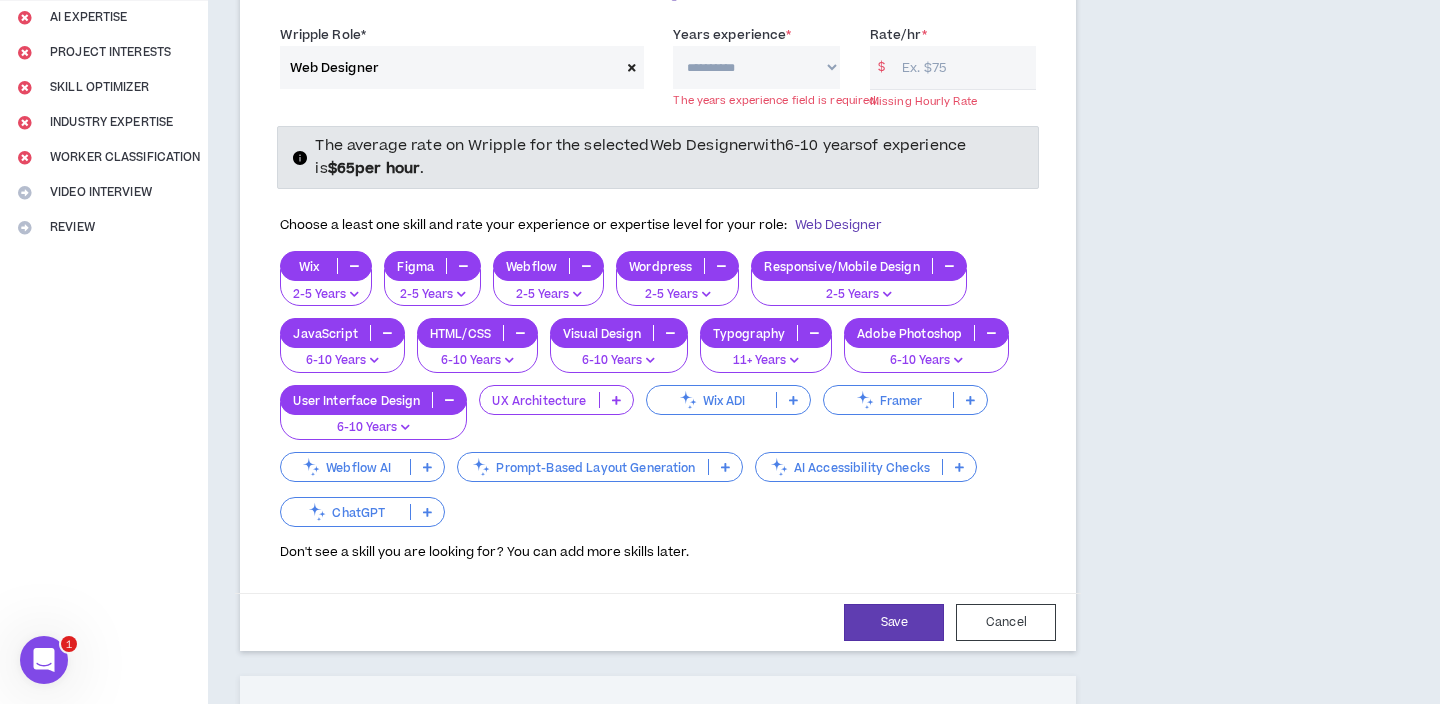 click on "**********" at bounding box center [756, 67] 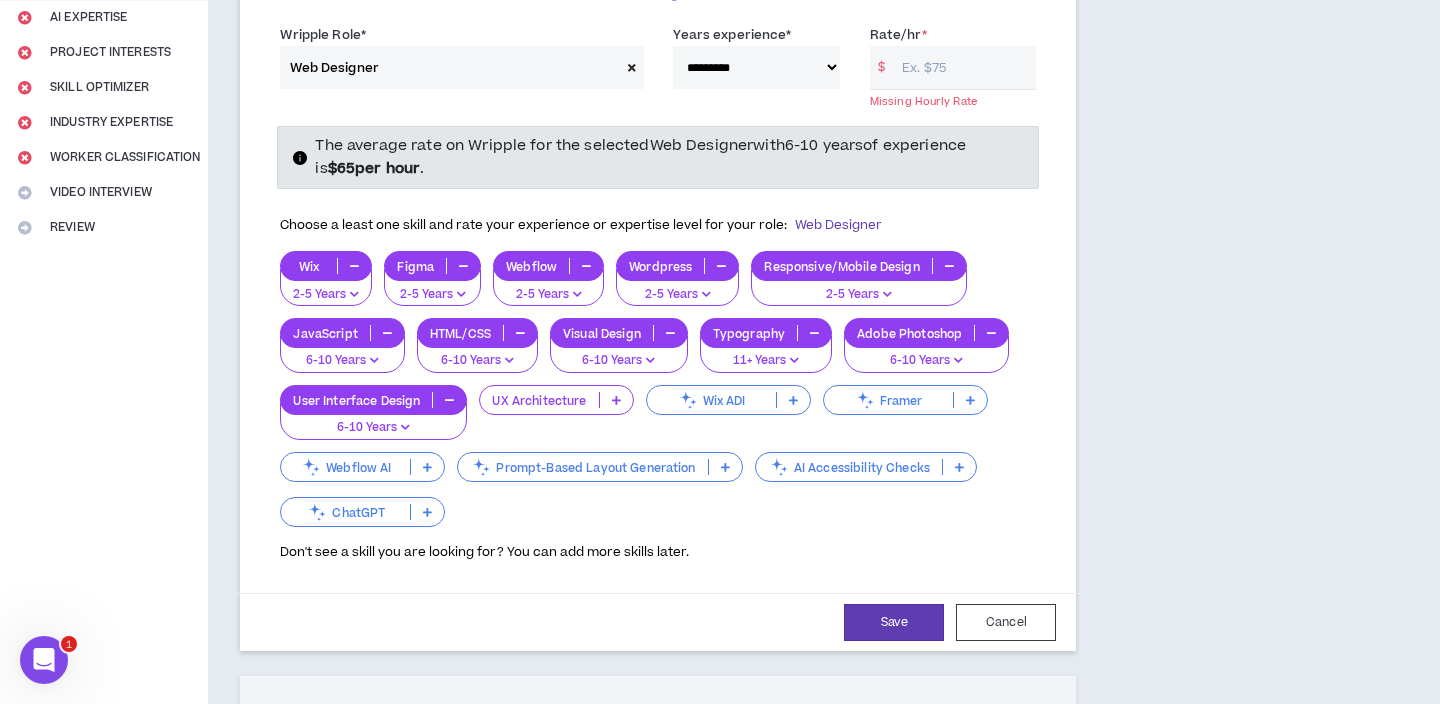 click on "Rate/hr  *" at bounding box center [964, 67] 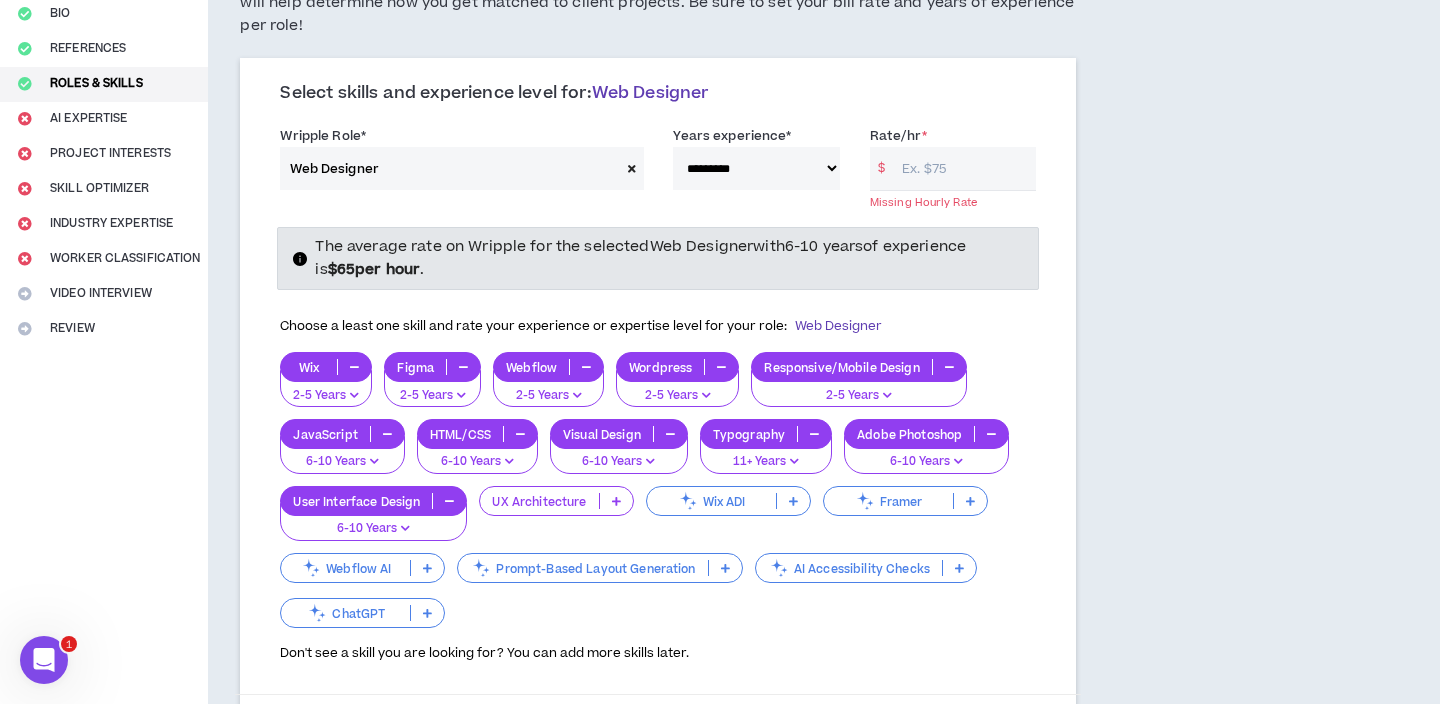 scroll, scrollTop: 210, scrollLeft: 0, axis: vertical 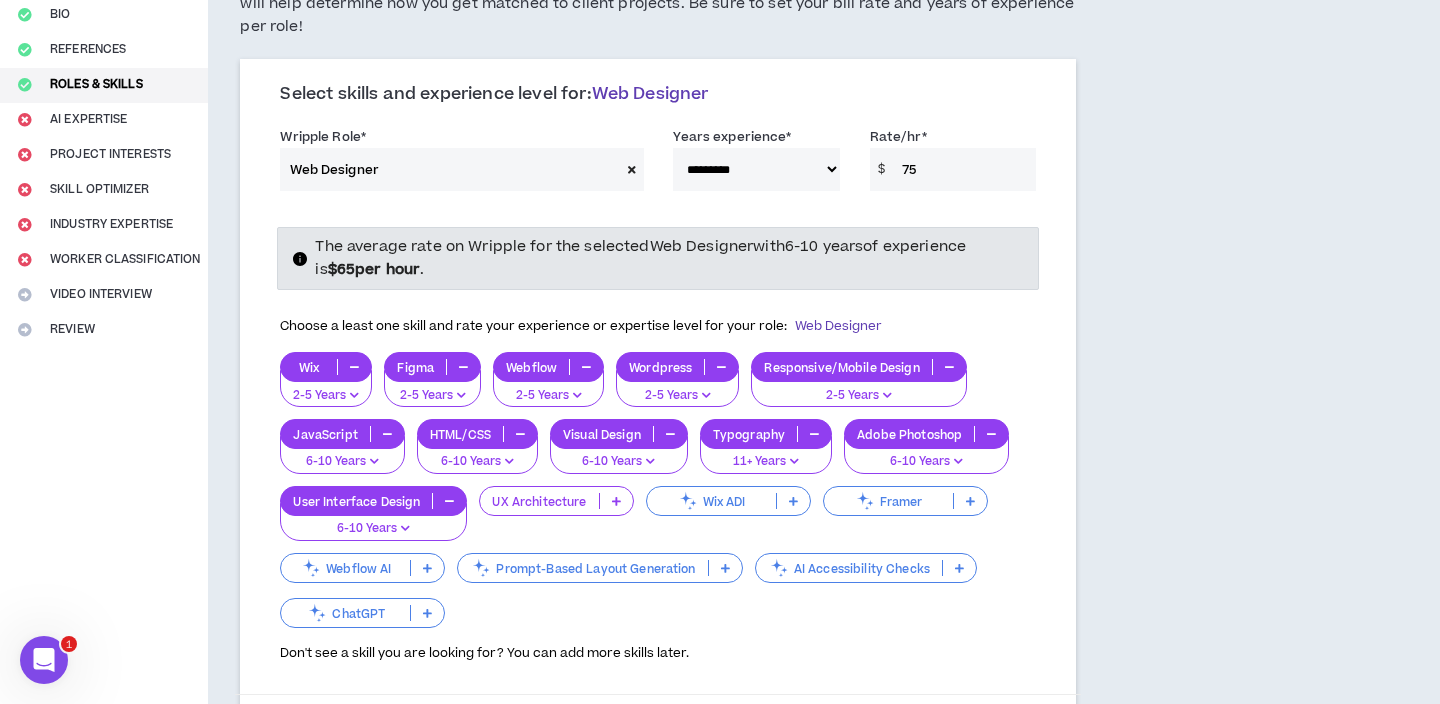 type on "75" 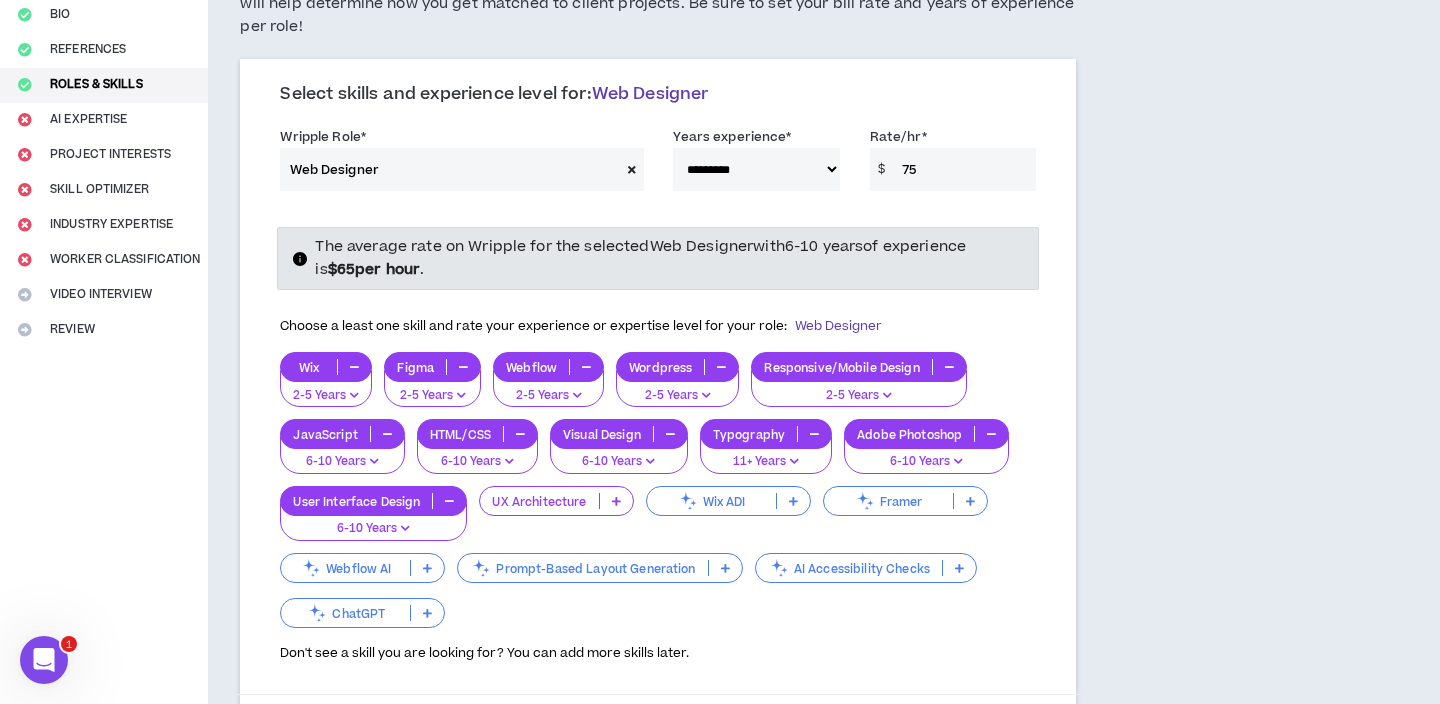 click on "**********" at bounding box center [658, 408] 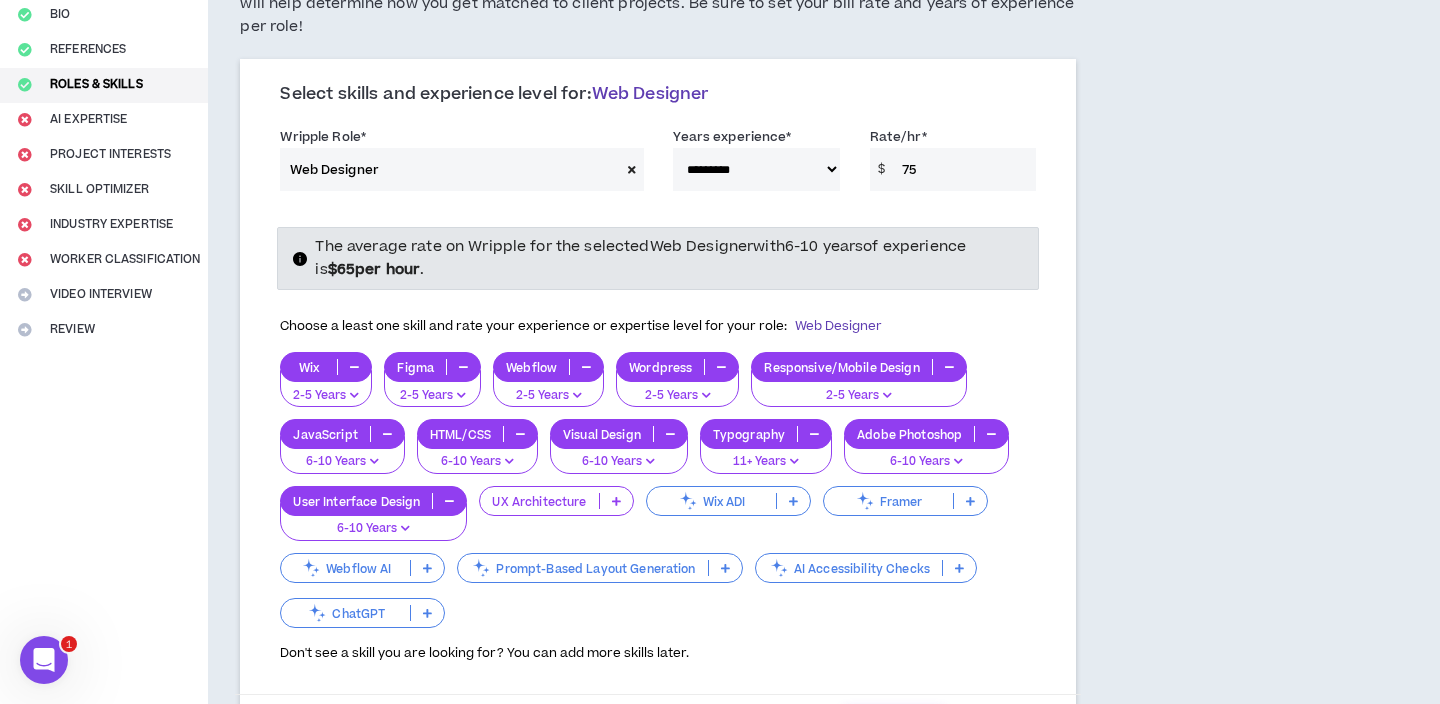 click on "Save" at bounding box center [894, 723] 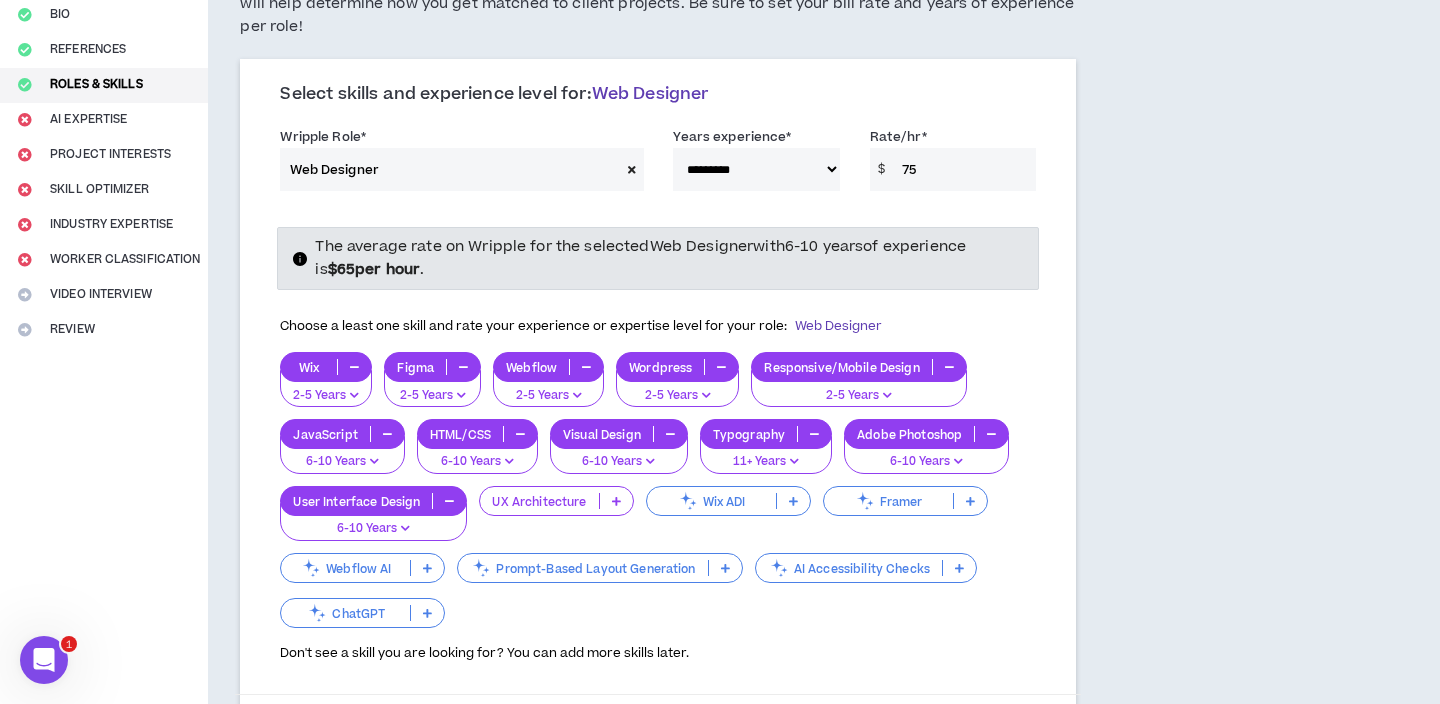 select on "**" 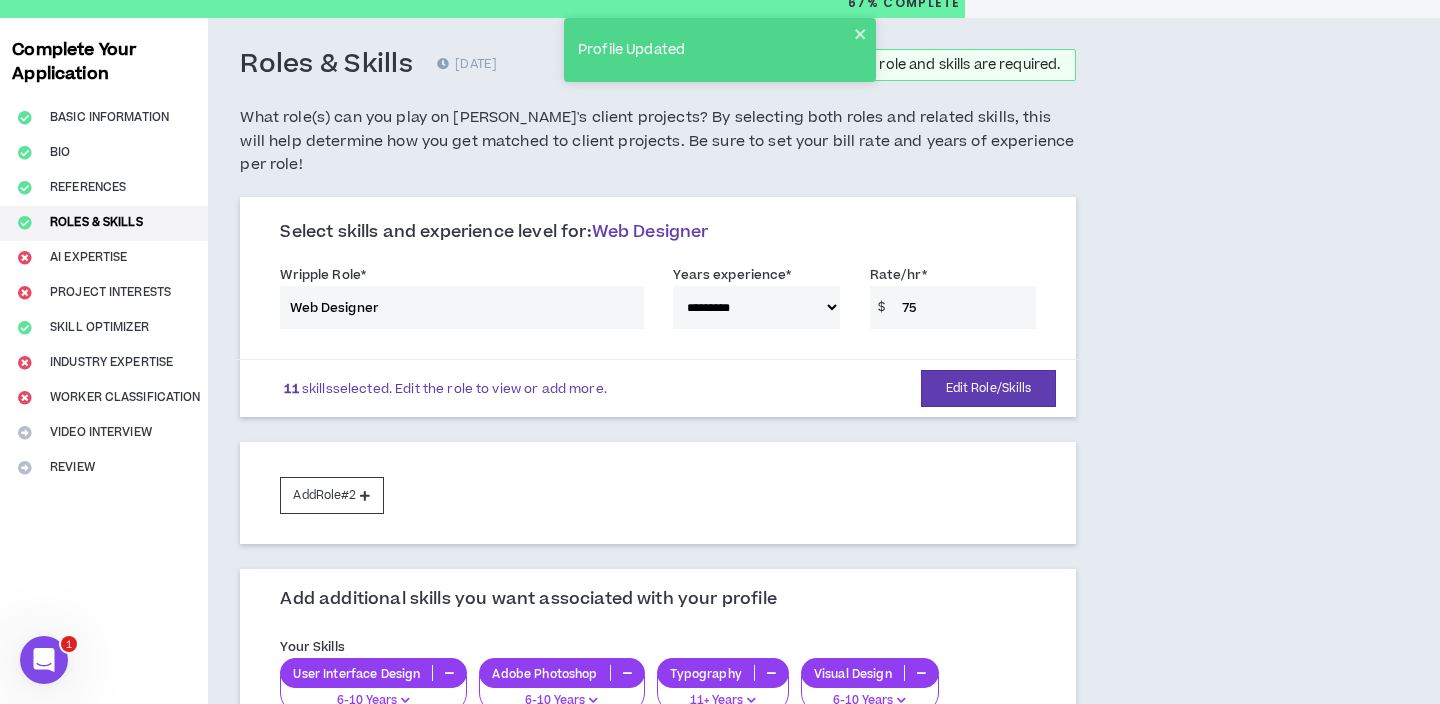 scroll, scrollTop: 529, scrollLeft: 0, axis: vertical 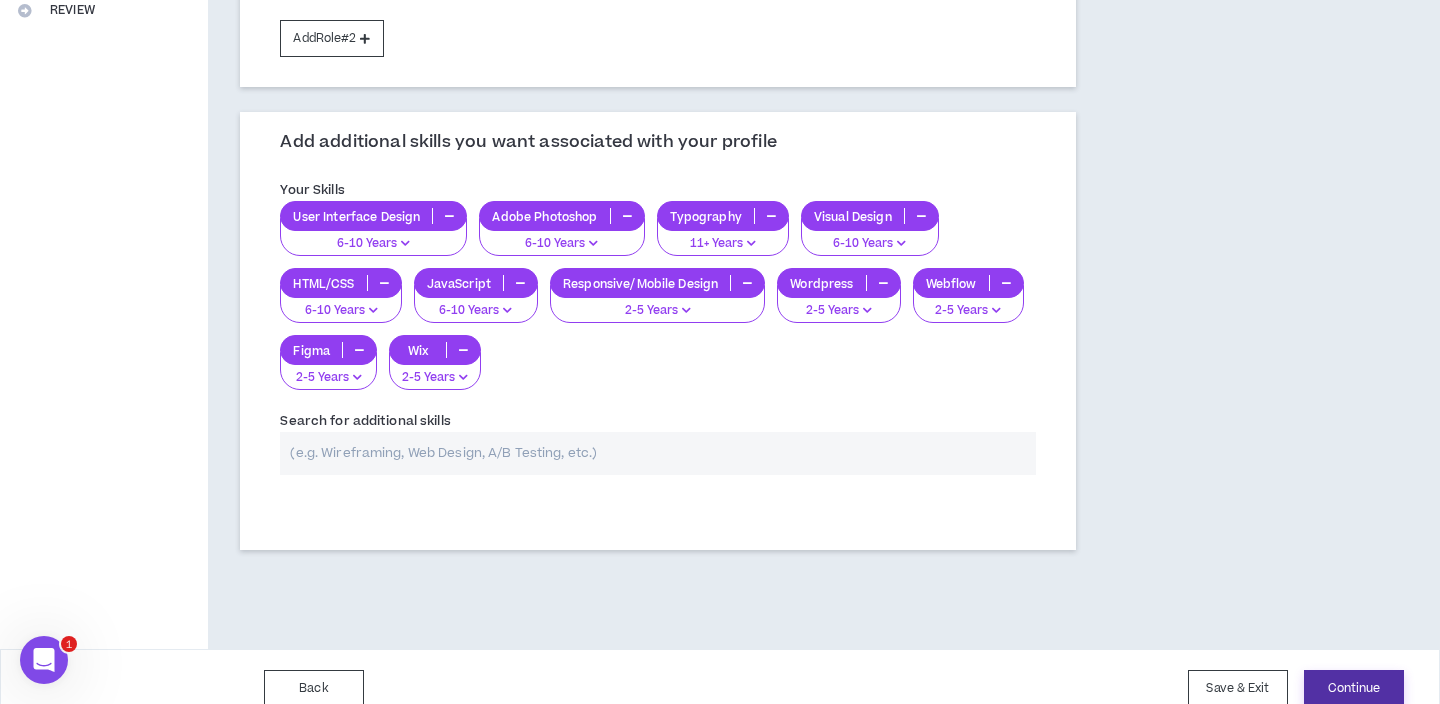 click on "Continue" at bounding box center [1354, 688] 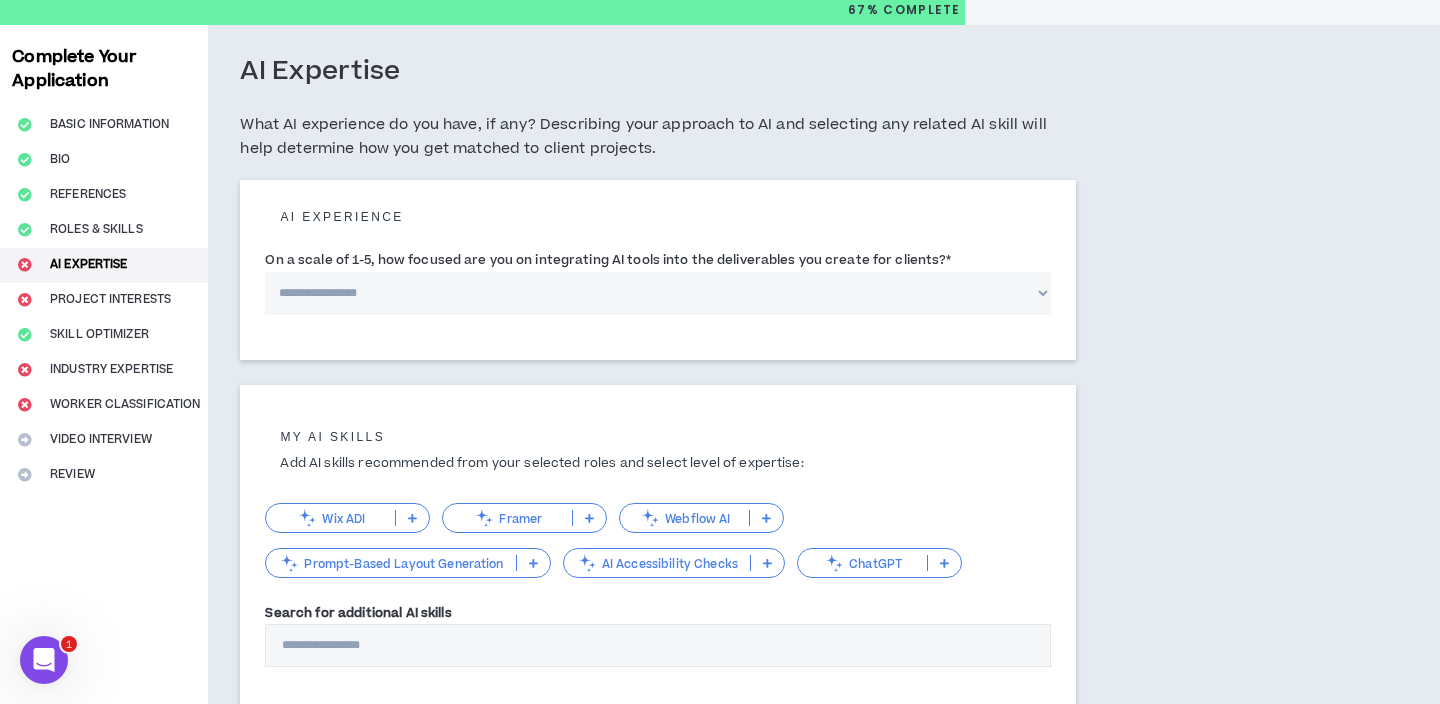 scroll, scrollTop: 73, scrollLeft: 0, axis: vertical 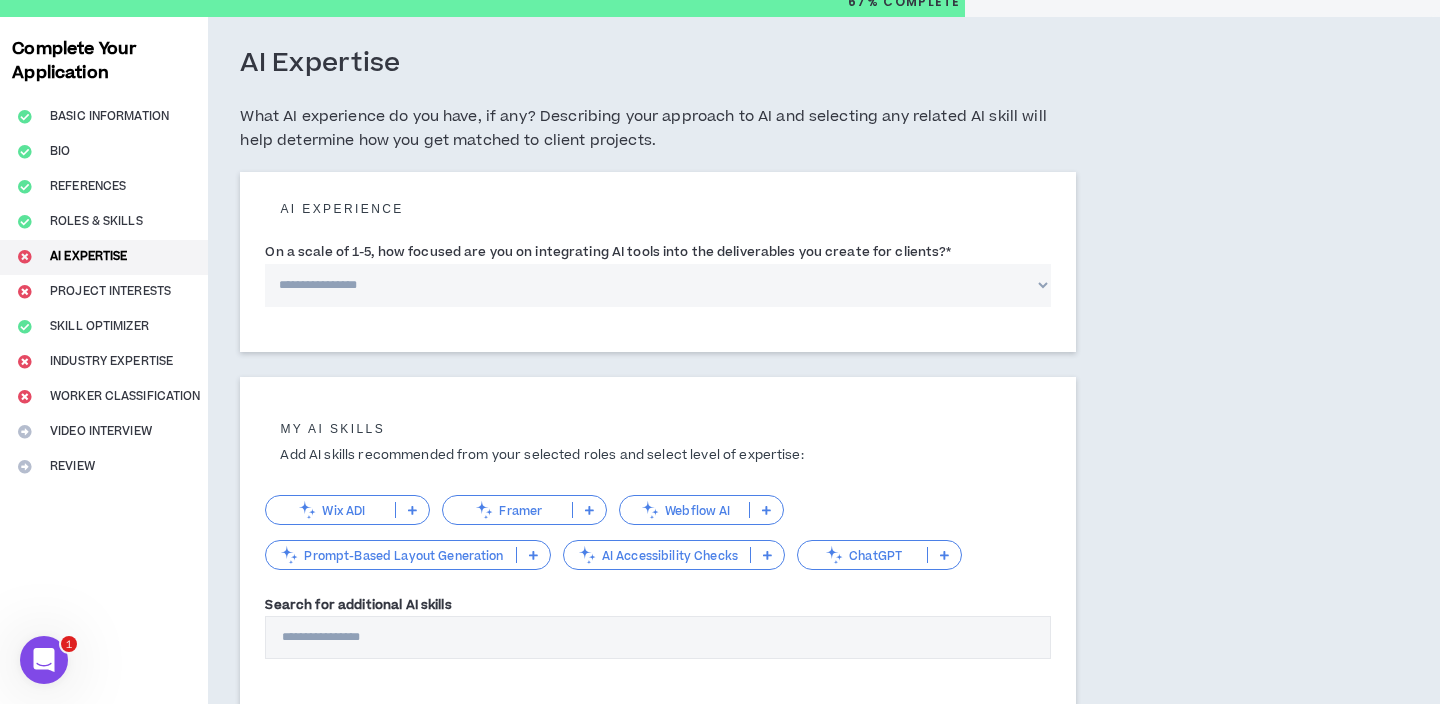 click on "**********" at bounding box center [658, 285] 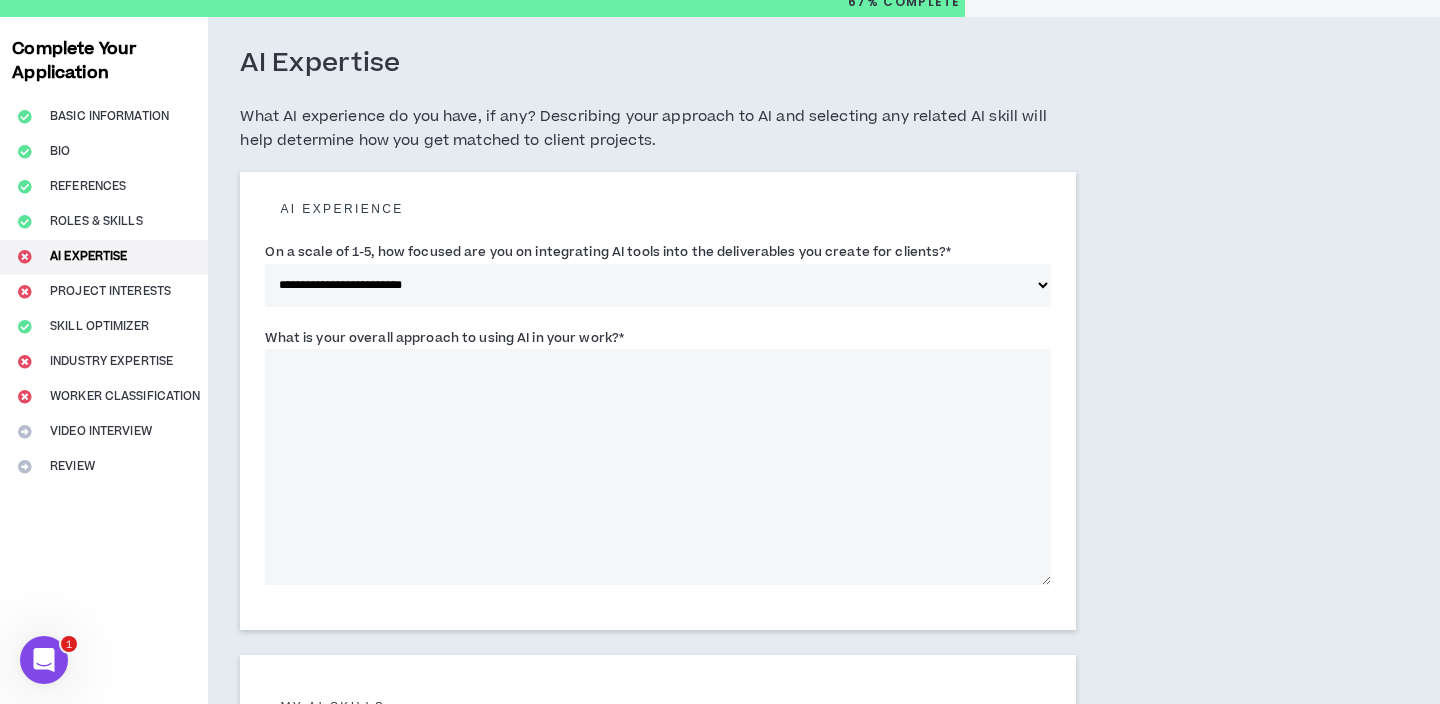 click on "**********" at bounding box center (658, 535) 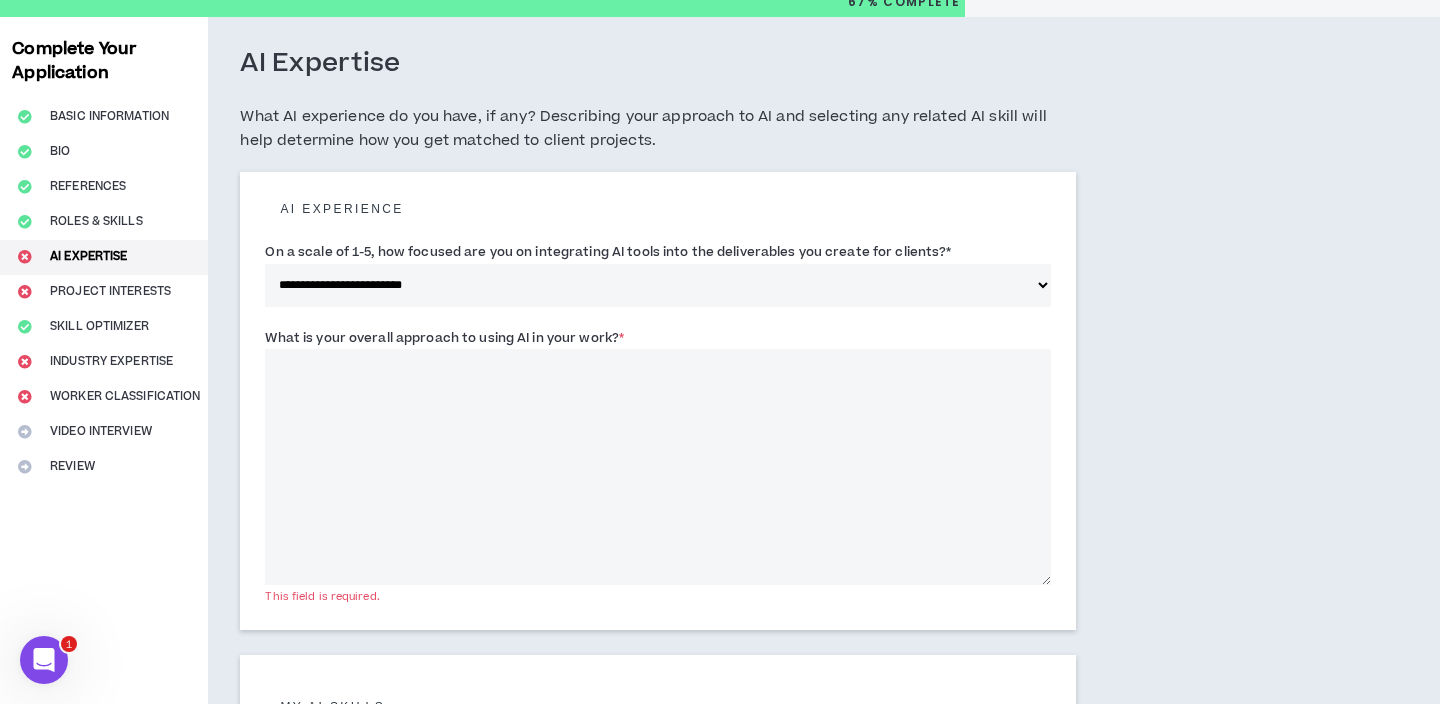 select on "*" 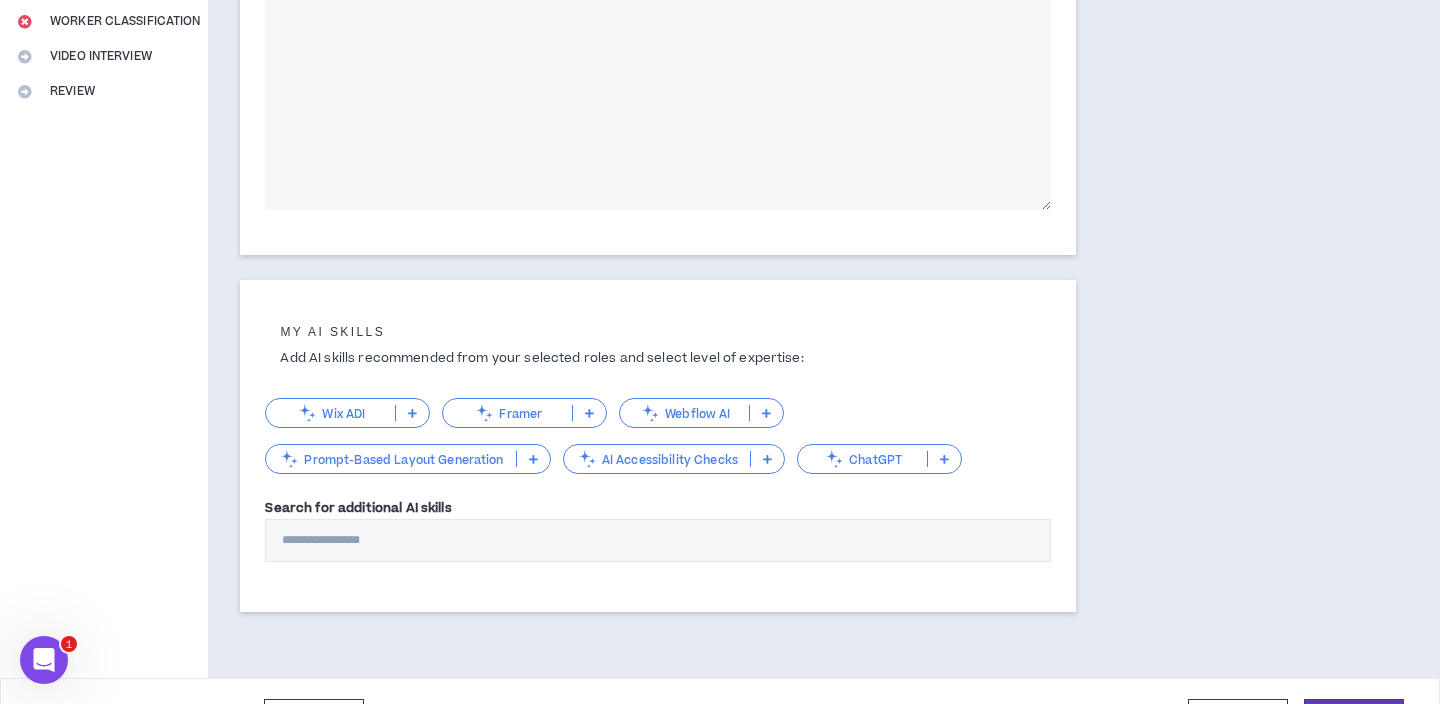 scroll, scrollTop: 501, scrollLeft: 0, axis: vertical 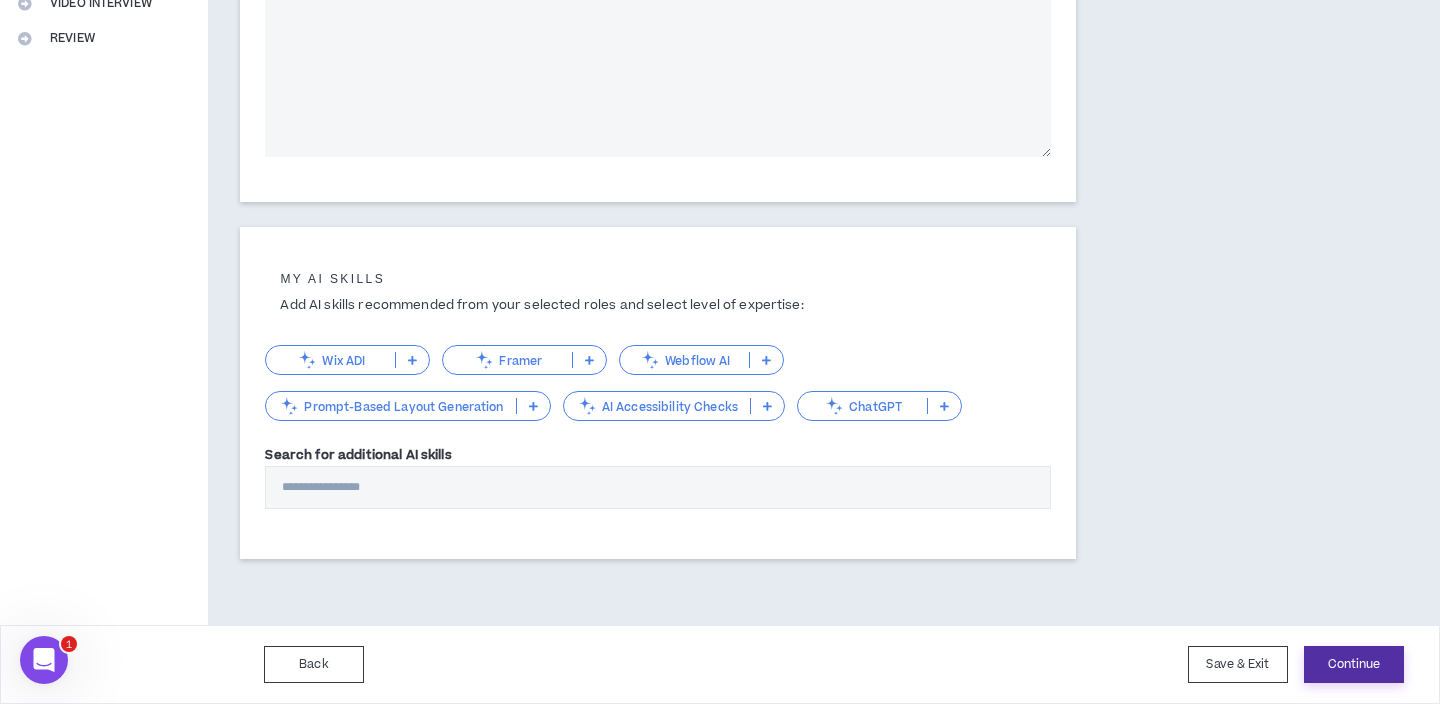 type on "**********" 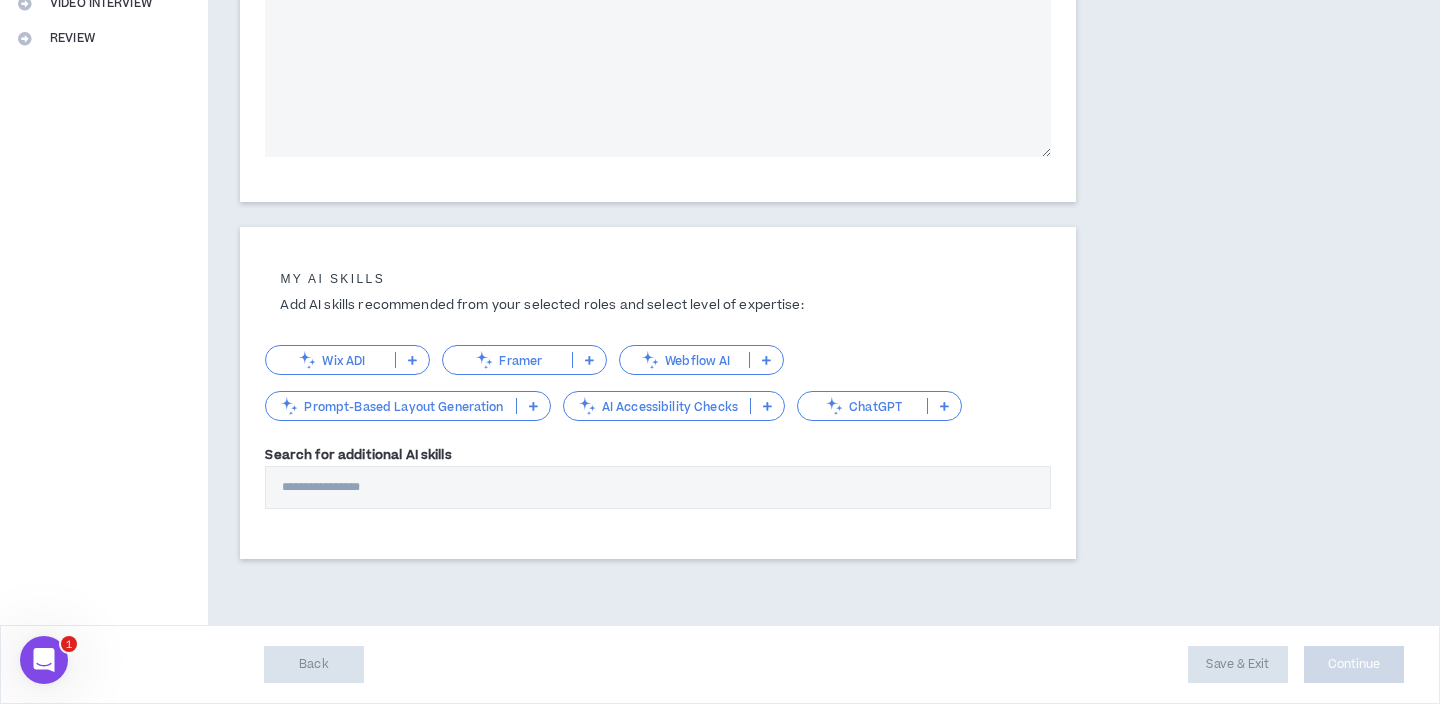 scroll, scrollTop: 107, scrollLeft: 0, axis: vertical 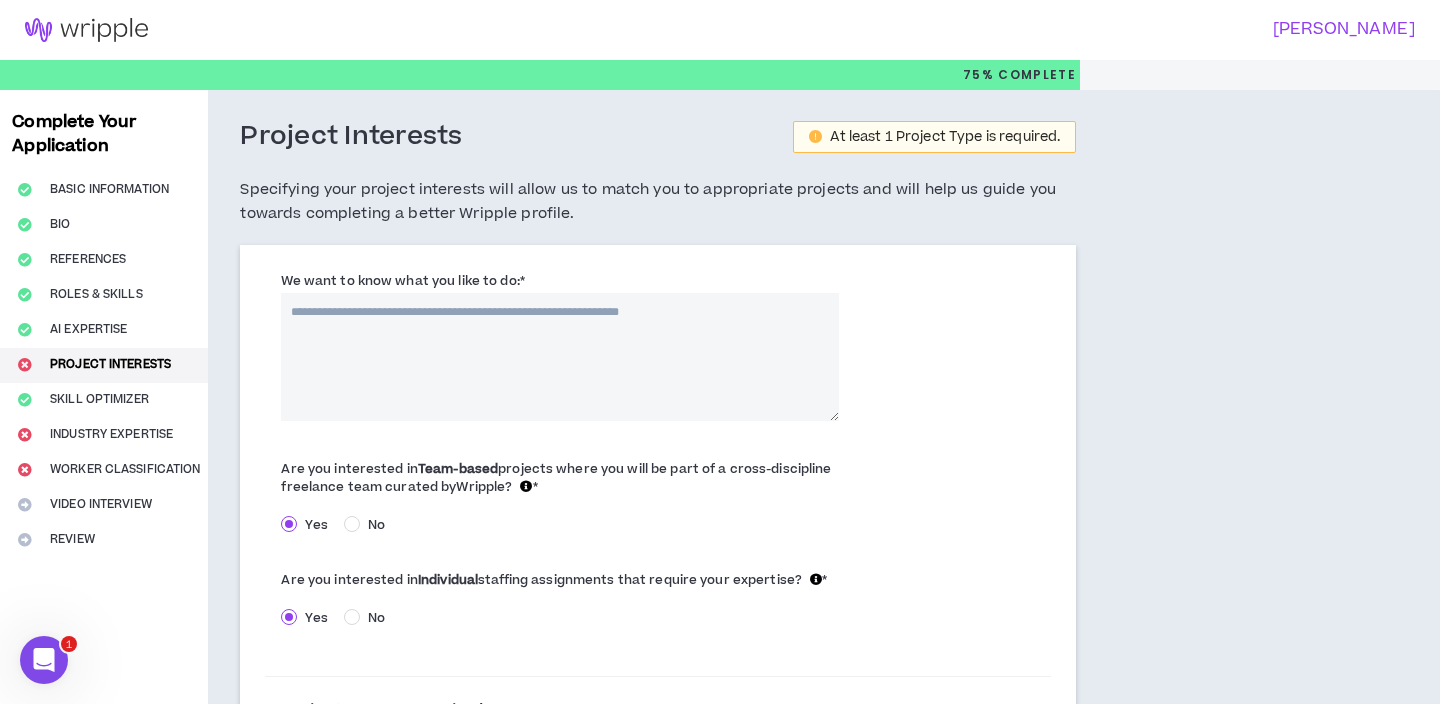 click on "We want to know what you like to do:  *" at bounding box center (560, 357) 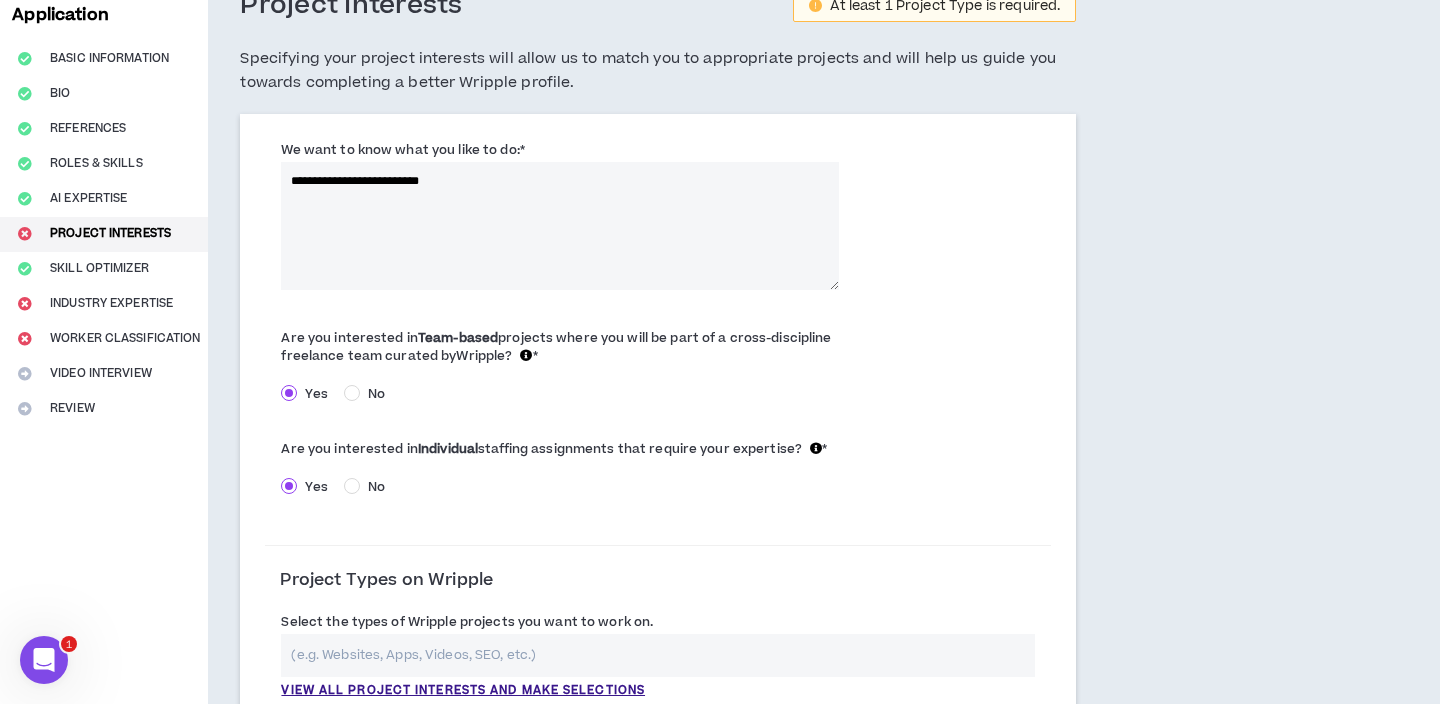 scroll, scrollTop: 299, scrollLeft: 0, axis: vertical 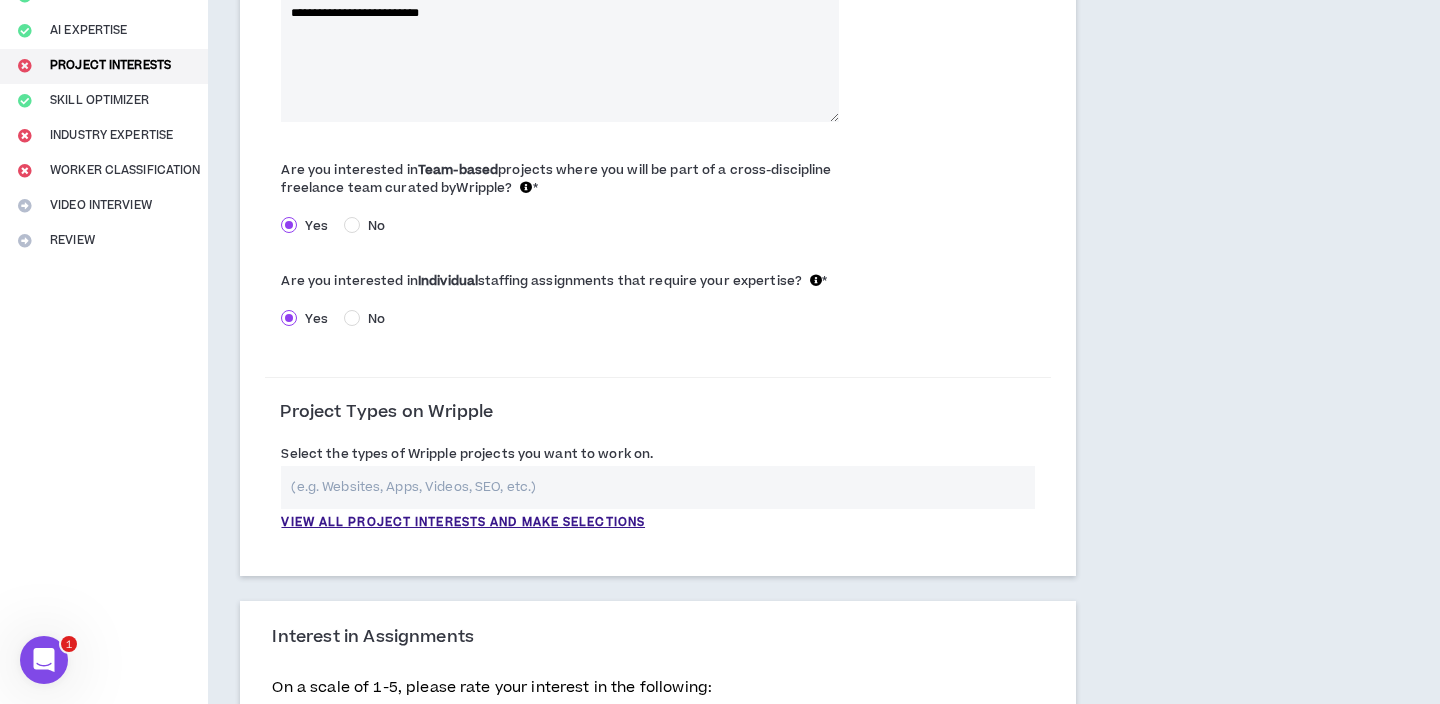 type on "**********" 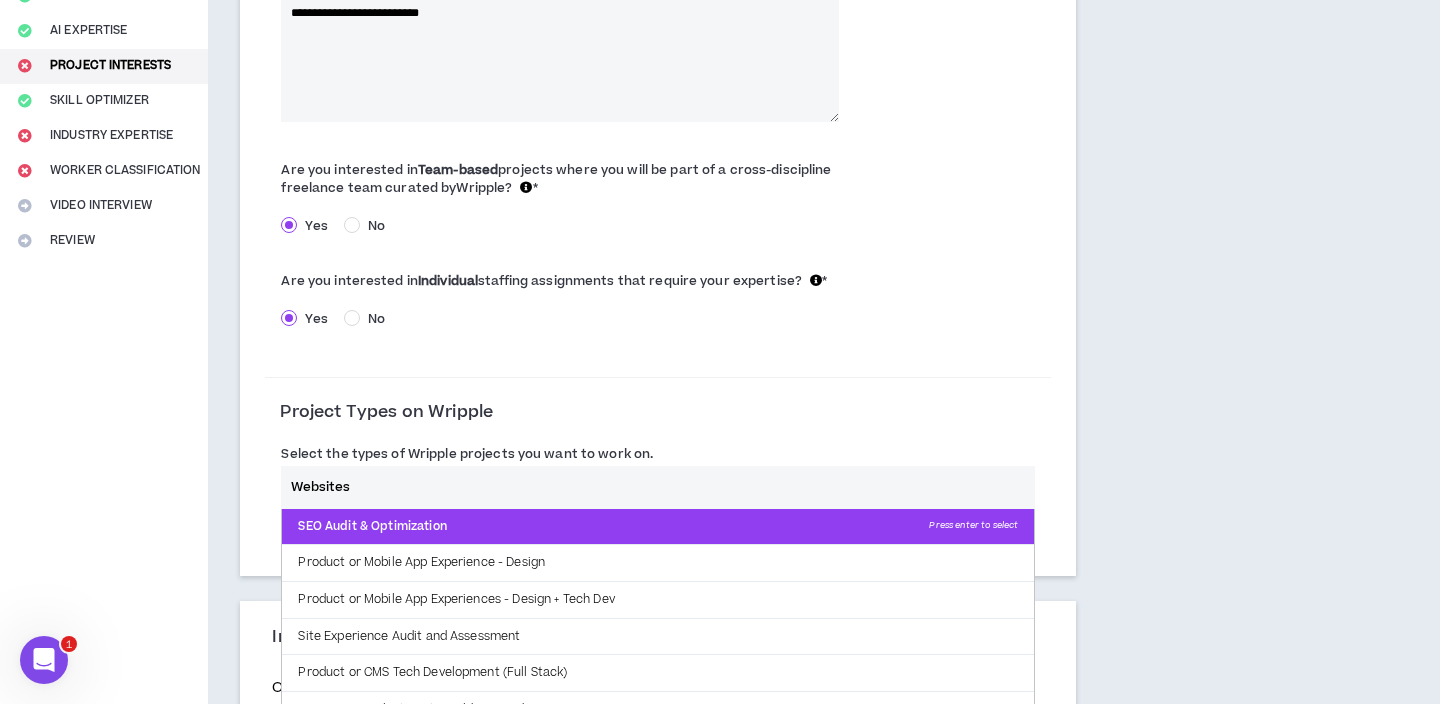 type on "Websites" 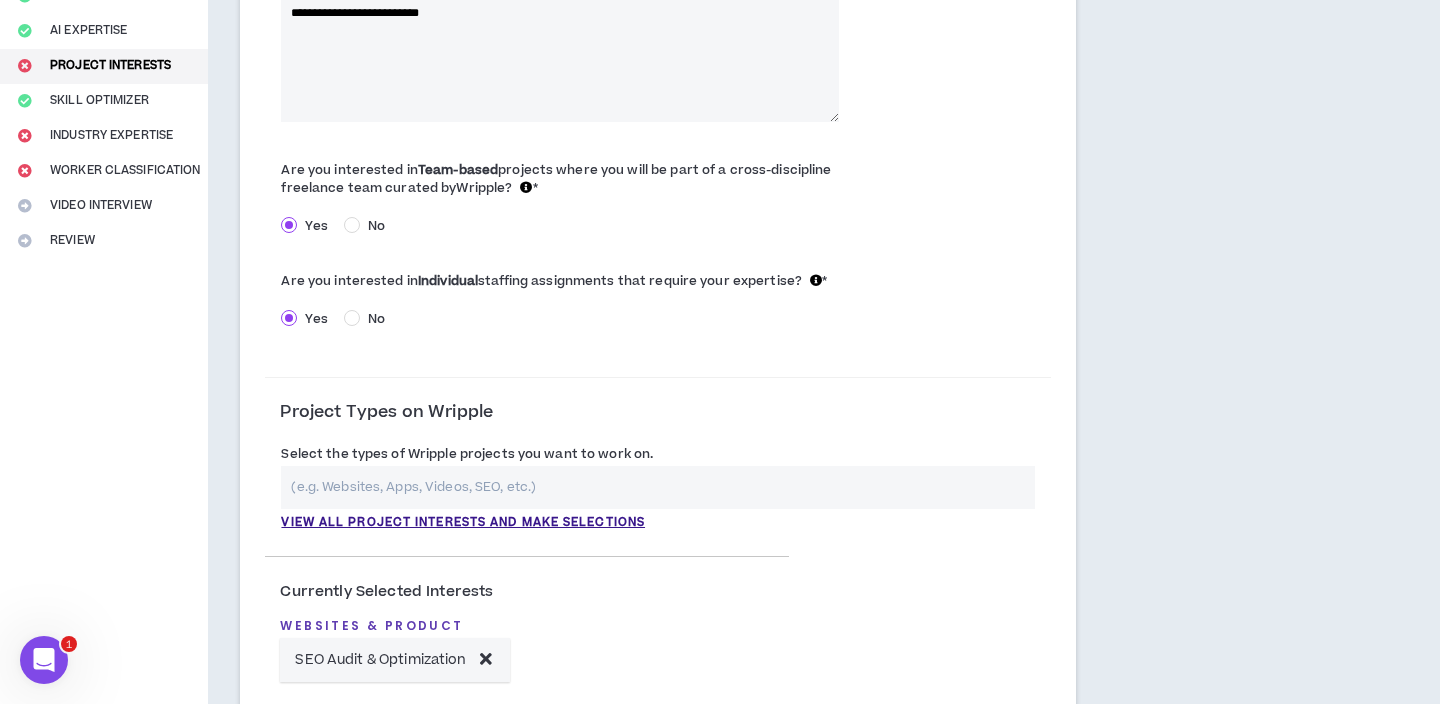 click at bounding box center (658, 487) 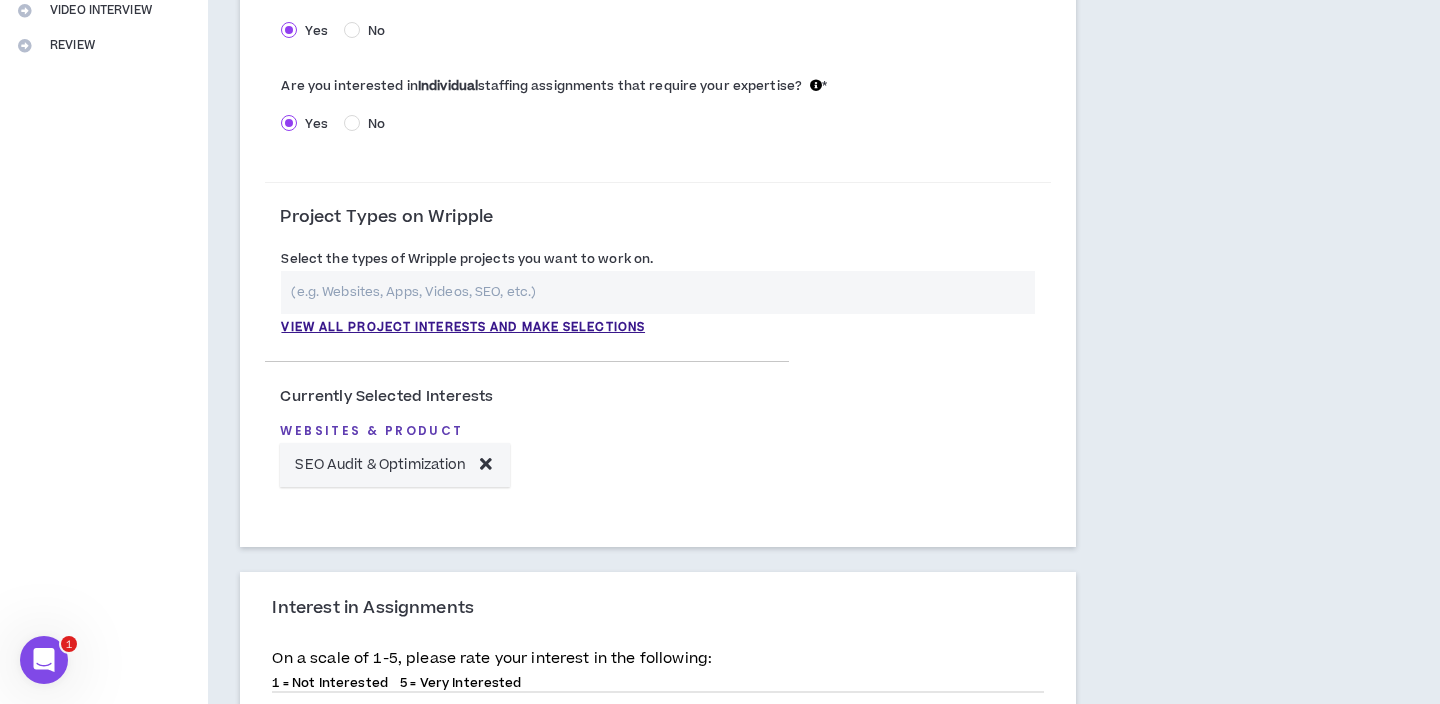 scroll, scrollTop: 493, scrollLeft: 0, axis: vertical 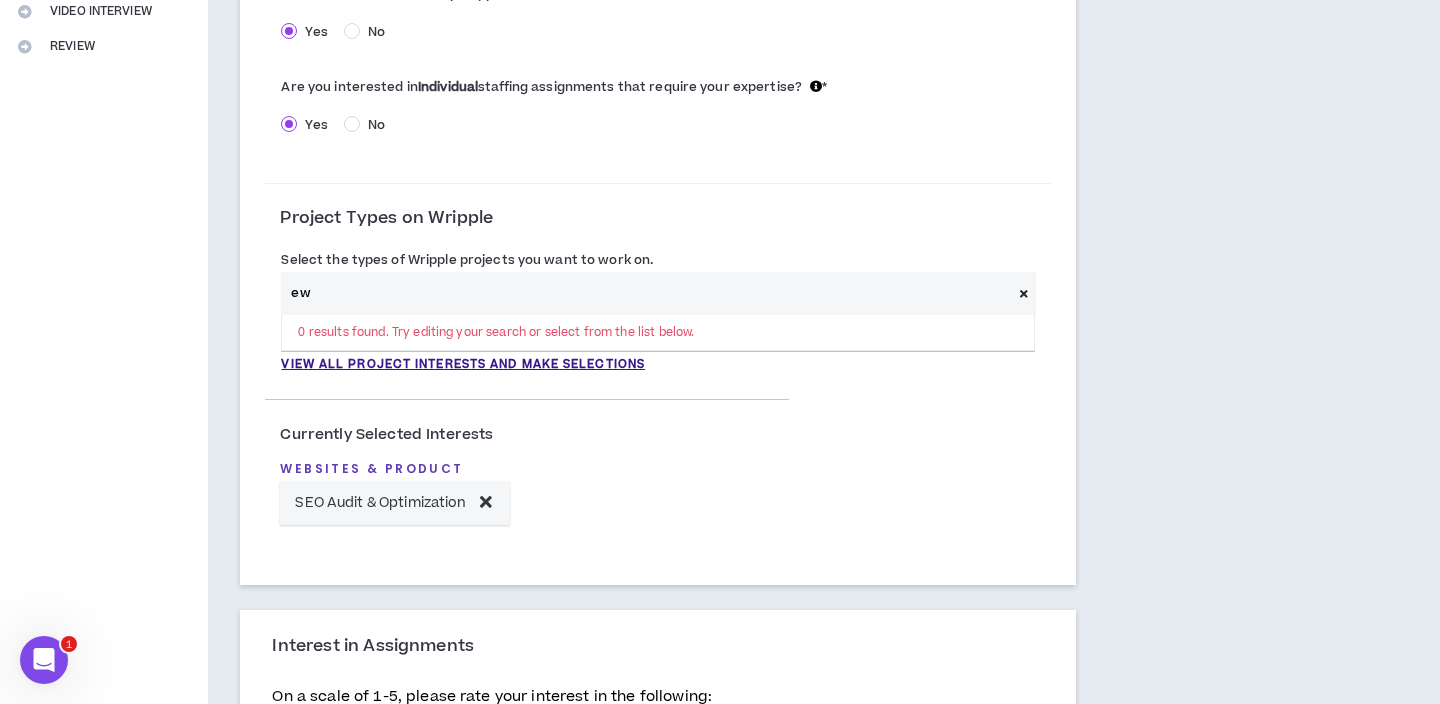 type on "e" 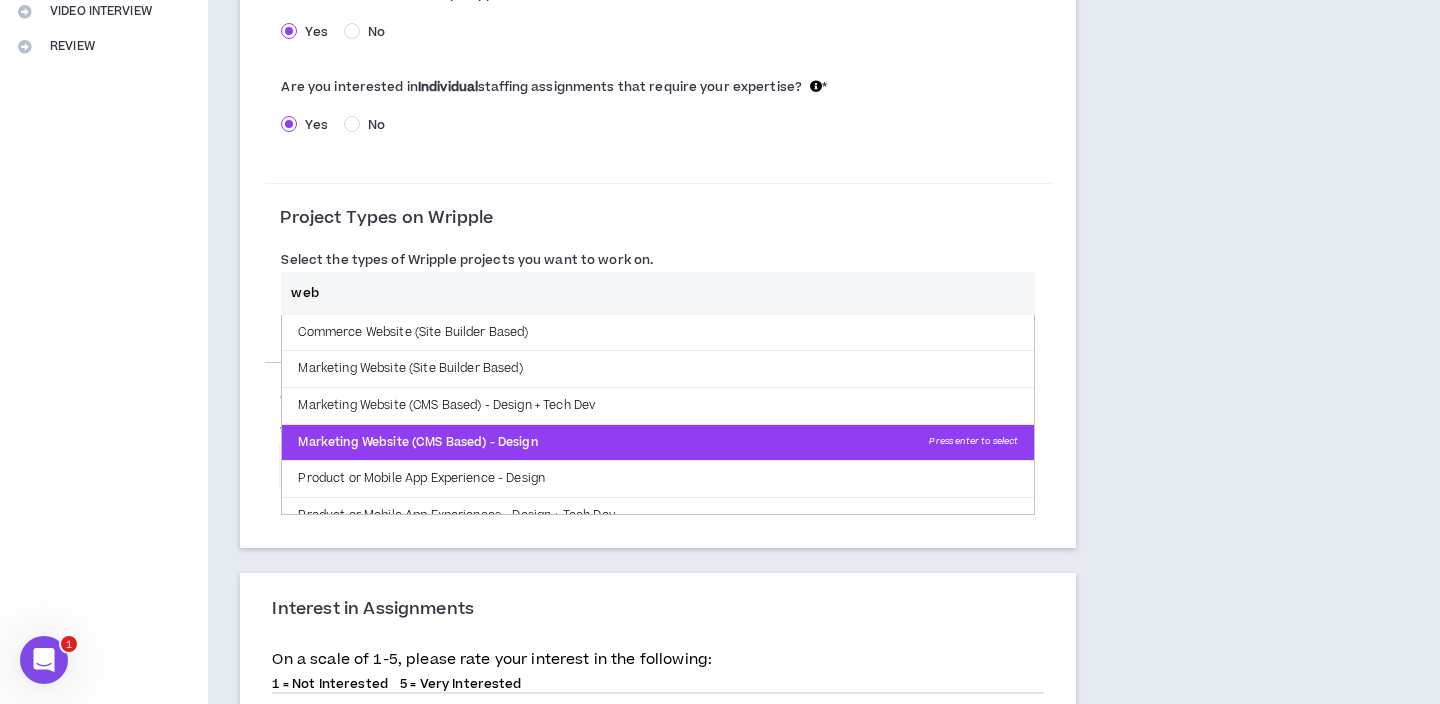 type on "web" 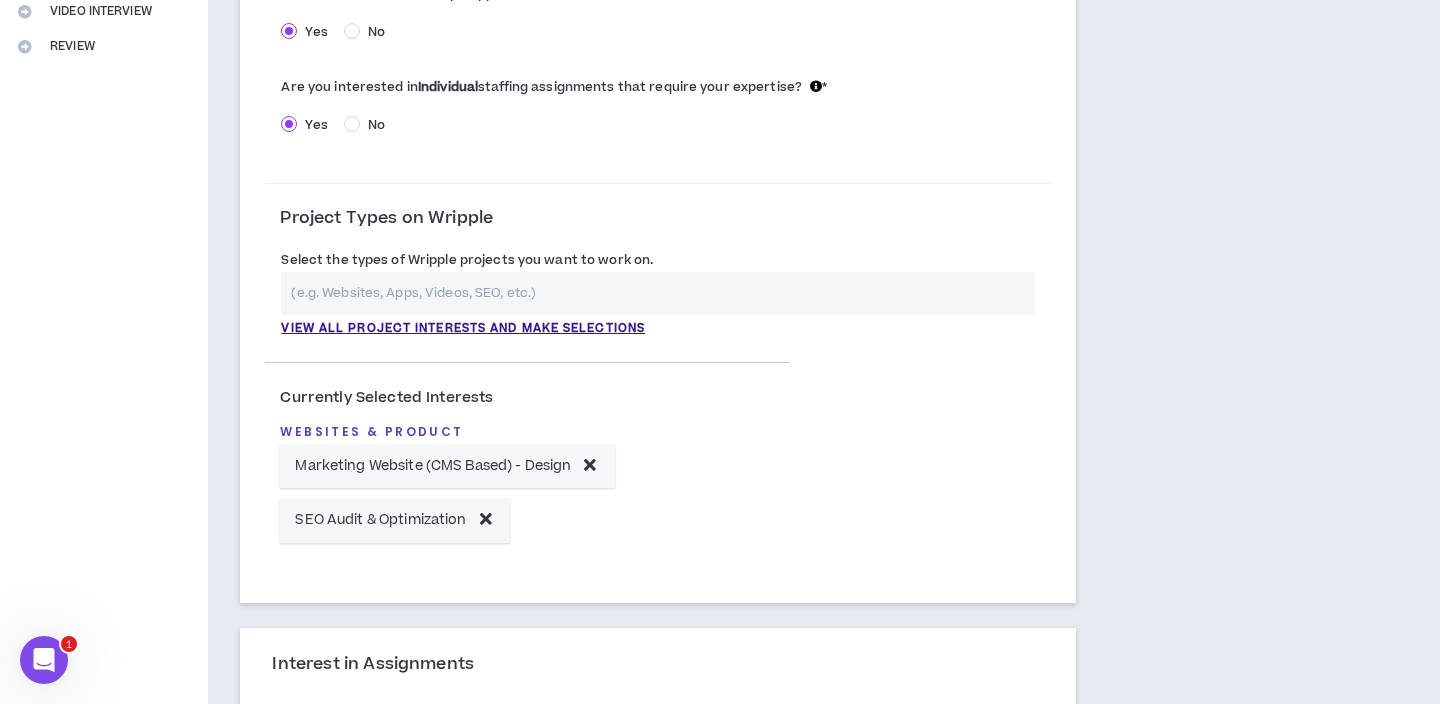 click at bounding box center [658, 293] 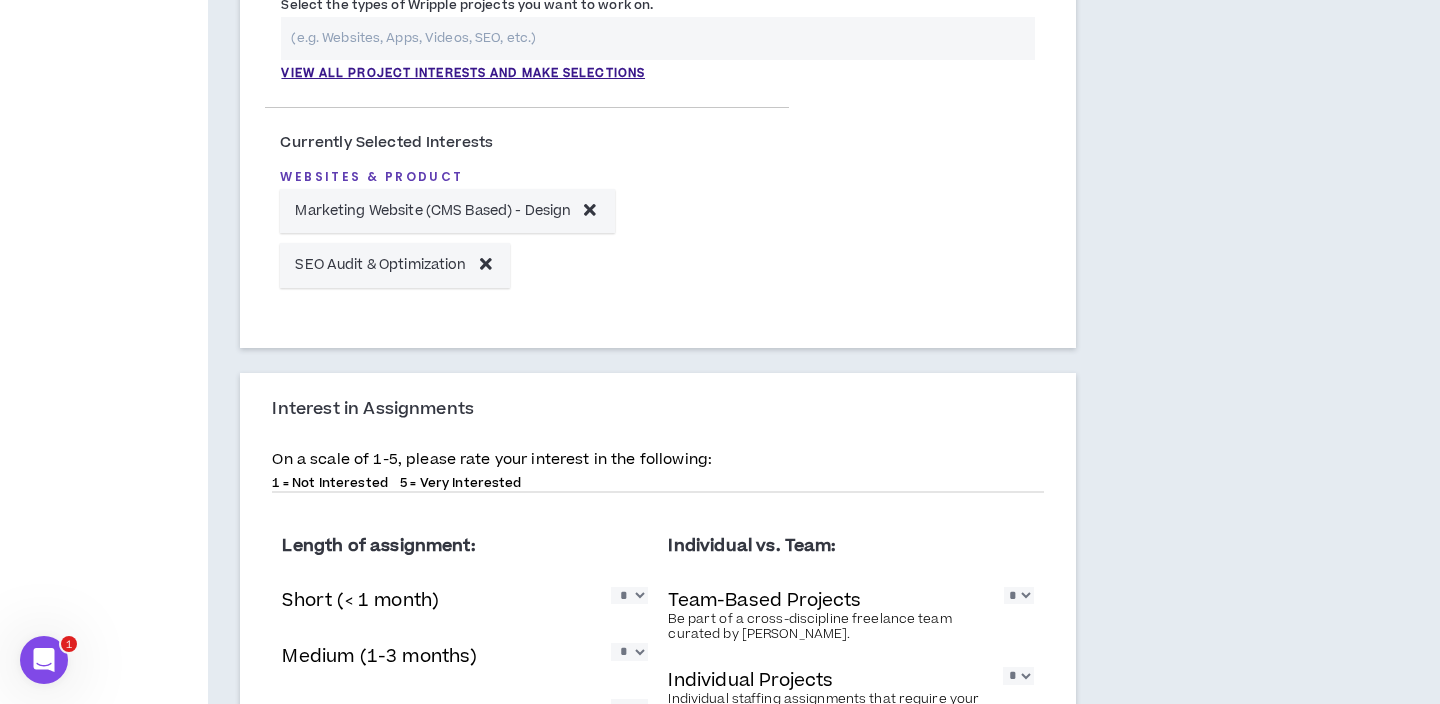 scroll, scrollTop: 914, scrollLeft: 0, axis: vertical 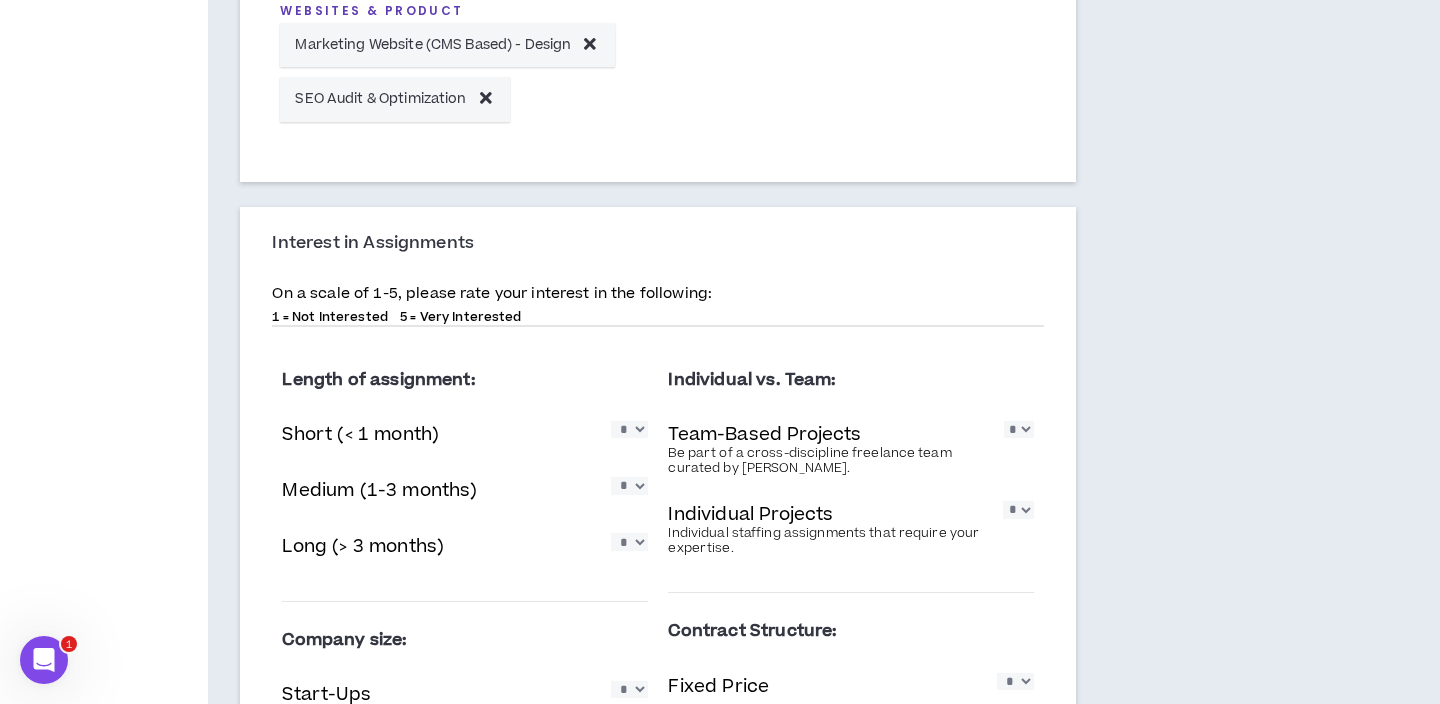 click on "Length of assignment: Short (< 1 month) * * * * * Medium (1-3 months) * * * * * Long (> 3 months) * * * * * Company size: Start-Ups * * * * * Mid-Sized * * * * * Large * * * * *" at bounding box center [465, 601] 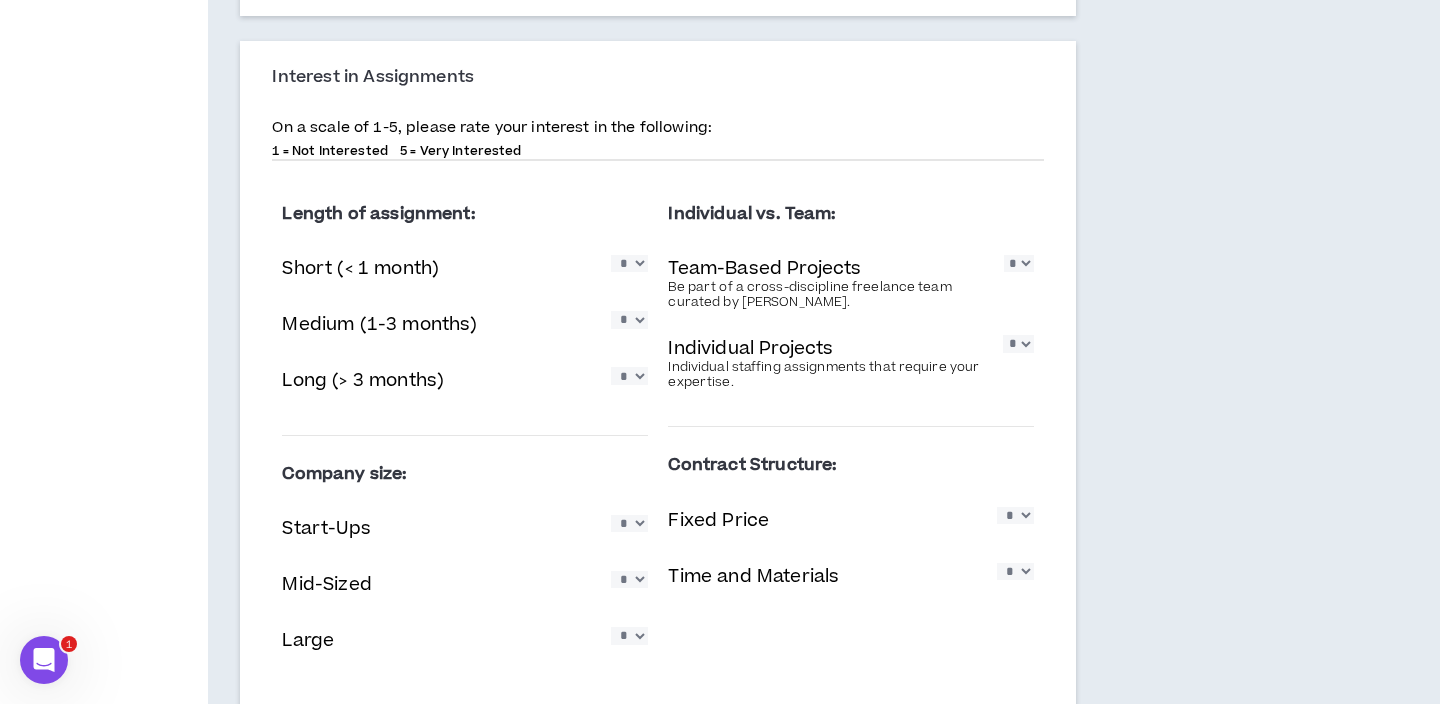 click on "* * * * *" at bounding box center [1019, 263] 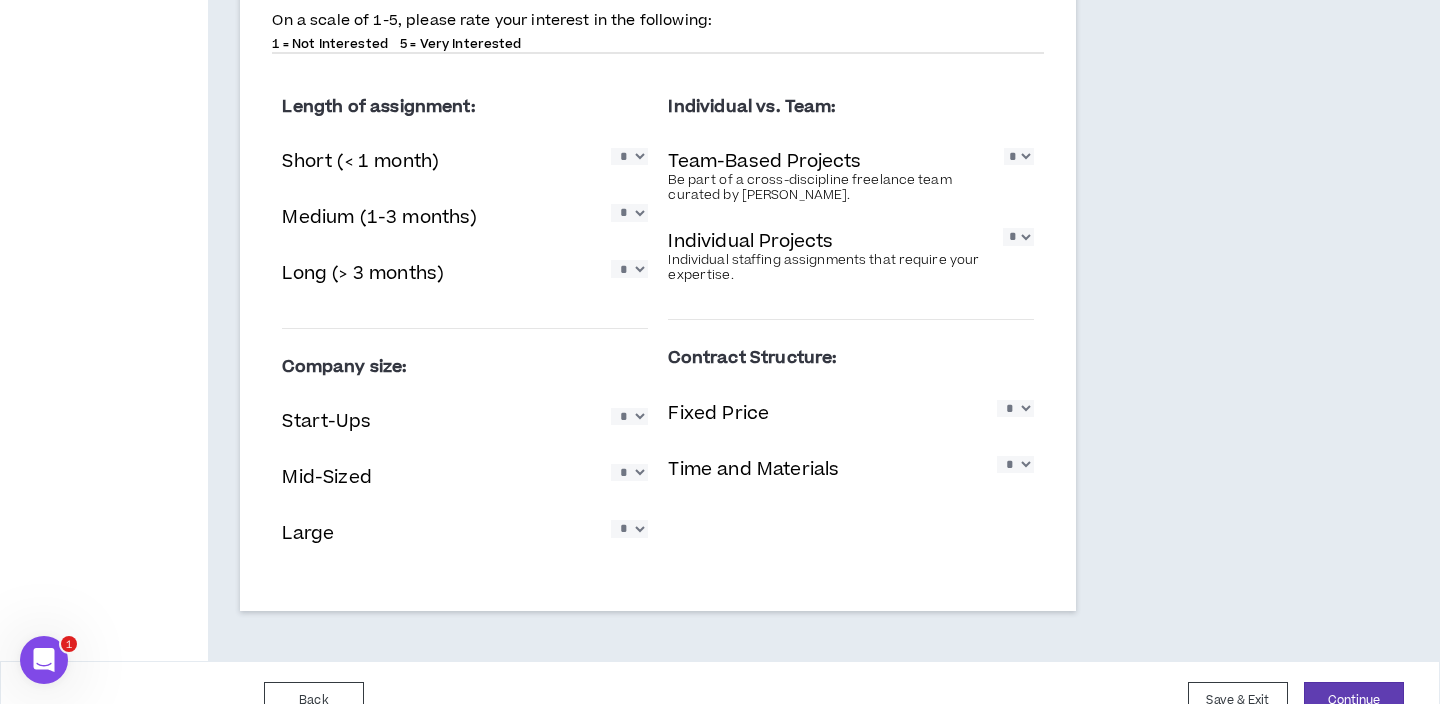 scroll, scrollTop: 1190, scrollLeft: 0, axis: vertical 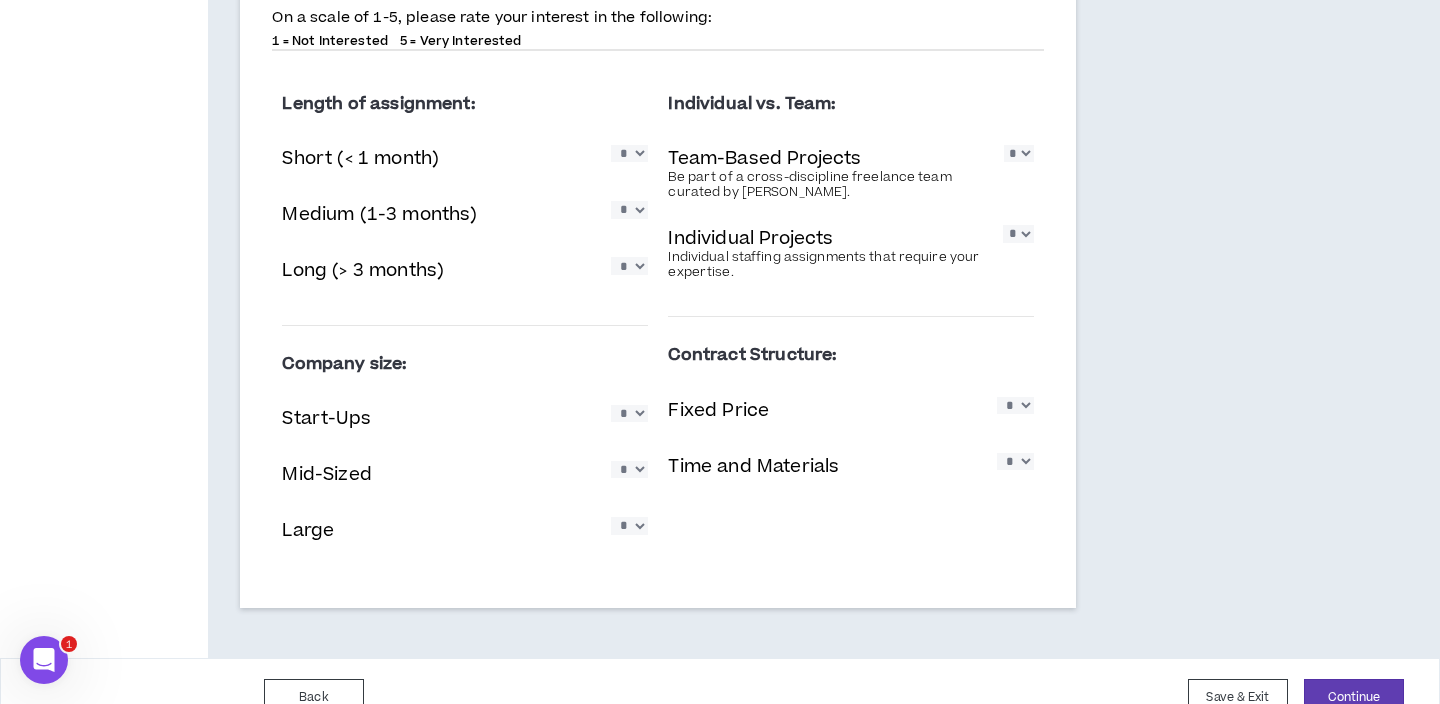 click on "* * * * *" at bounding box center [1015, 405] 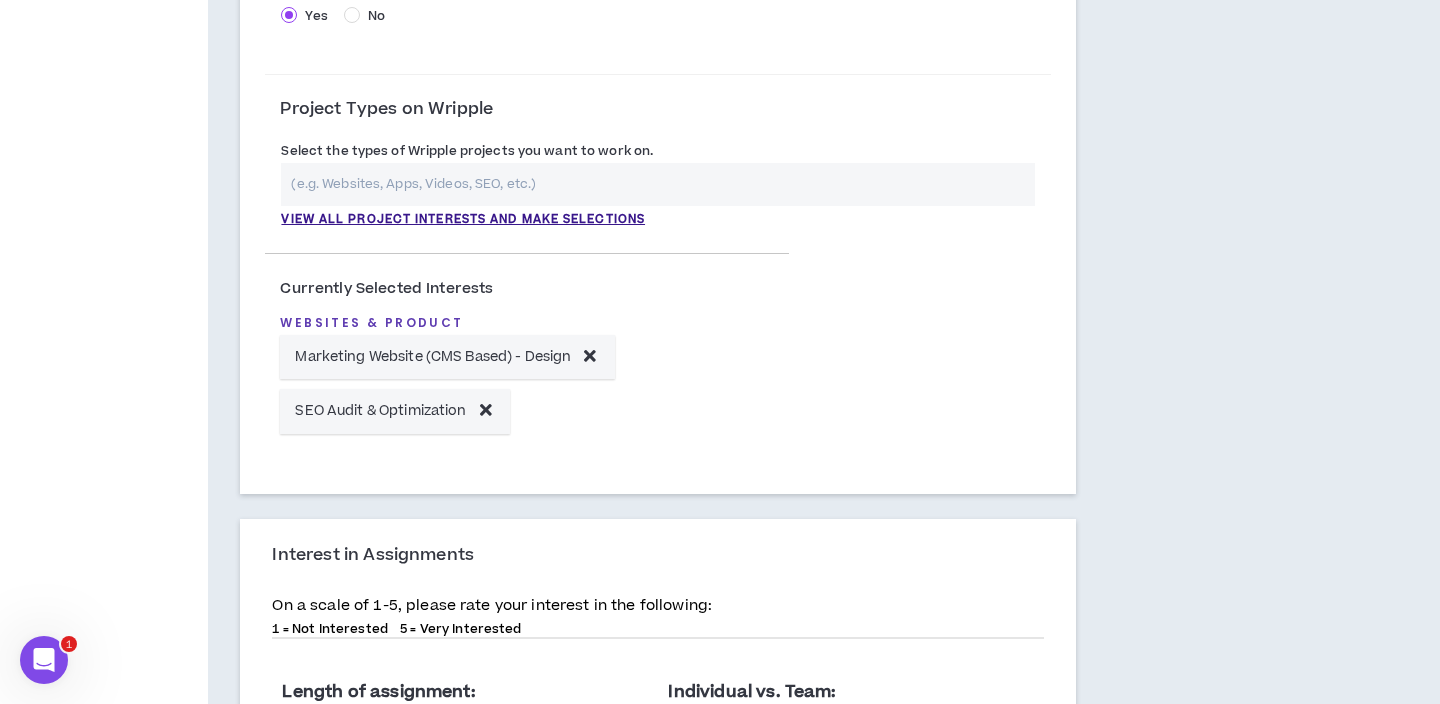 scroll, scrollTop: 1223, scrollLeft: 0, axis: vertical 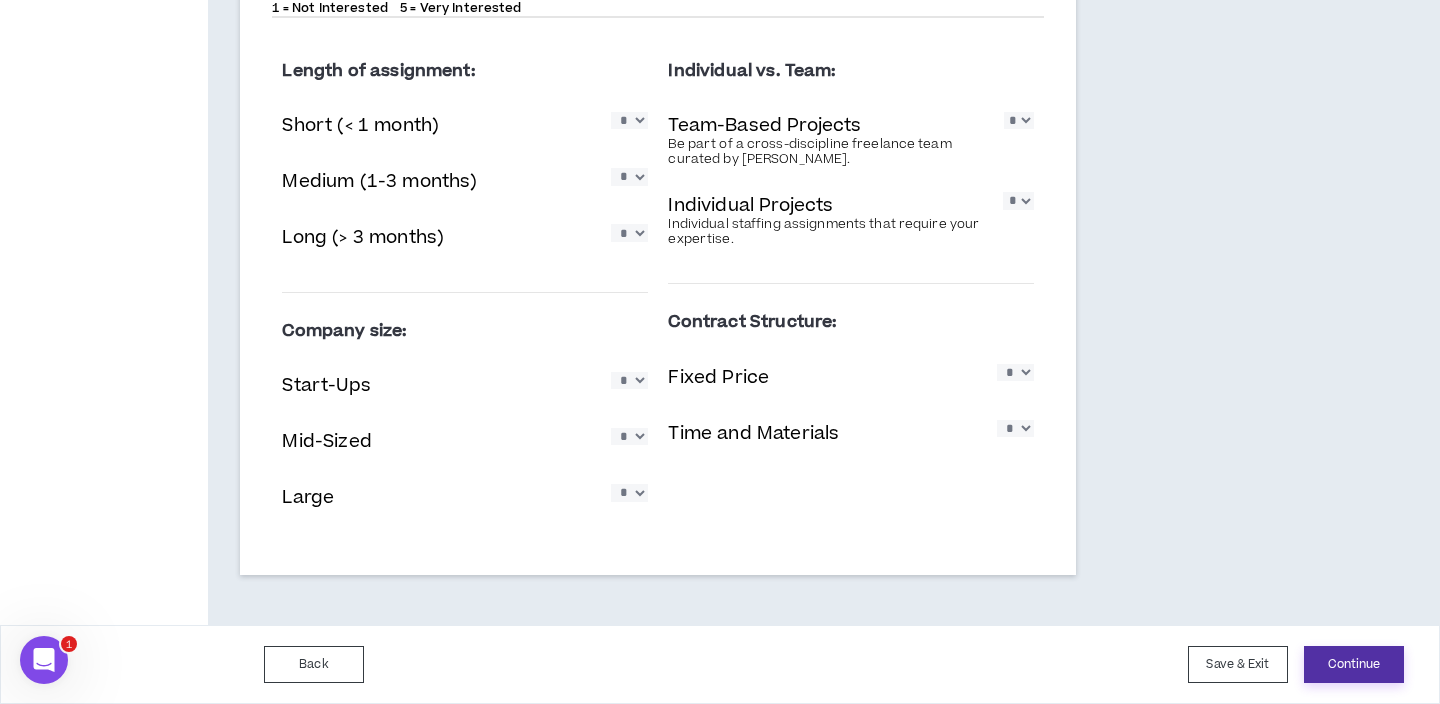 click on "Continue" at bounding box center [1354, 664] 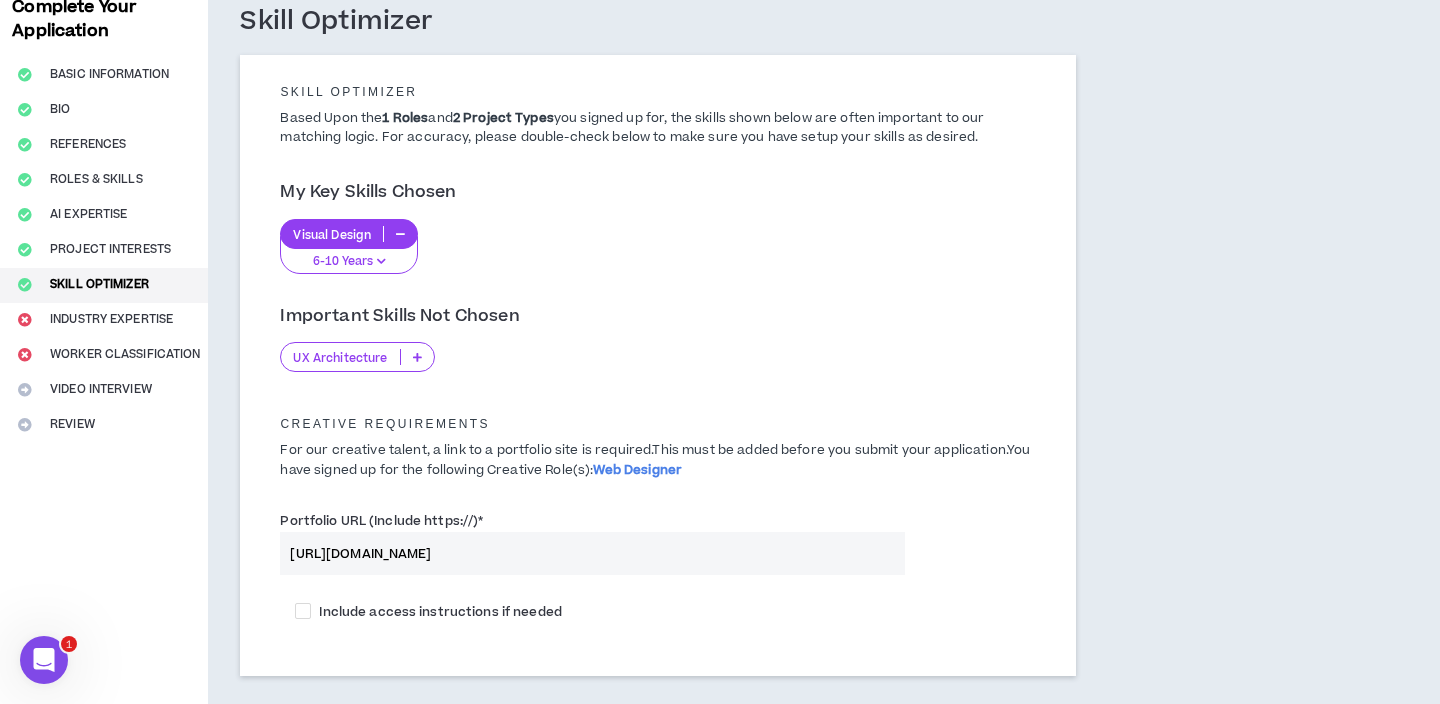 scroll, scrollTop: 241, scrollLeft: 0, axis: vertical 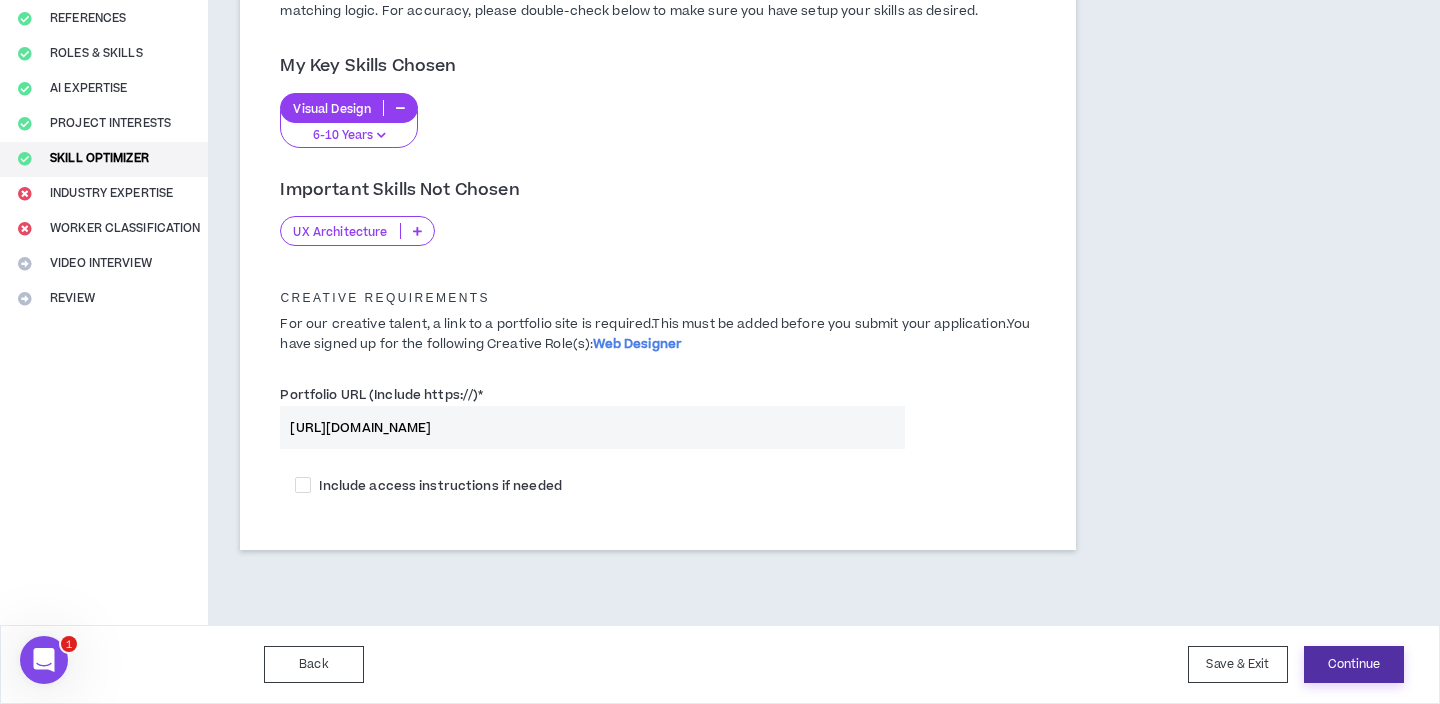 click on "Continue" at bounding box center (1354, 664) 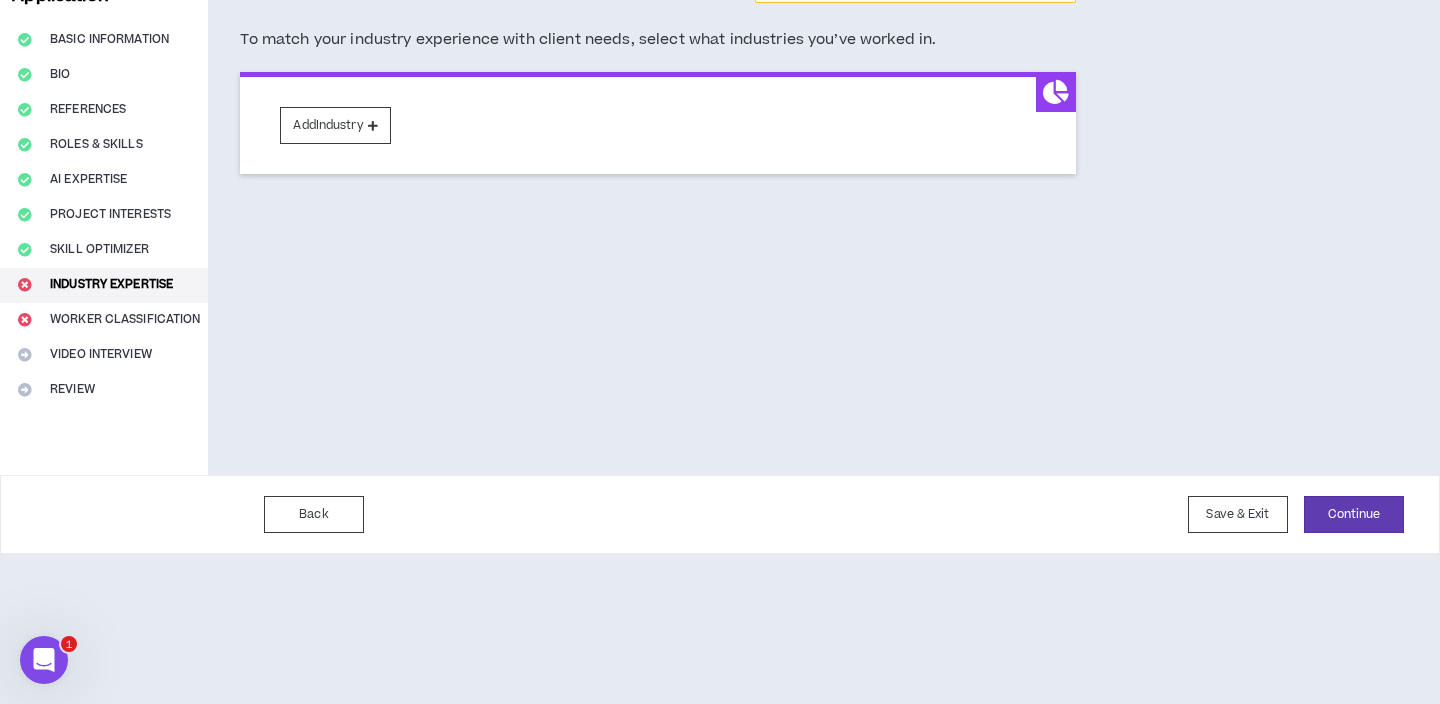 scroll, scrollTop: 0, scrollLeft: 0, axis: both 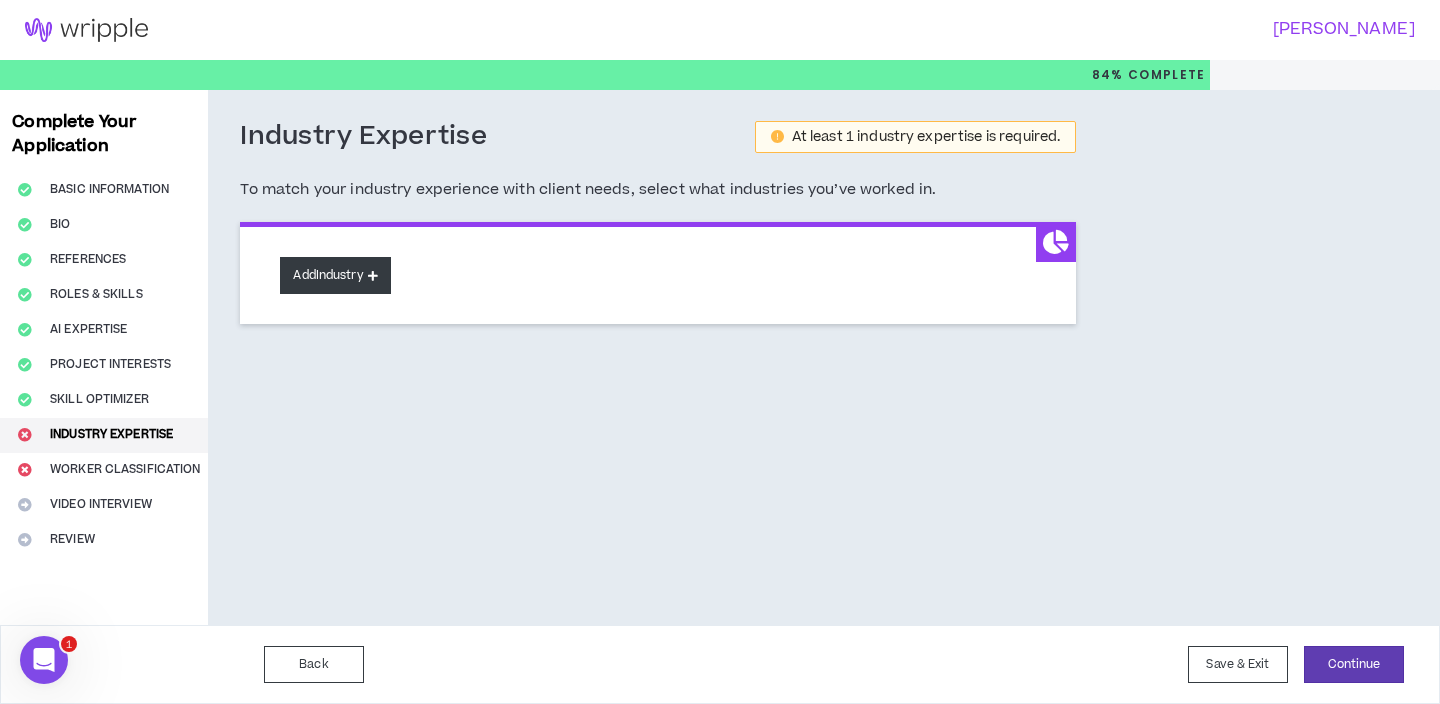 click on "Add  Industry" at bounding box center [335, 275] 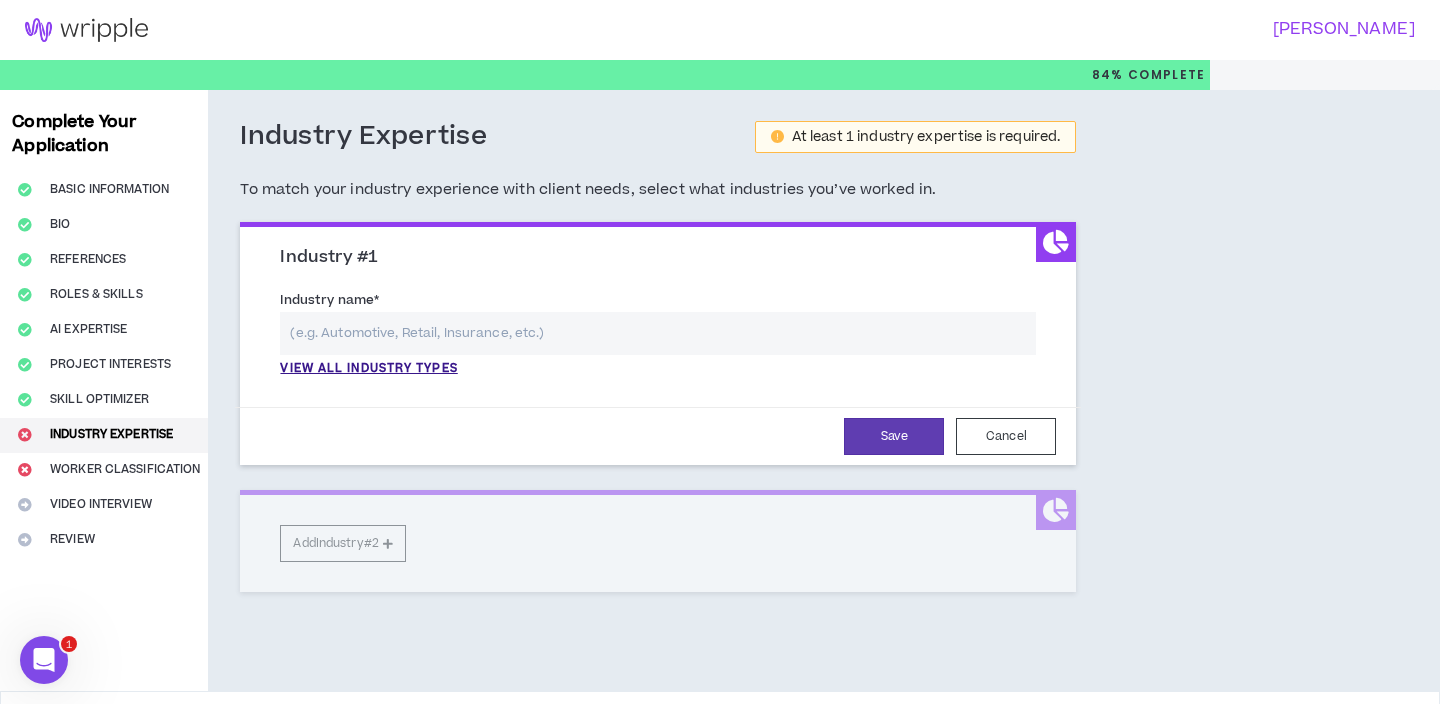 click at bounding box center (658, 333) 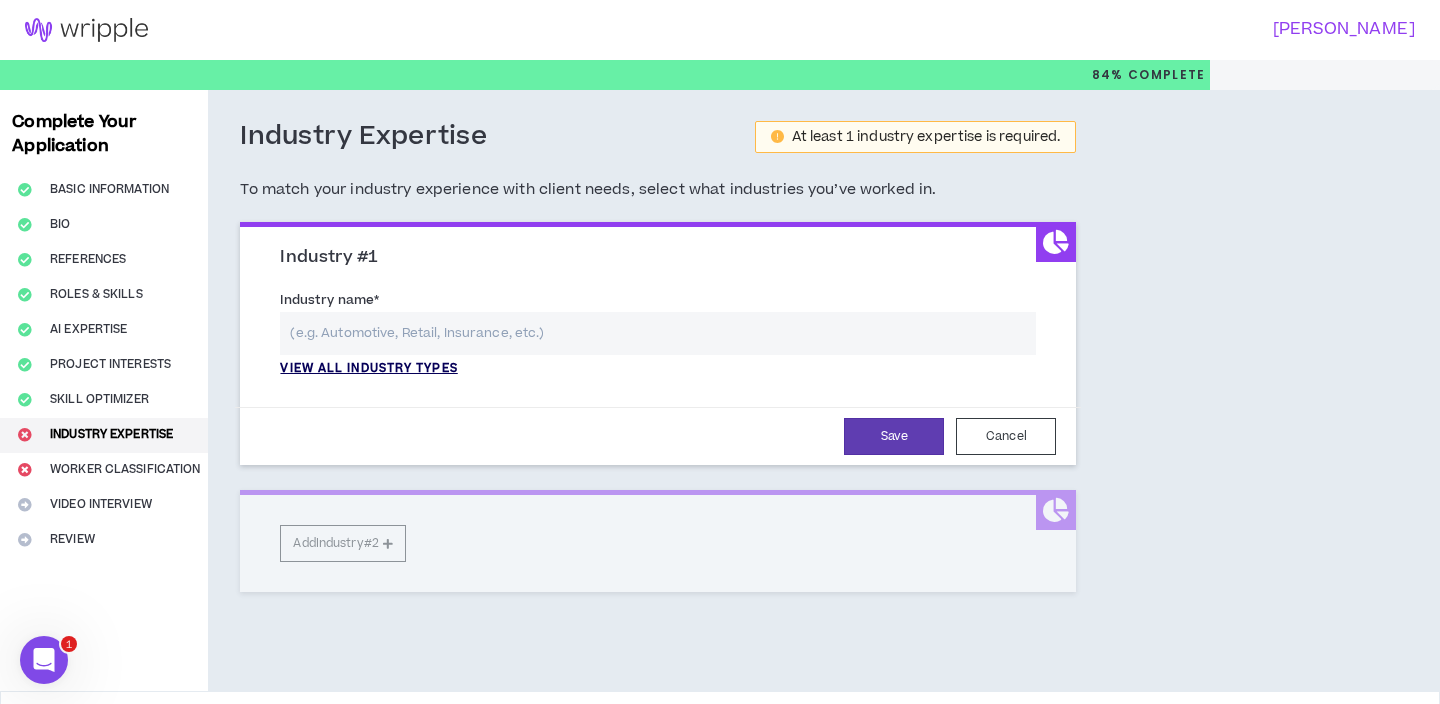 click on "View all industry types" at bounding box center (368, 369) 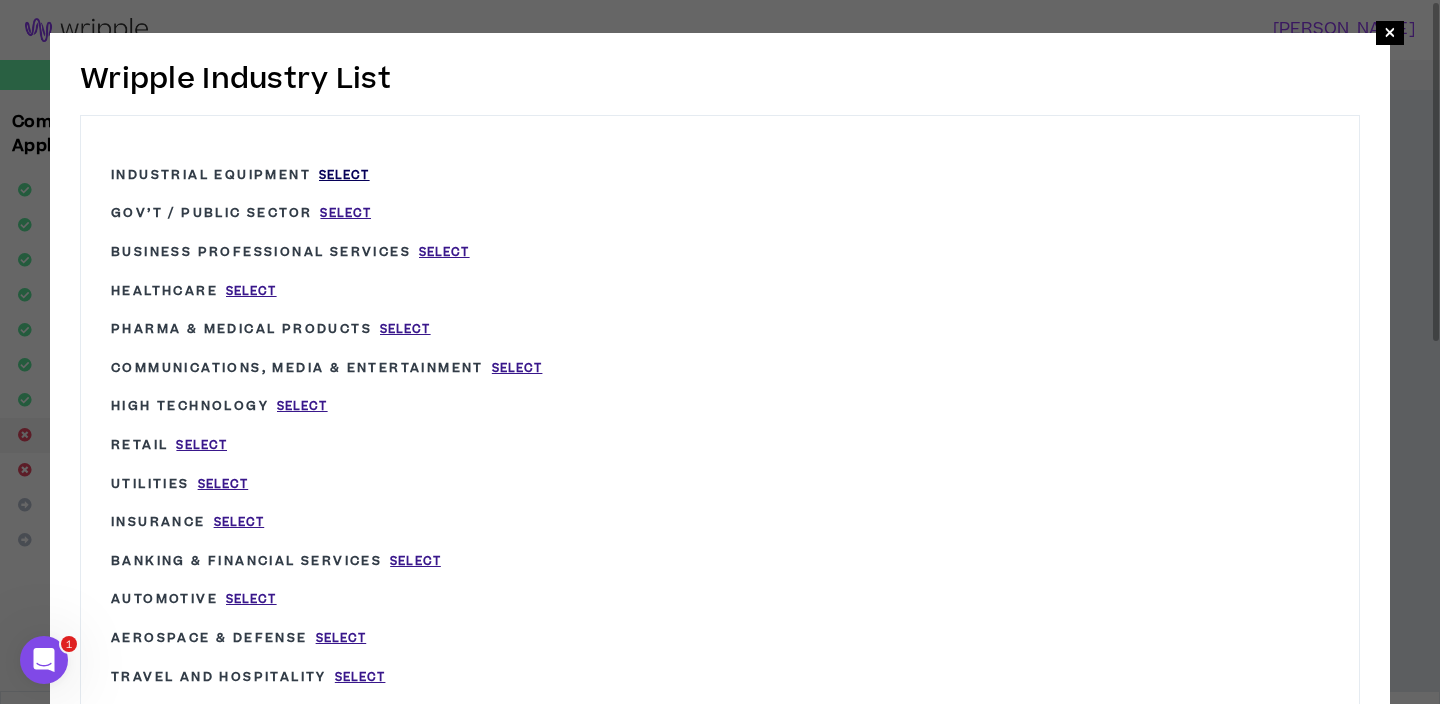 click on "Select" at bounding box center (344, 175) 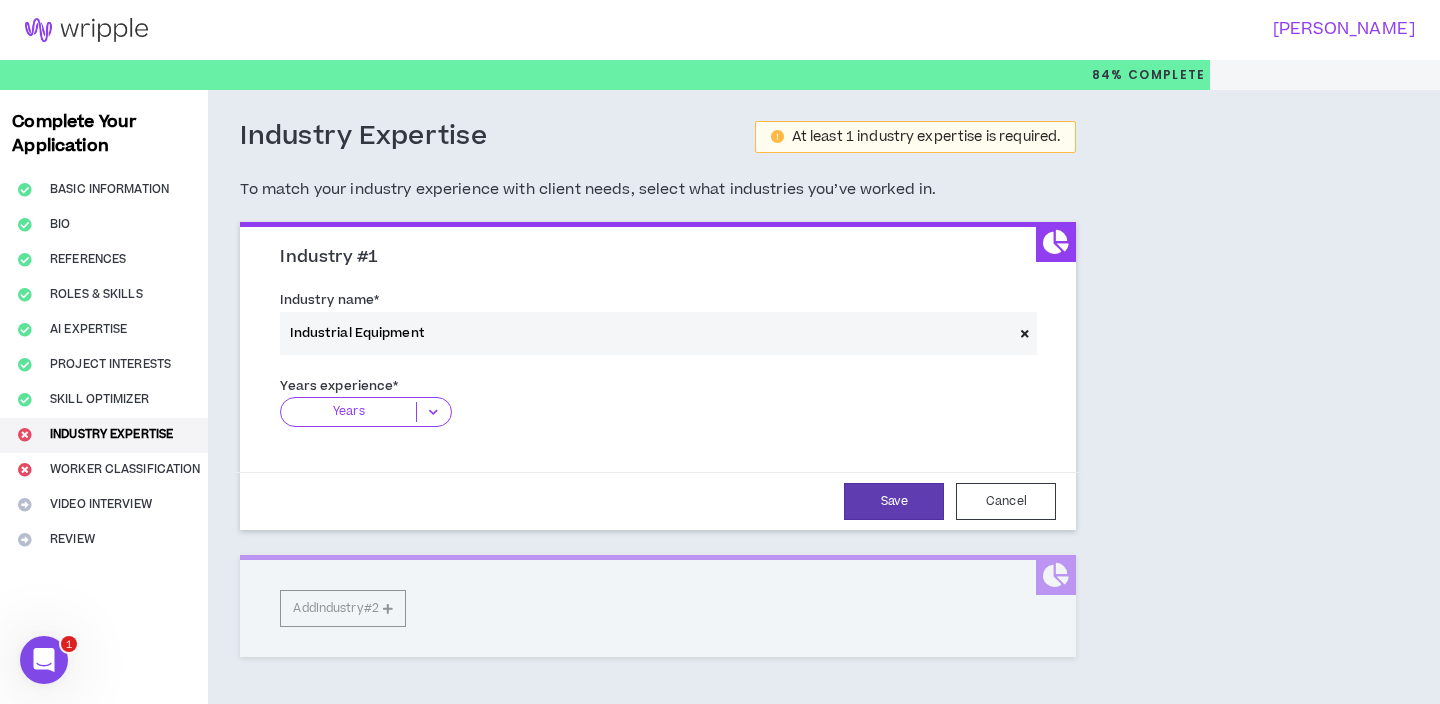 click on "Years" at bounding box center (348, 412) 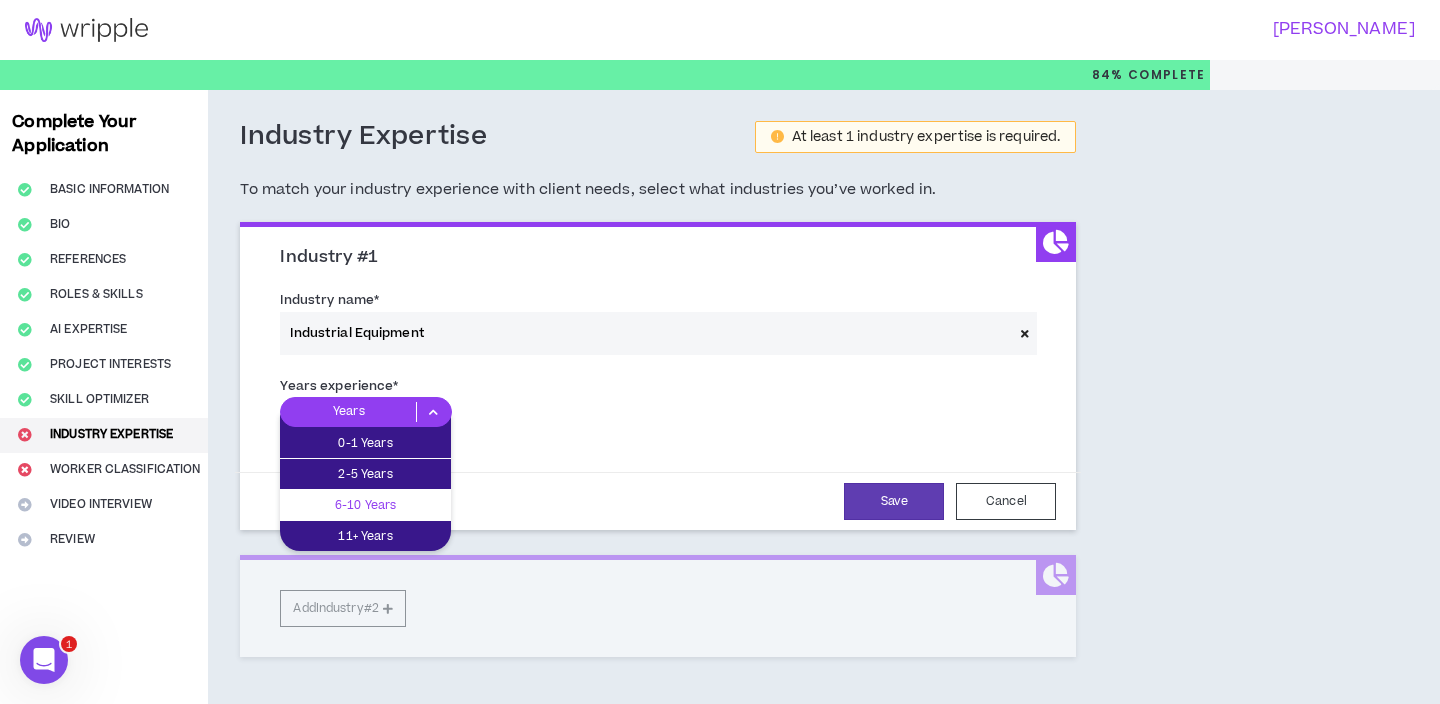 click on "6-10 Years" at bounding box center [365, 505] 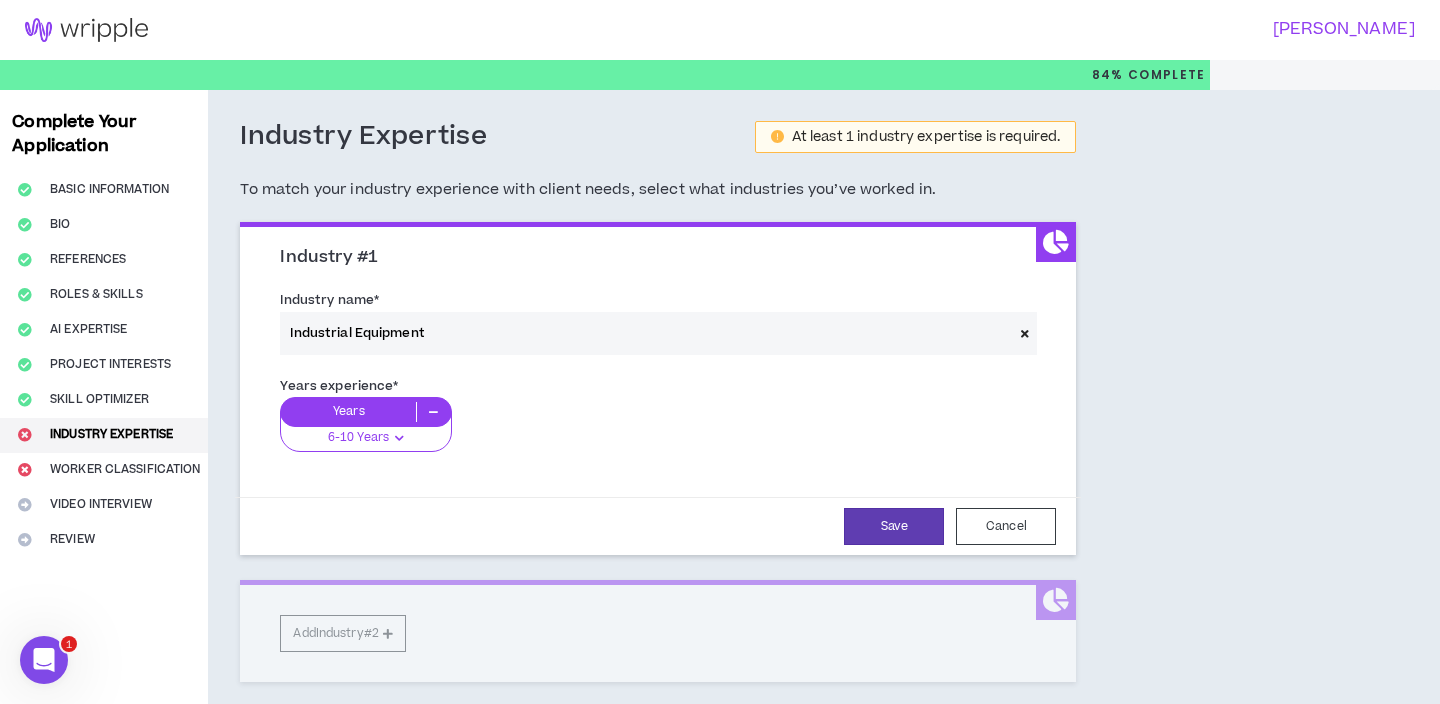 click at bounding box center [433, 412] 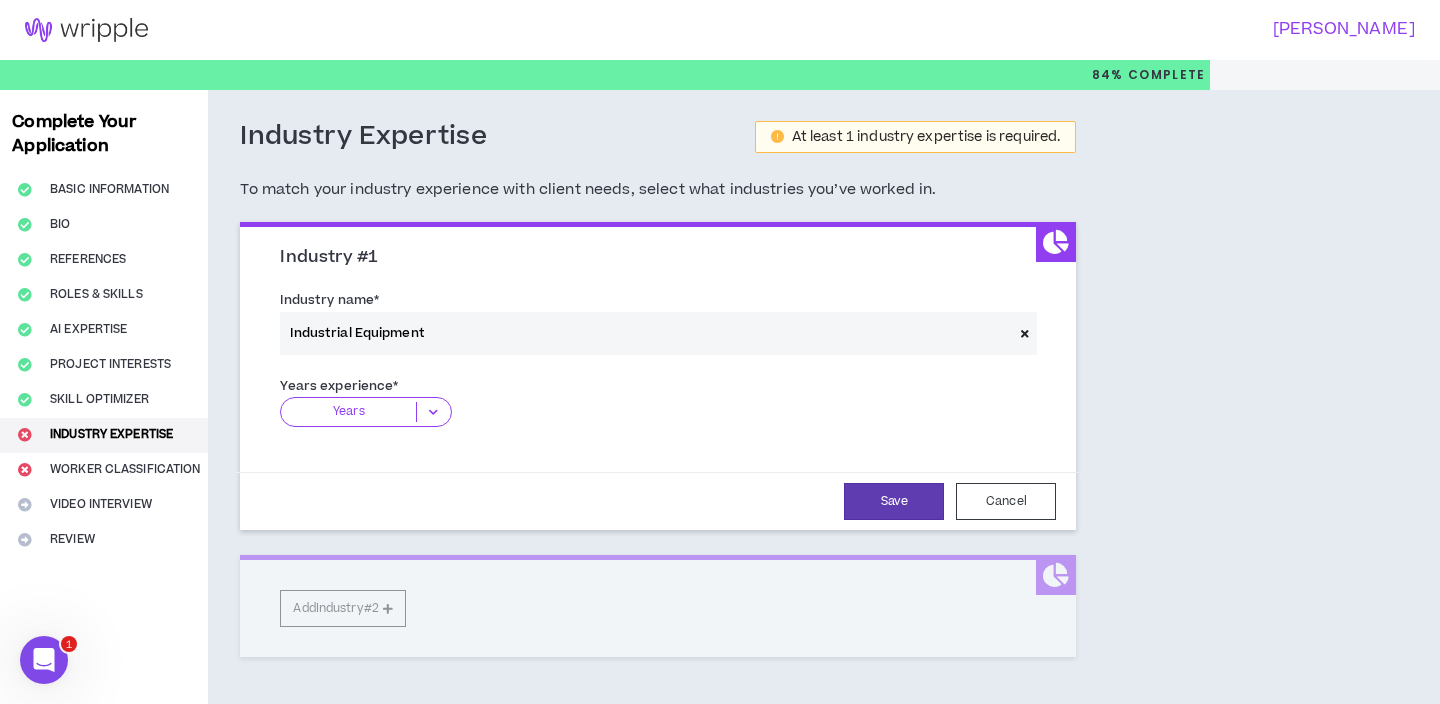 click on "Years" at bounding box center [348, 412] 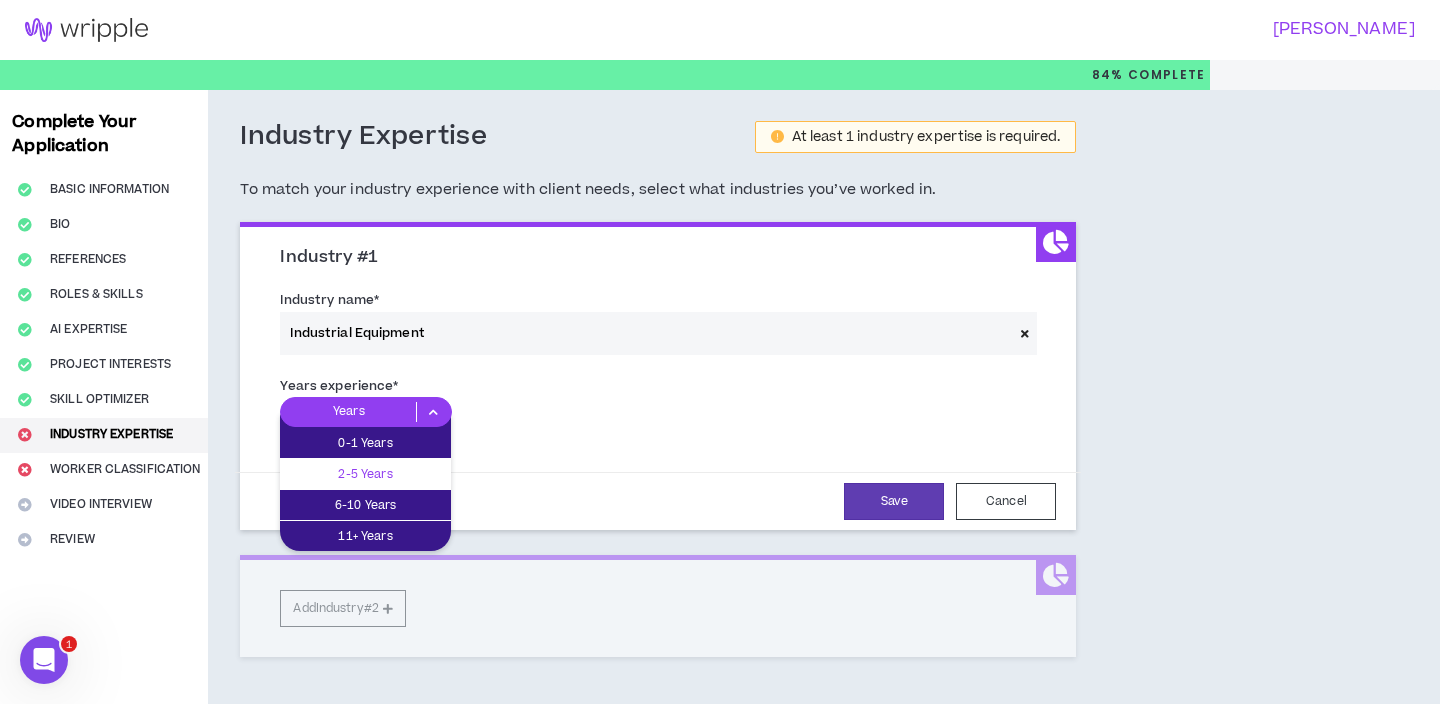 click on "2-5 Years" at bounding box center [365, 474] 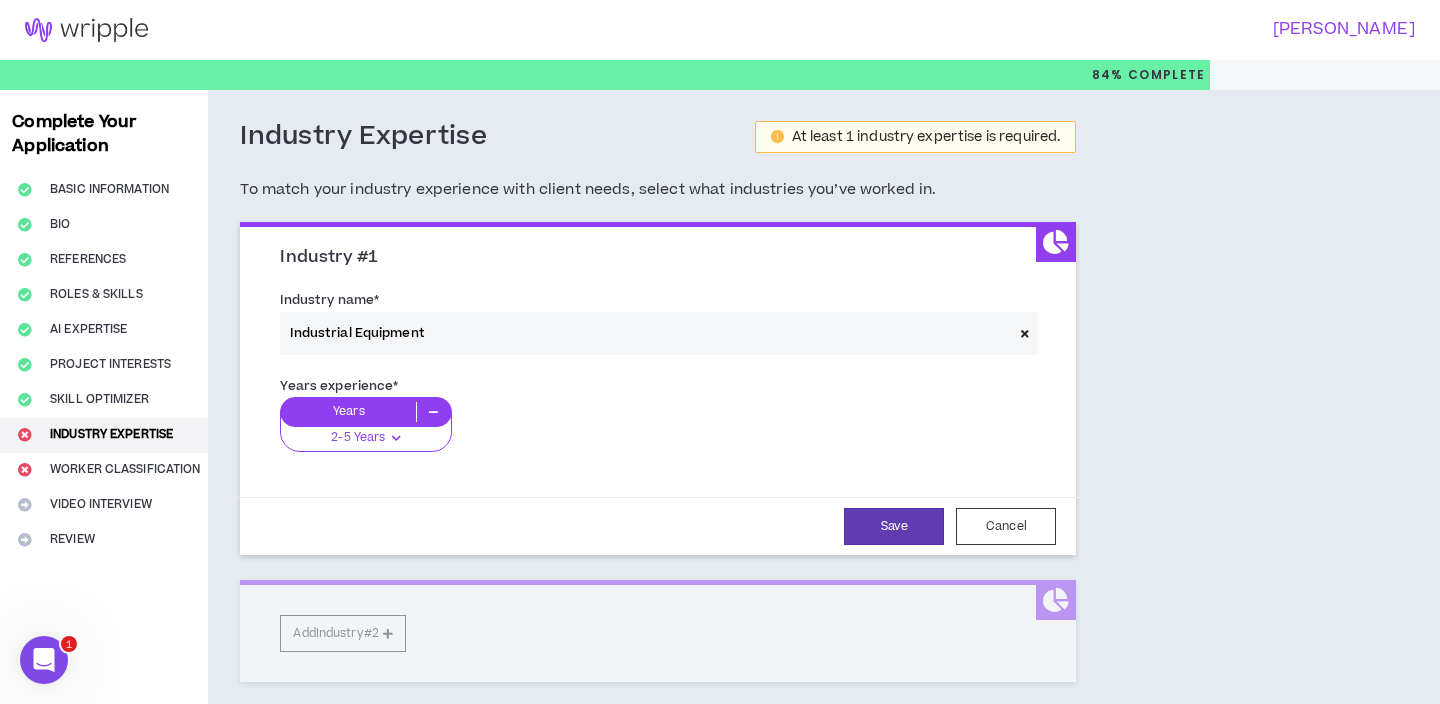 click on "Save Cancel" at bounding box center (658, 526) 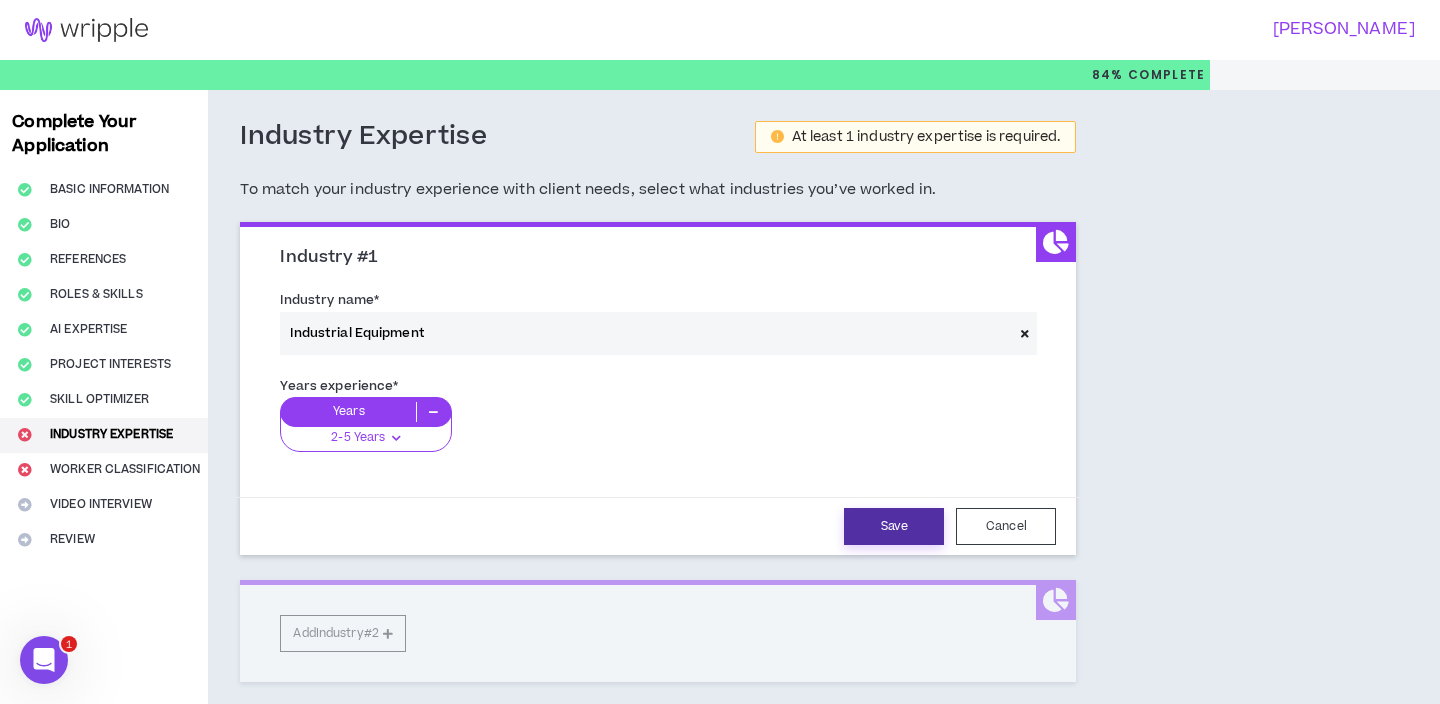 click on "Save" at bounding box center [894, 526] 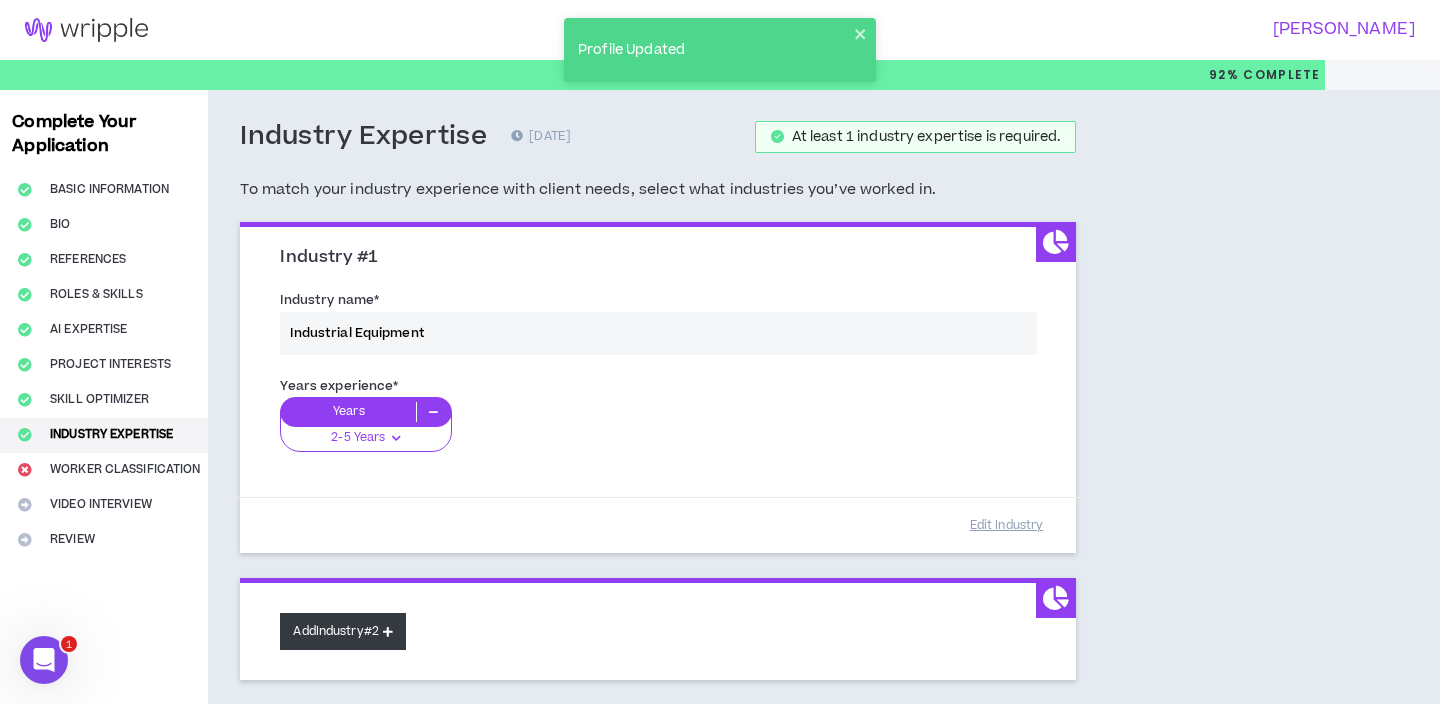 click on "Add  Industry  #2" at bounding box center (343, 631) 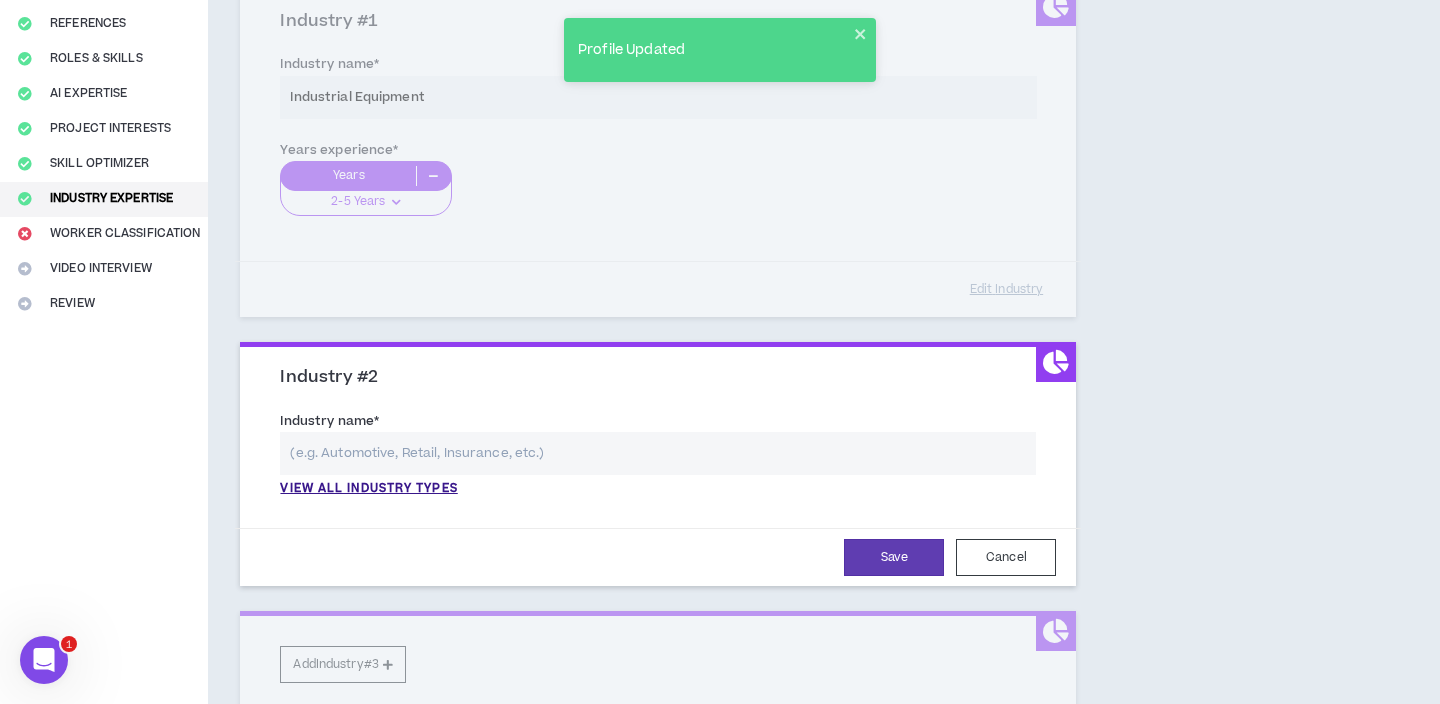 scroll, scrollTop: 234, scrollLeft: 0, axis: vertical 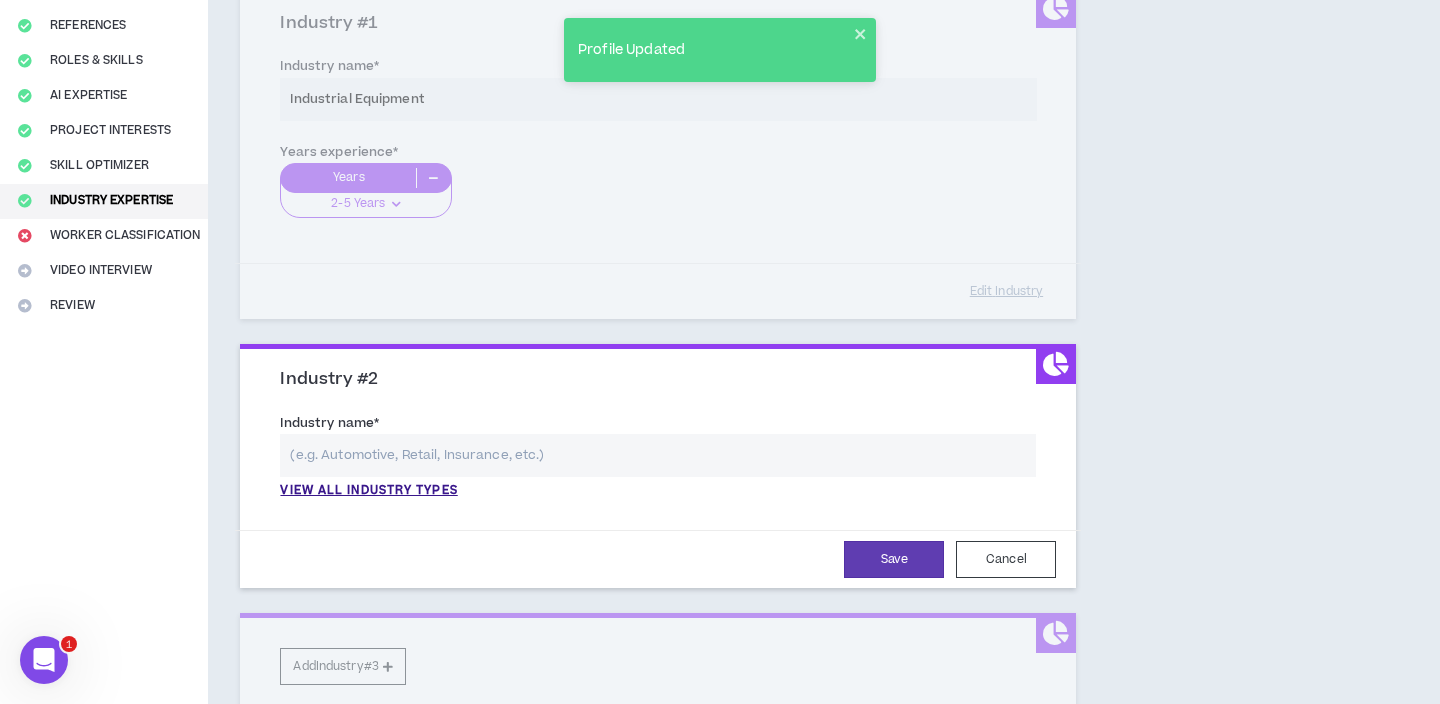 click at bounding box center [658, 455] 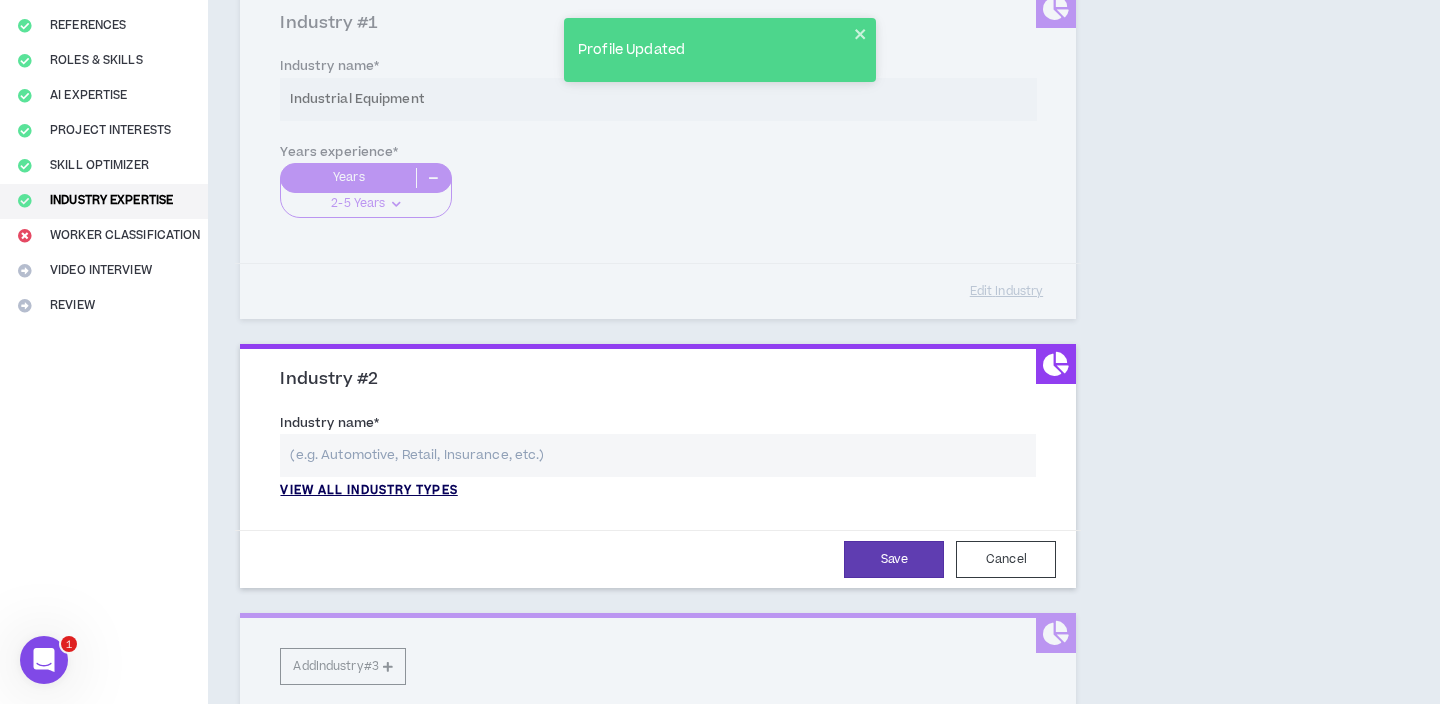 click on "View all industry types" at bounding box center (368, 491) 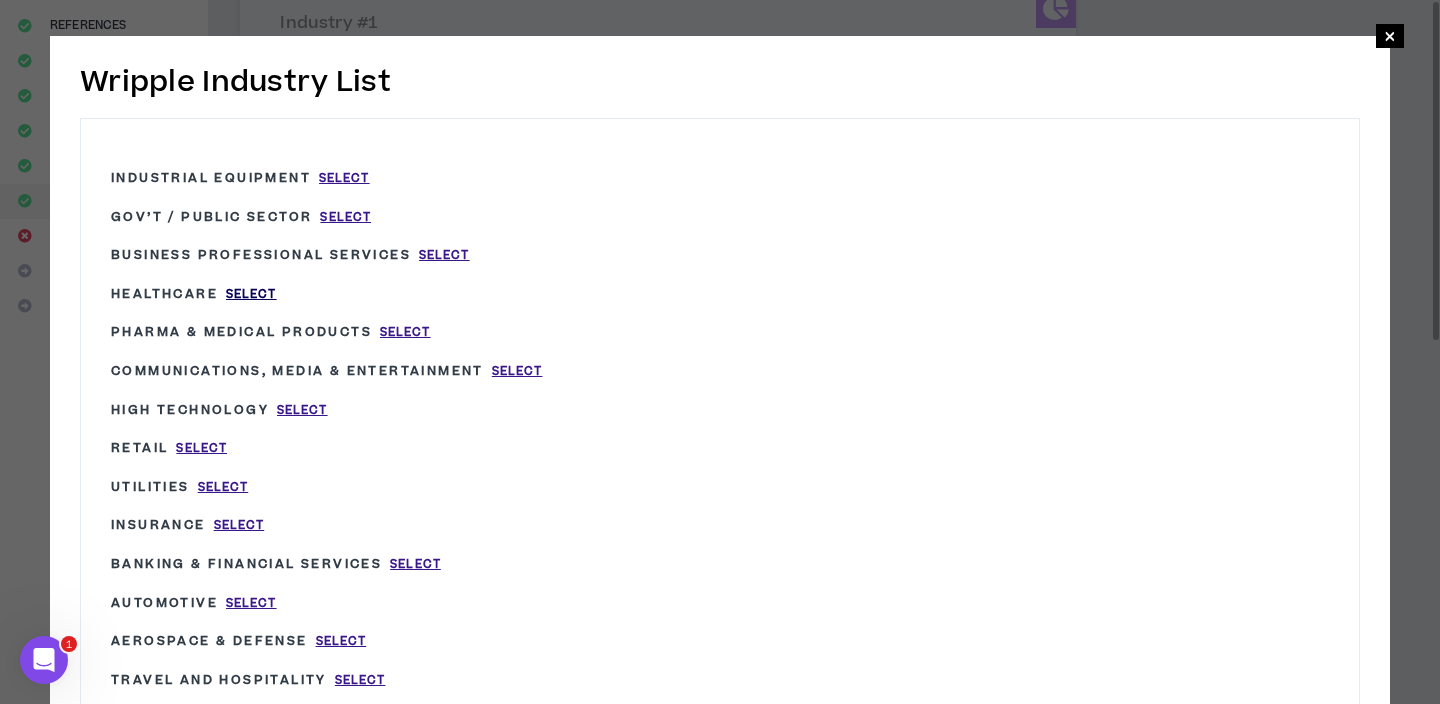 click on "Select" at bounding box center (251, 294) 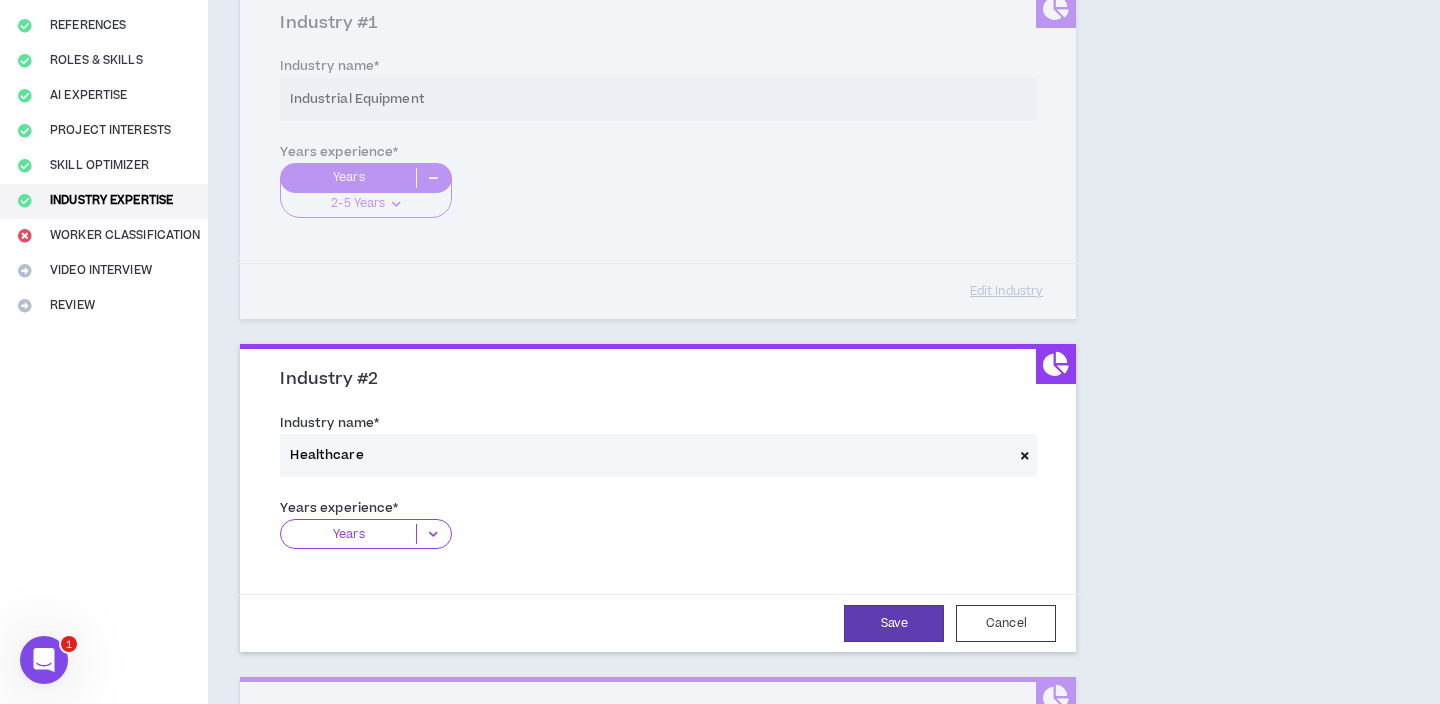 click on "Years" at bounding box center (365, 534) 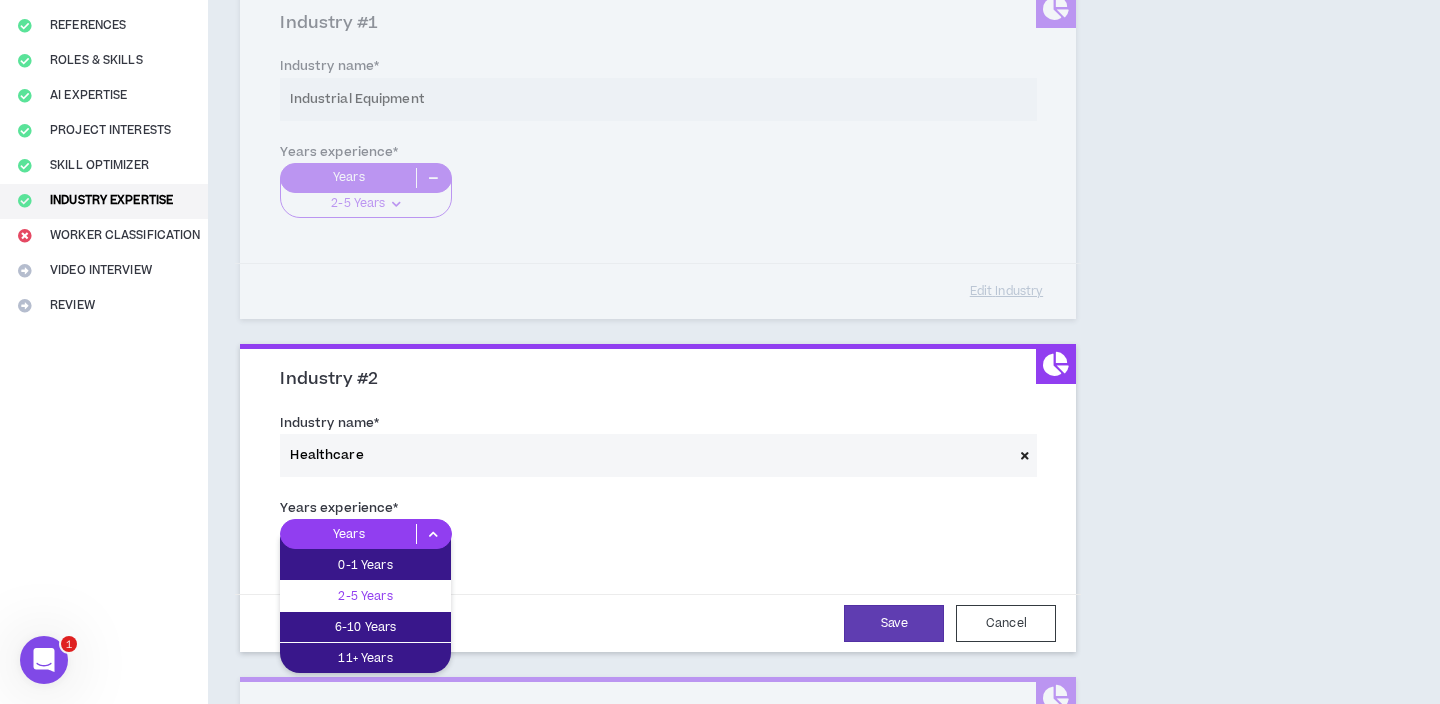 click on "2-5 Years" at bounding box center [365, 596] 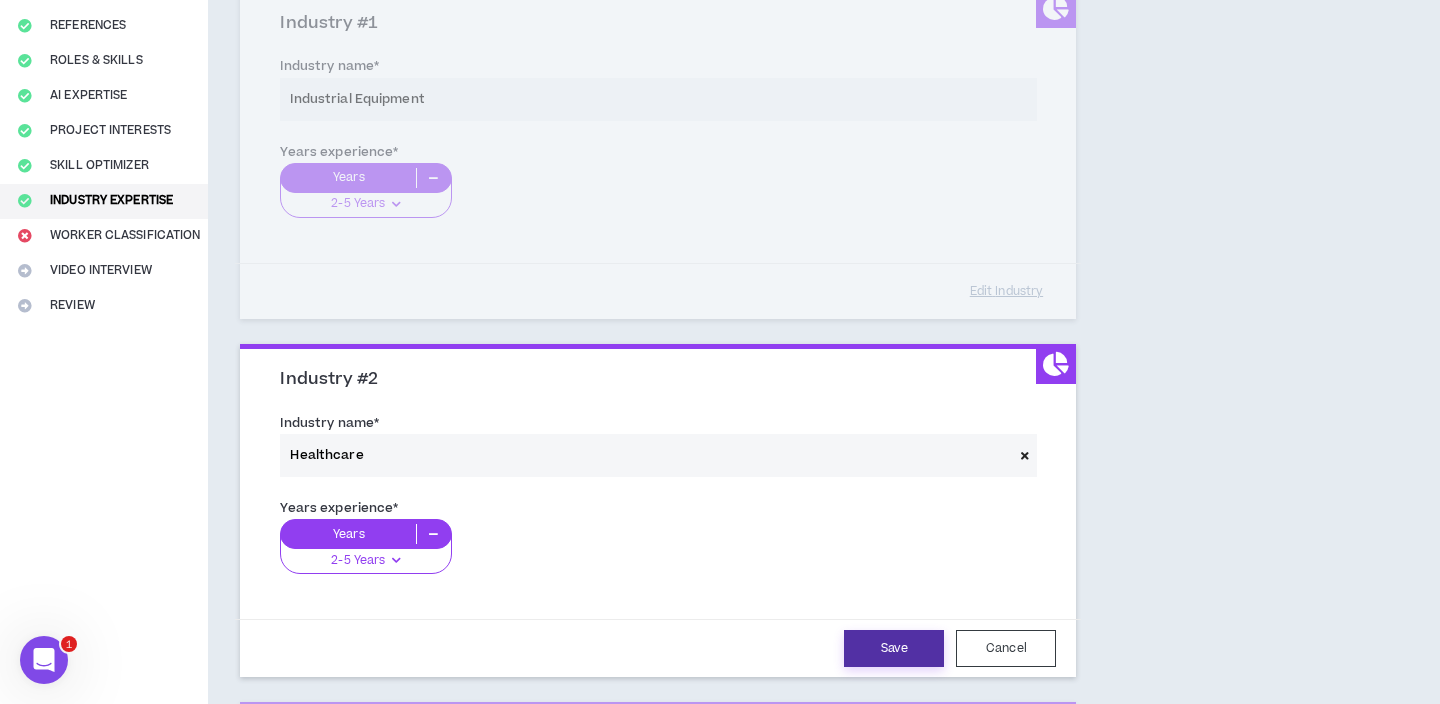 click on "Save" at bounding box center (894, 648) 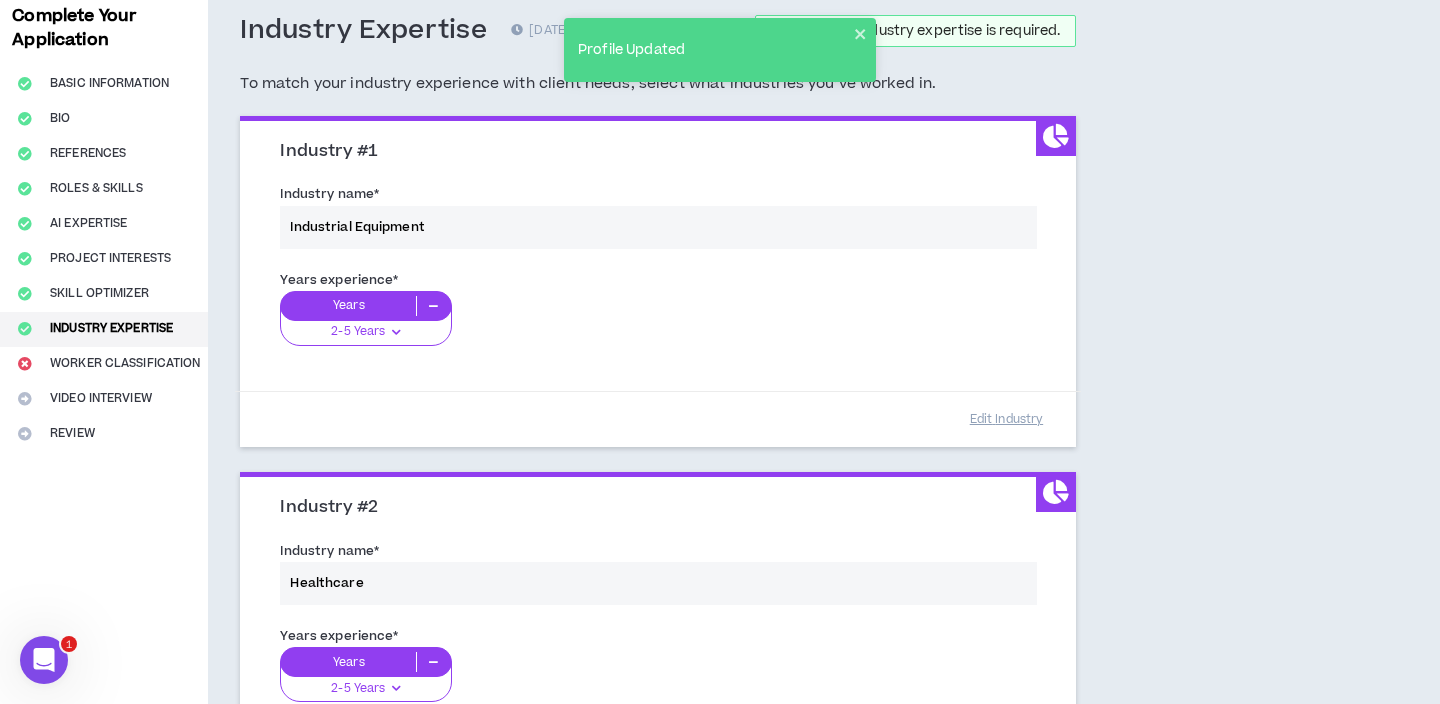 scroll, scrollTop: 510, scrollLeft: 0, axis: vertical 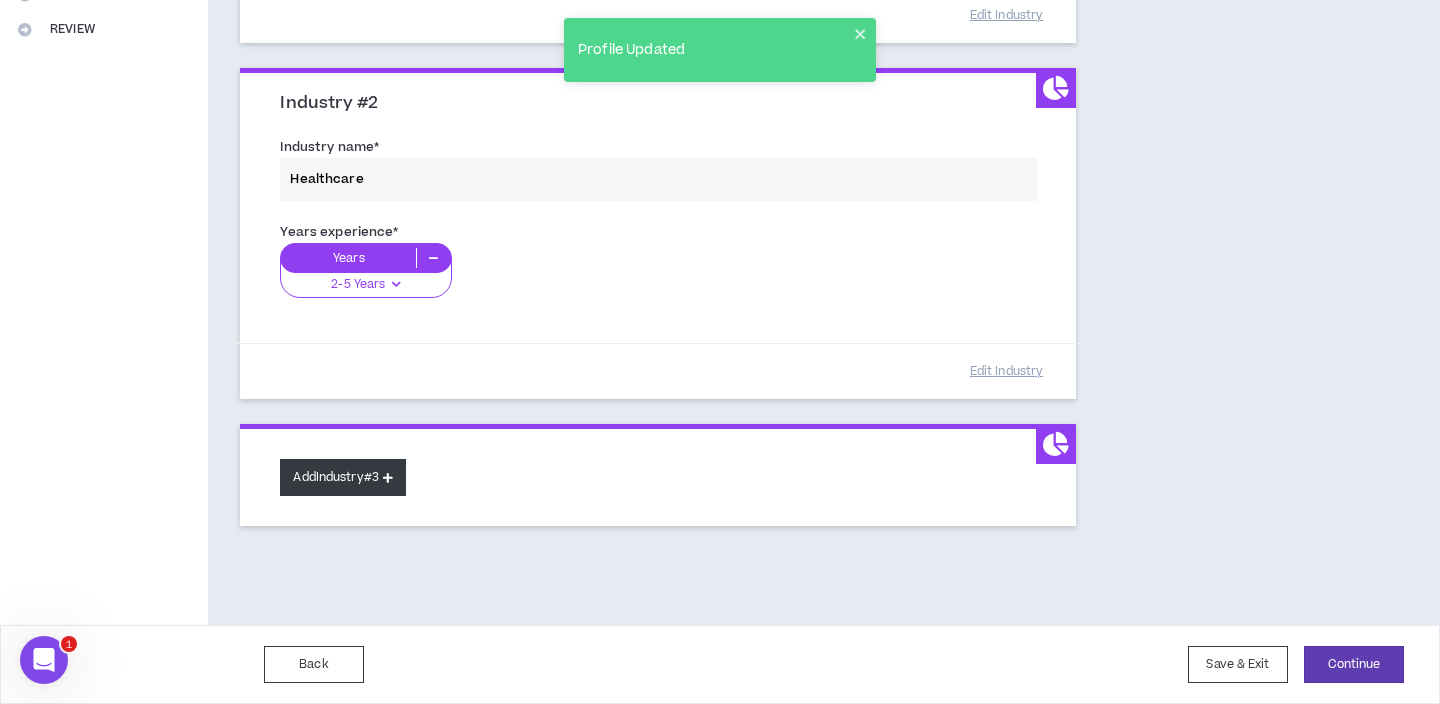 click on "Add  Industry  #3" at bounding box center [343, 477] 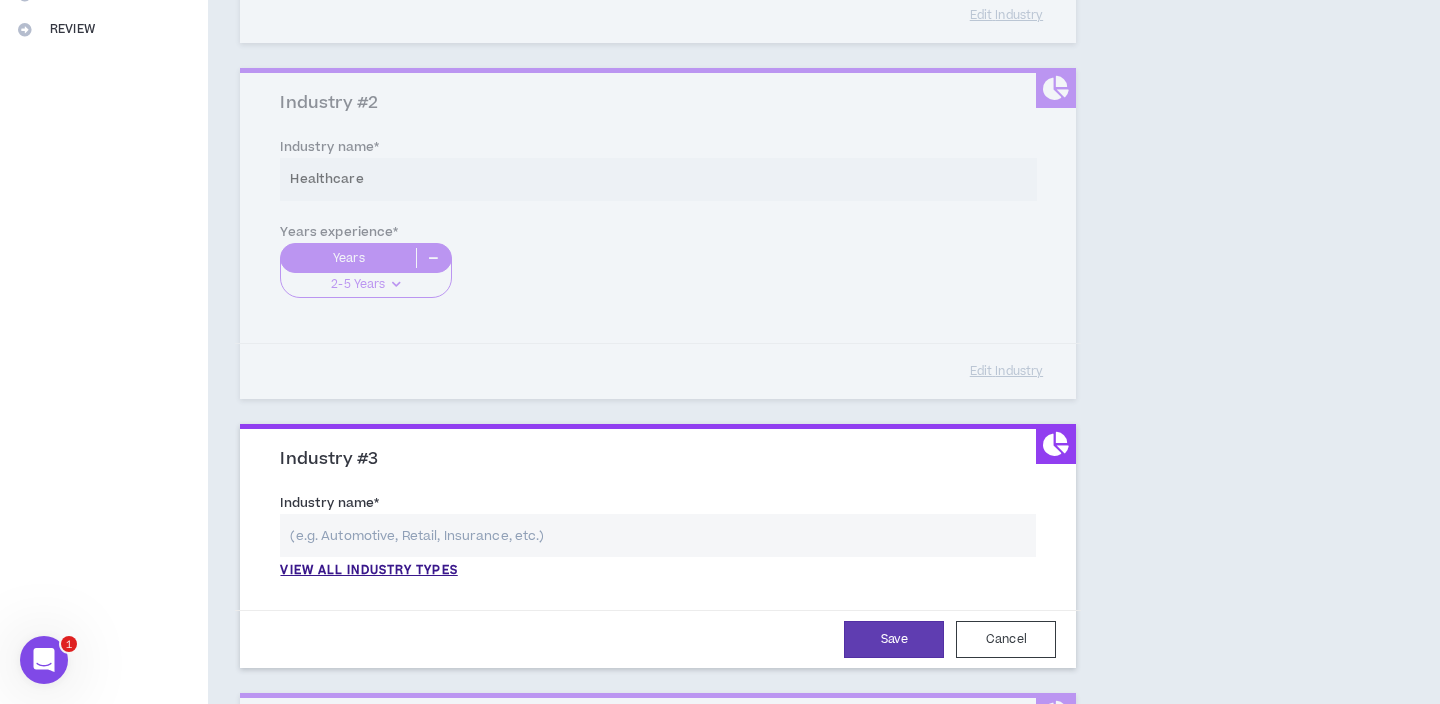 click at bounding box center [658, 535] 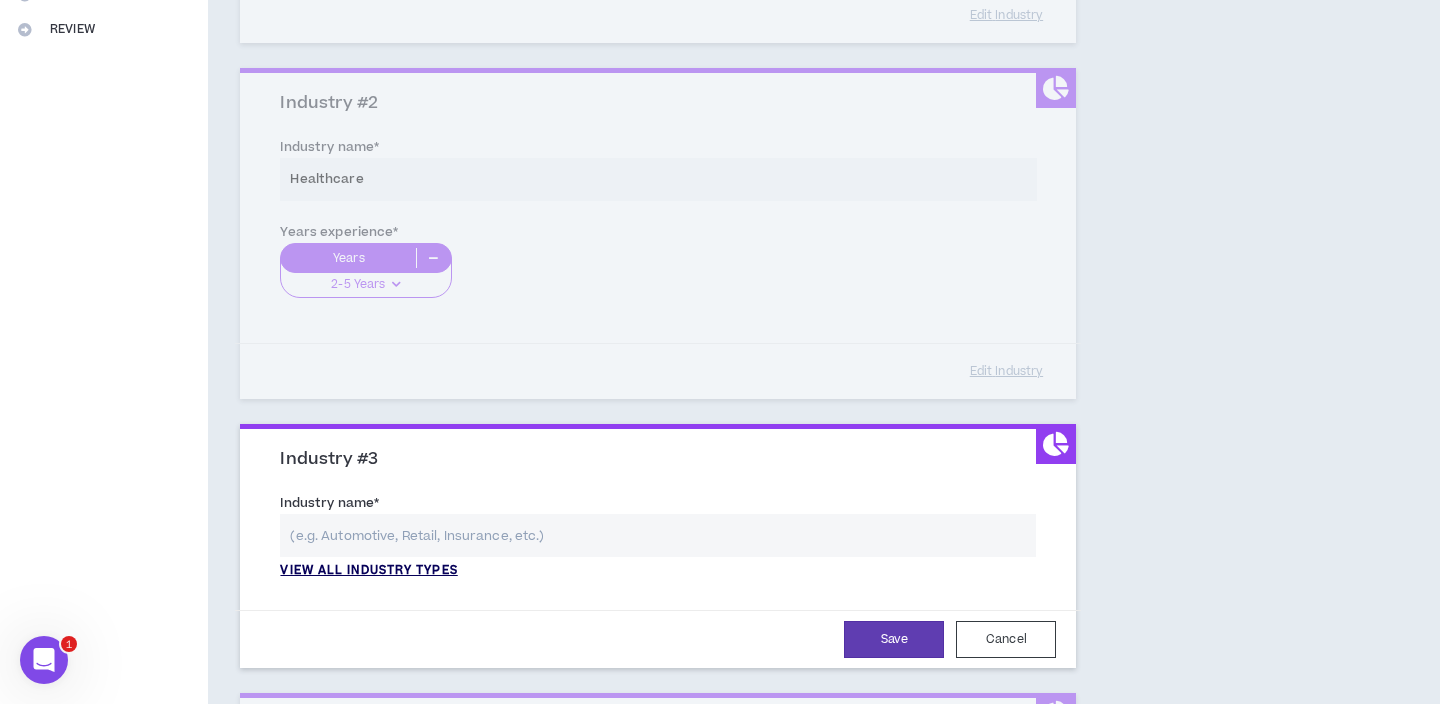 click on "View all industry types" at bounding box center (368, 571) 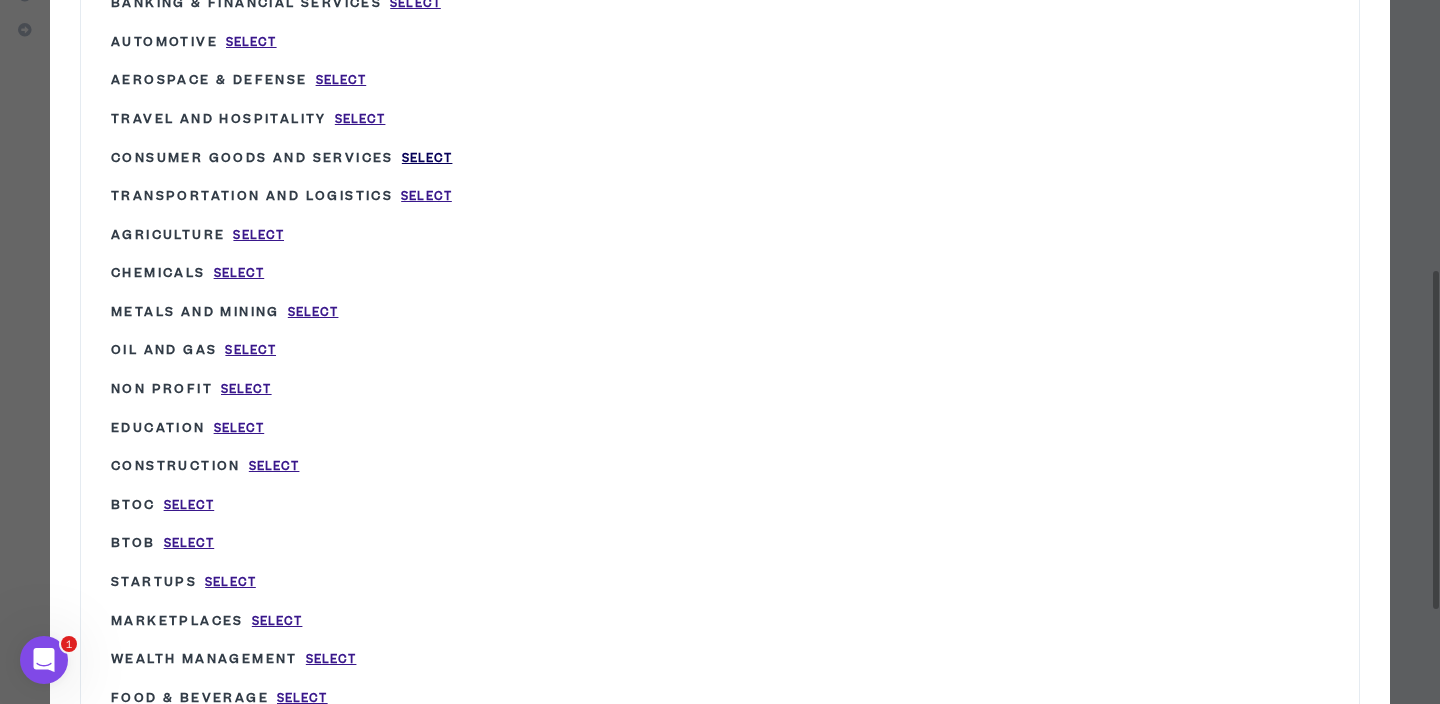 click on "Select" at bounding box center (427, 158) 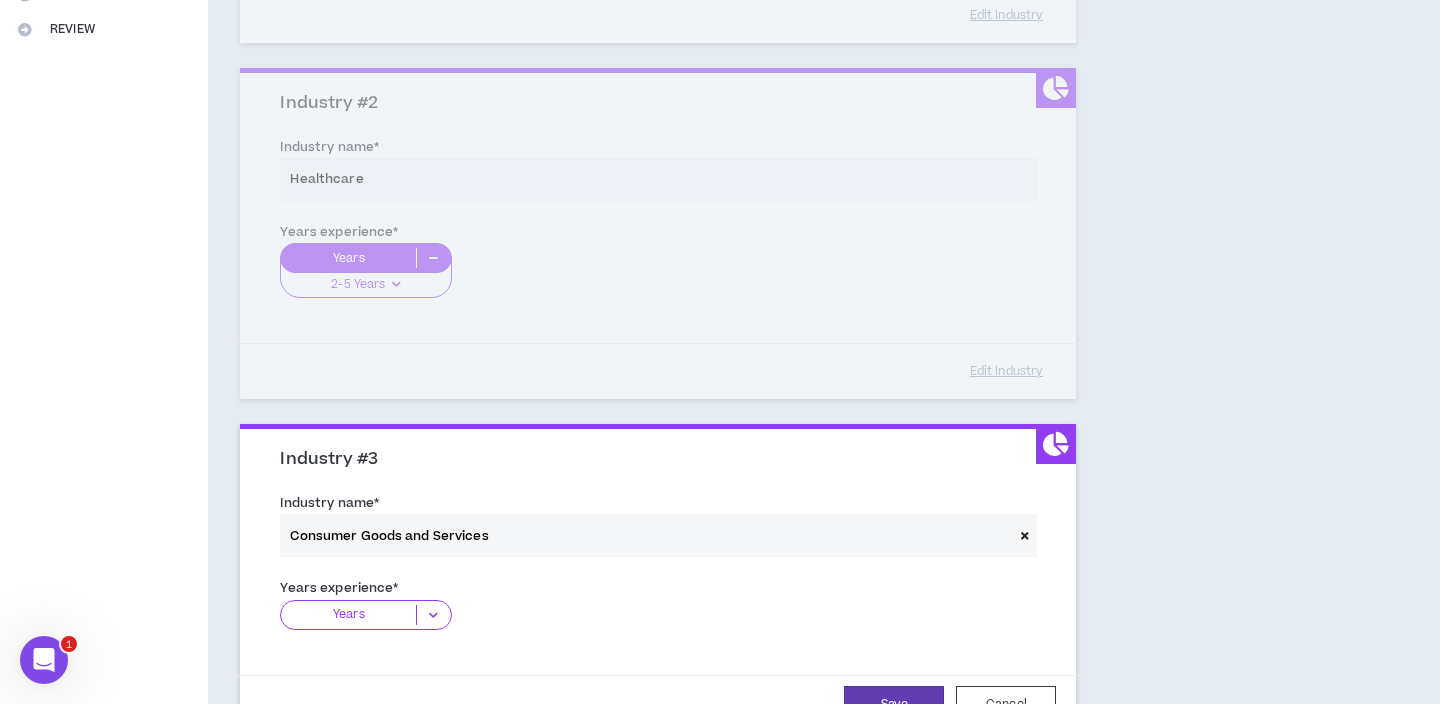 click on "Years" at bounding box center [348, 615] 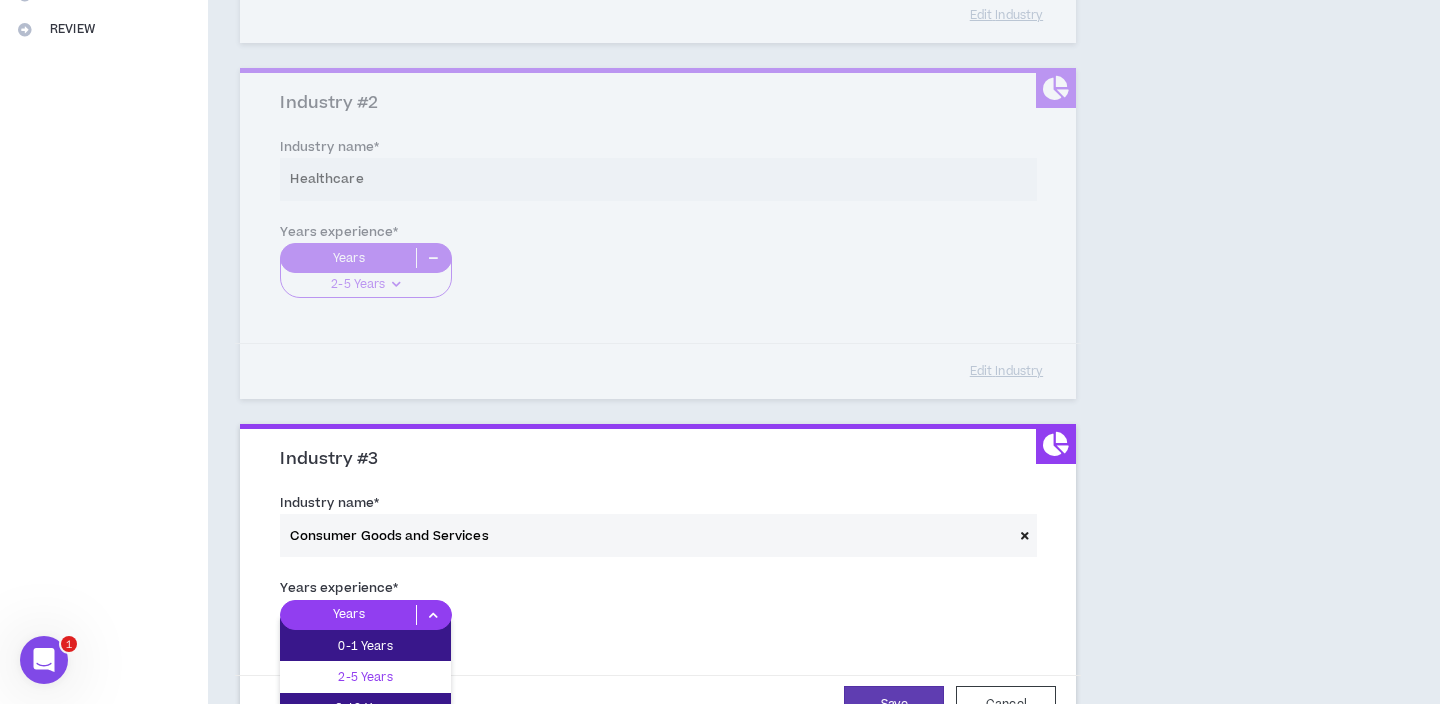 scroll, scrollTop: 568, scrollLeft: 0, axis: vertical 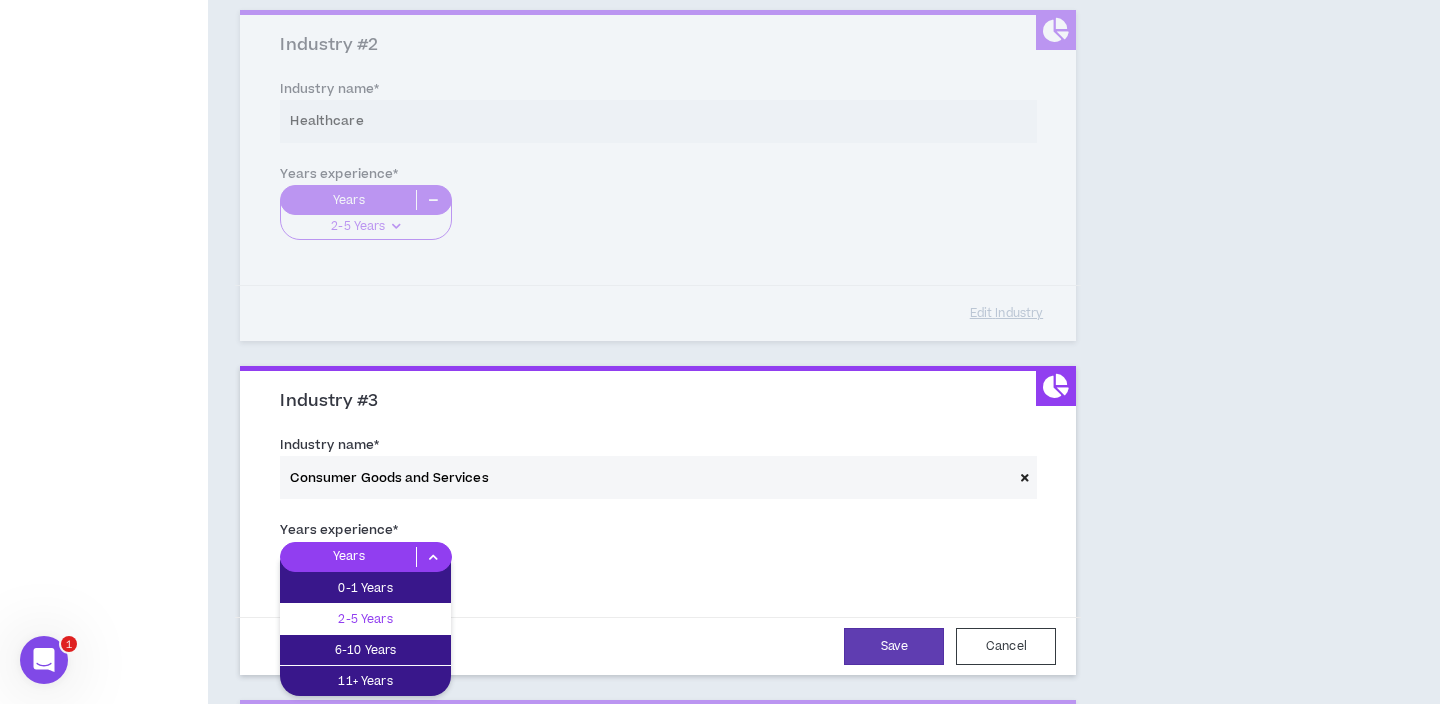 click on "2-5 Years" at bounding box center (365, 619) 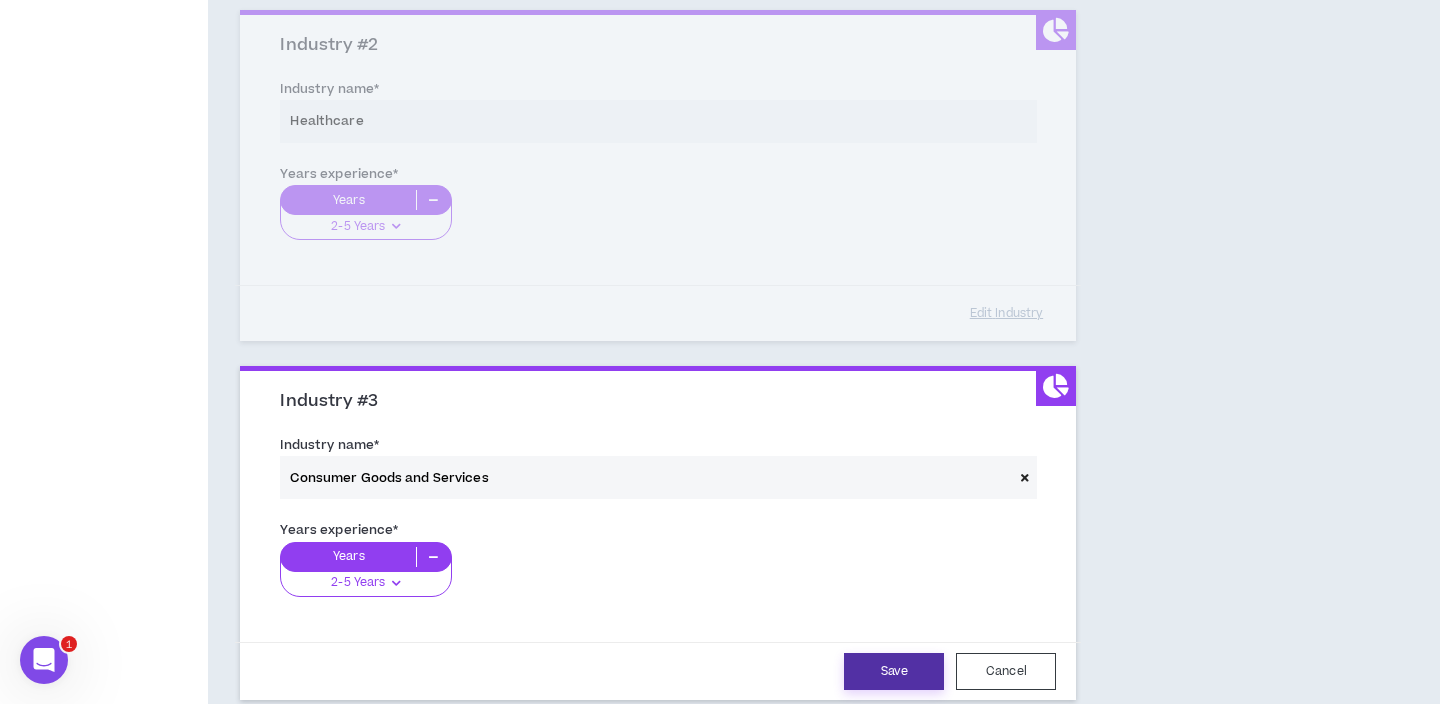 click on "Save" at bounding box center [894, 671] 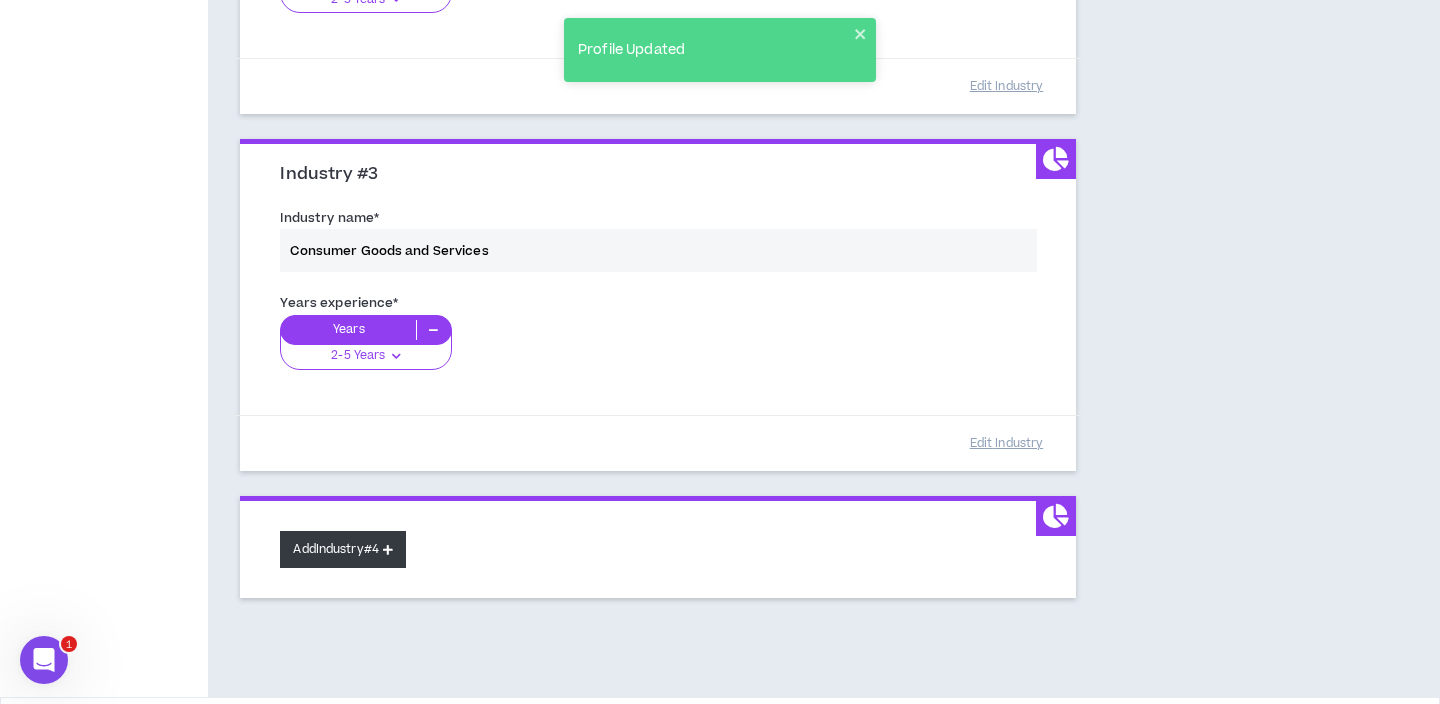scroll, scrollTop: 804, scrollLeft: 0, axis: vertical 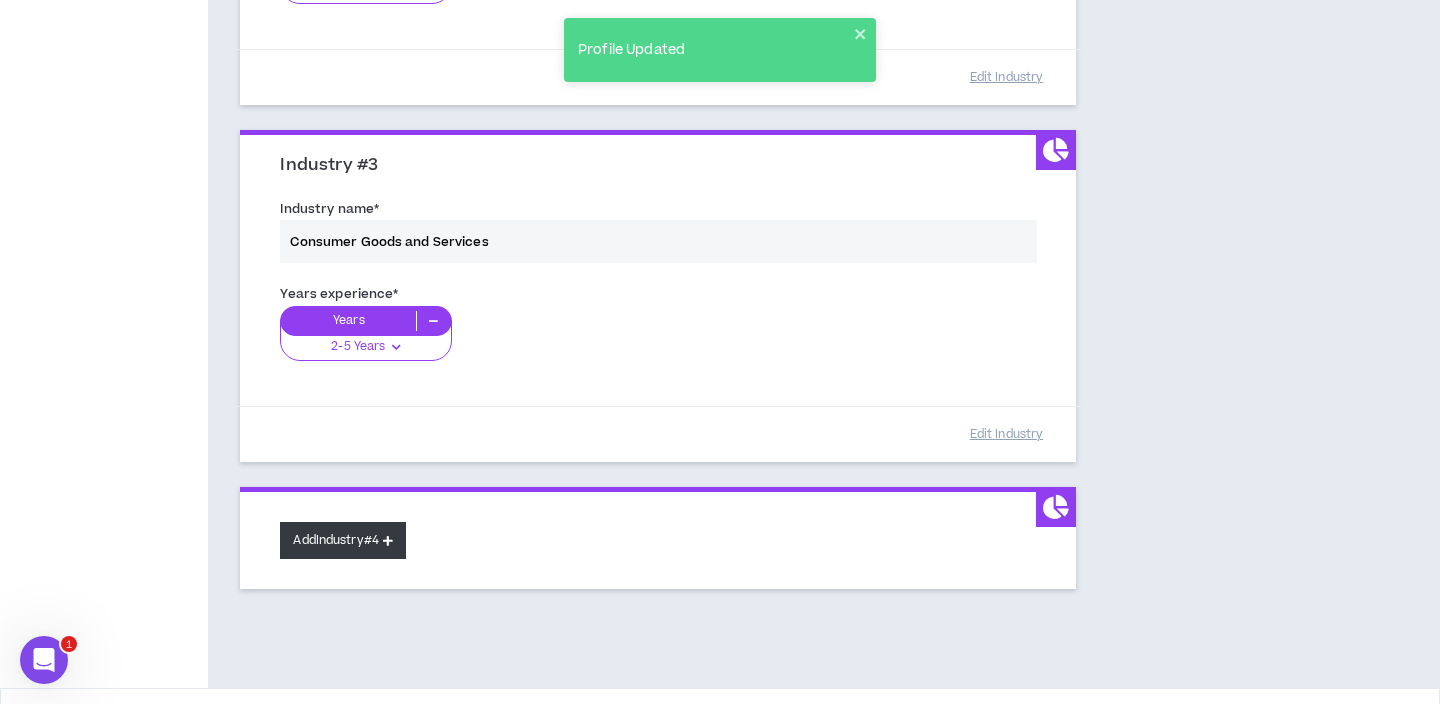 click on "Add  Industry  #4" at bounding box center (343, 540) 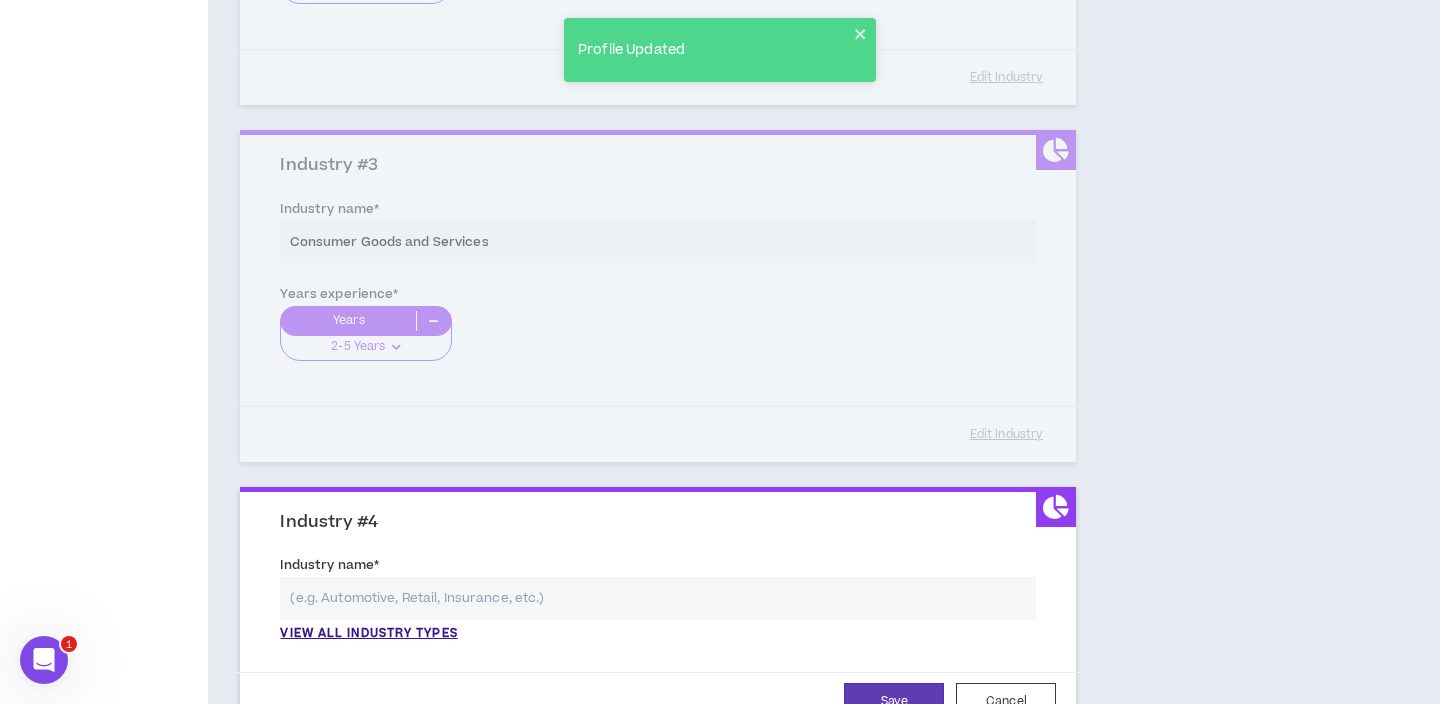 click at bounding box center (658, 598) 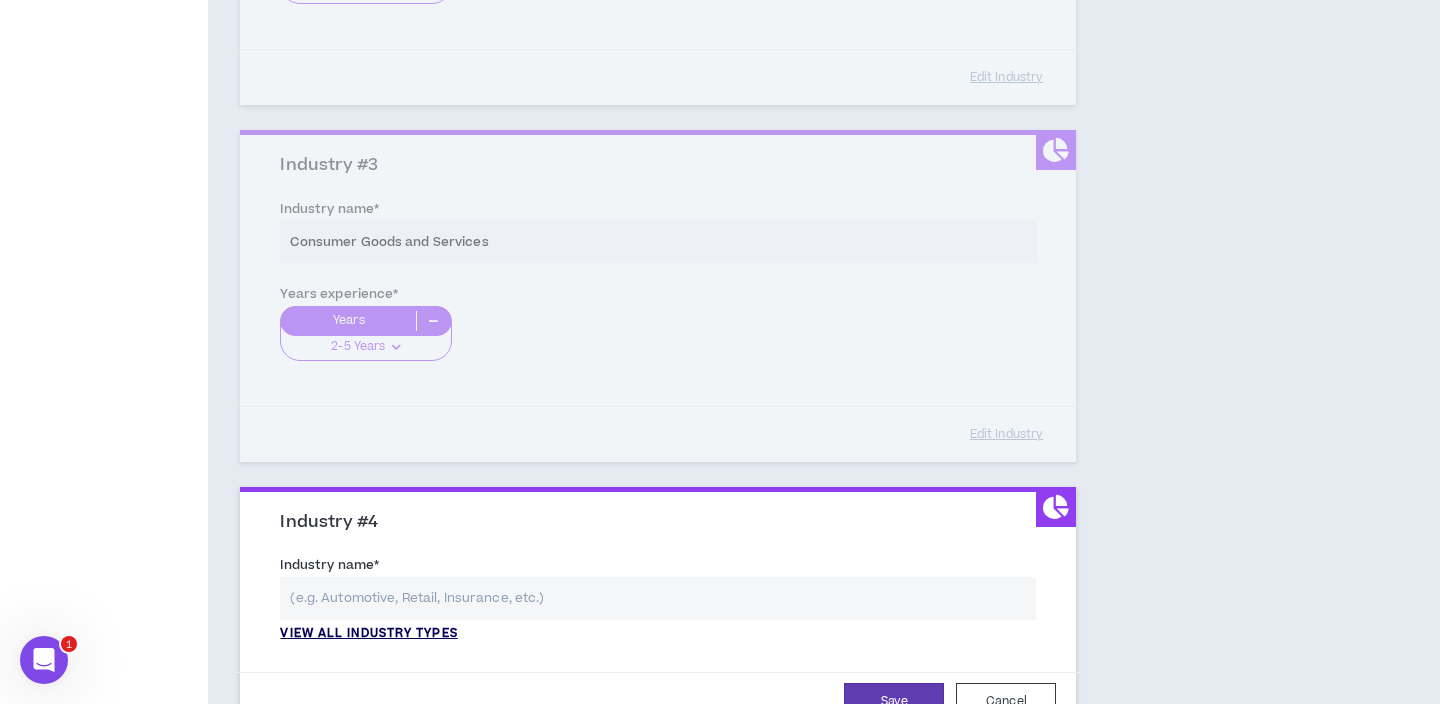 click on "View all industry types" at bounding box center [368, 634] 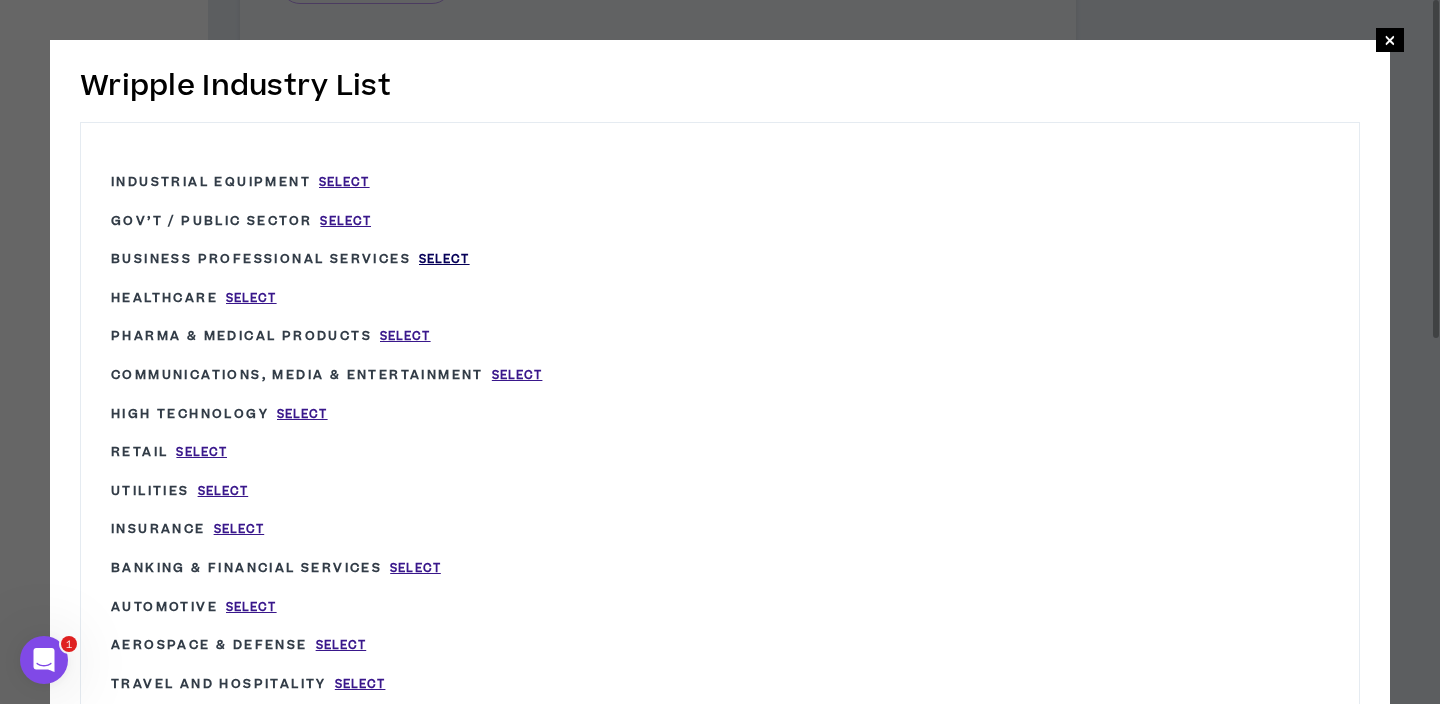 click on "Select" at bounding box center (444, 259) 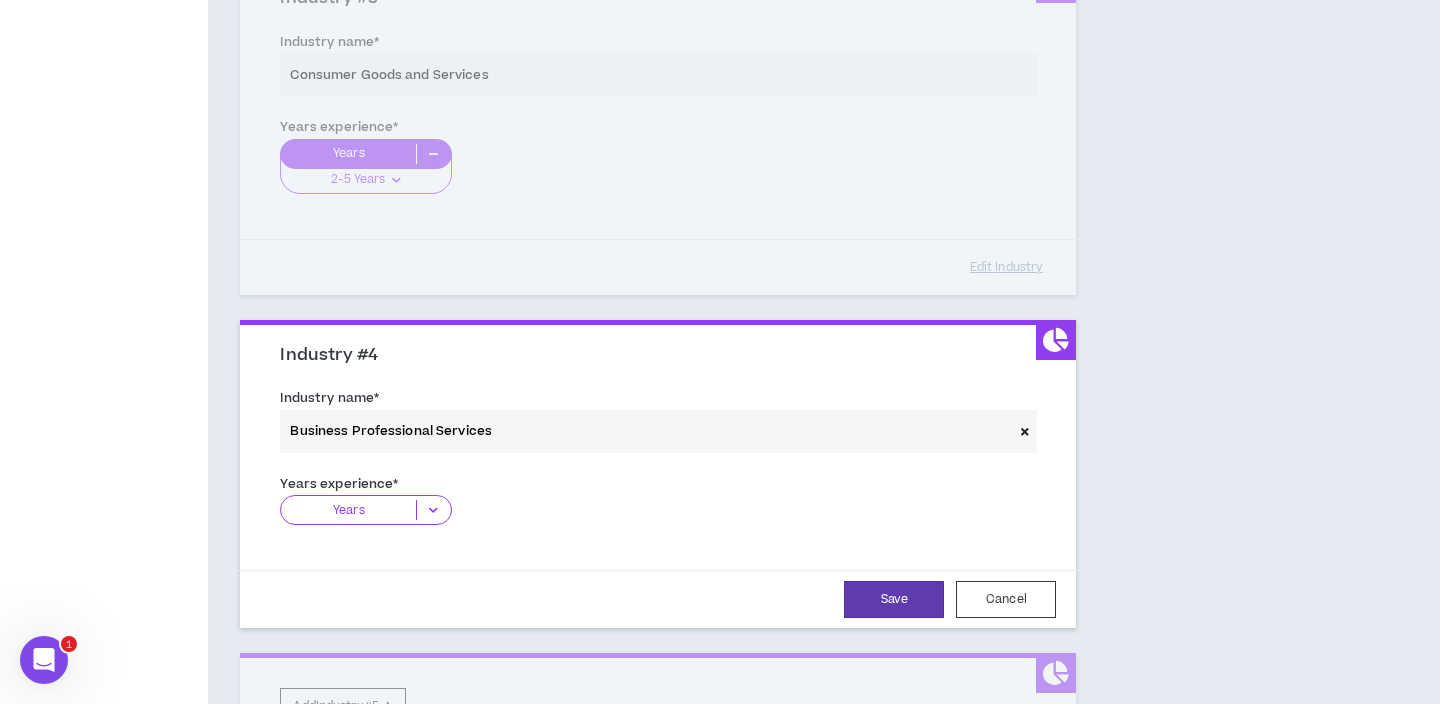 scroll, scrollTop: 993, scrollLeft: 0, axis: vertical 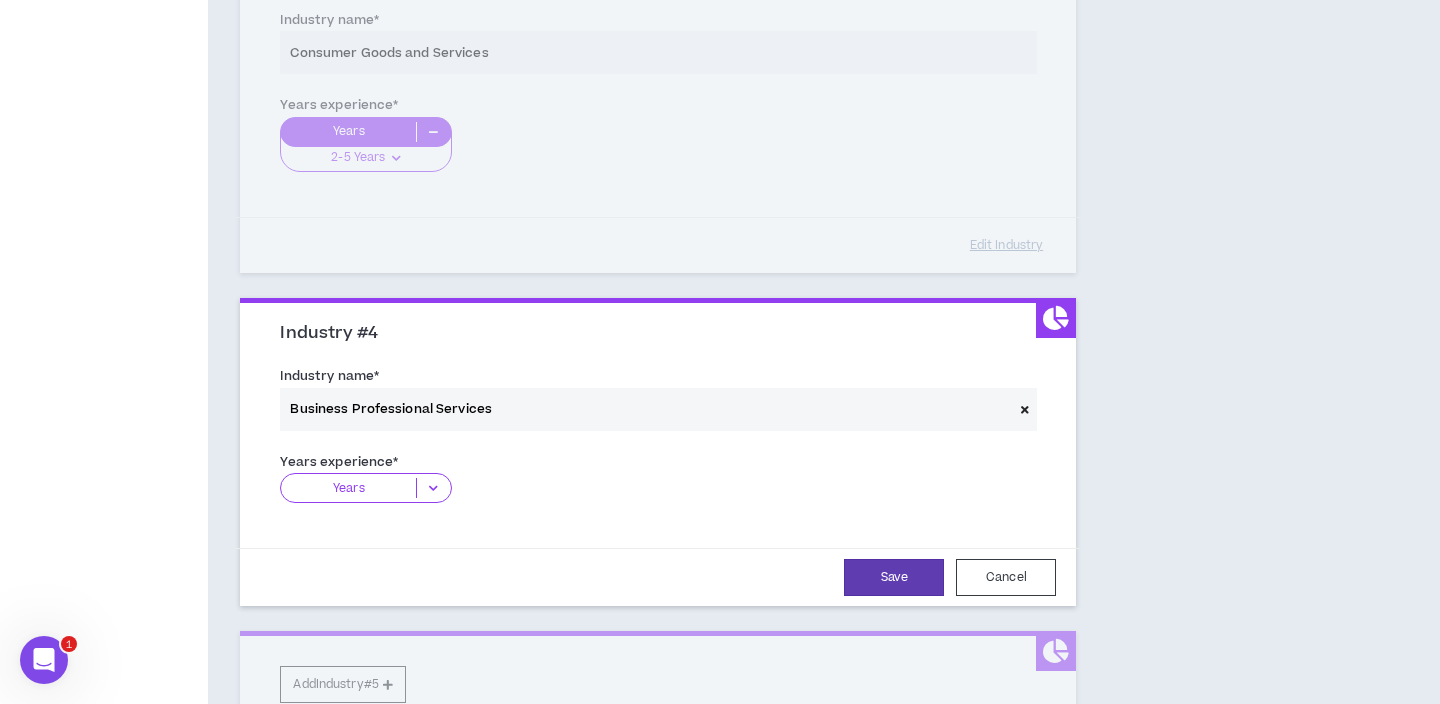 click on "Years" at bounding box center [348, 488] 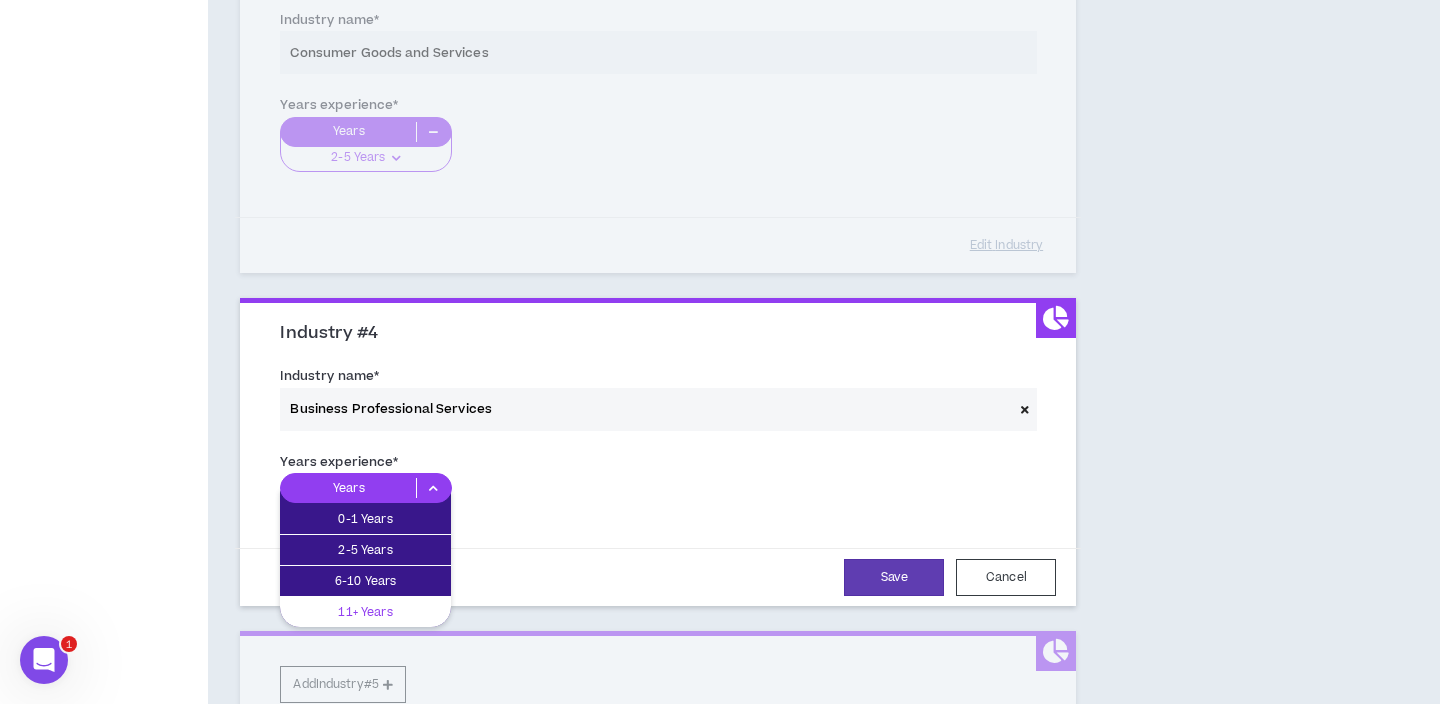 click on "11+ Years" at bounding box center (365, 612) 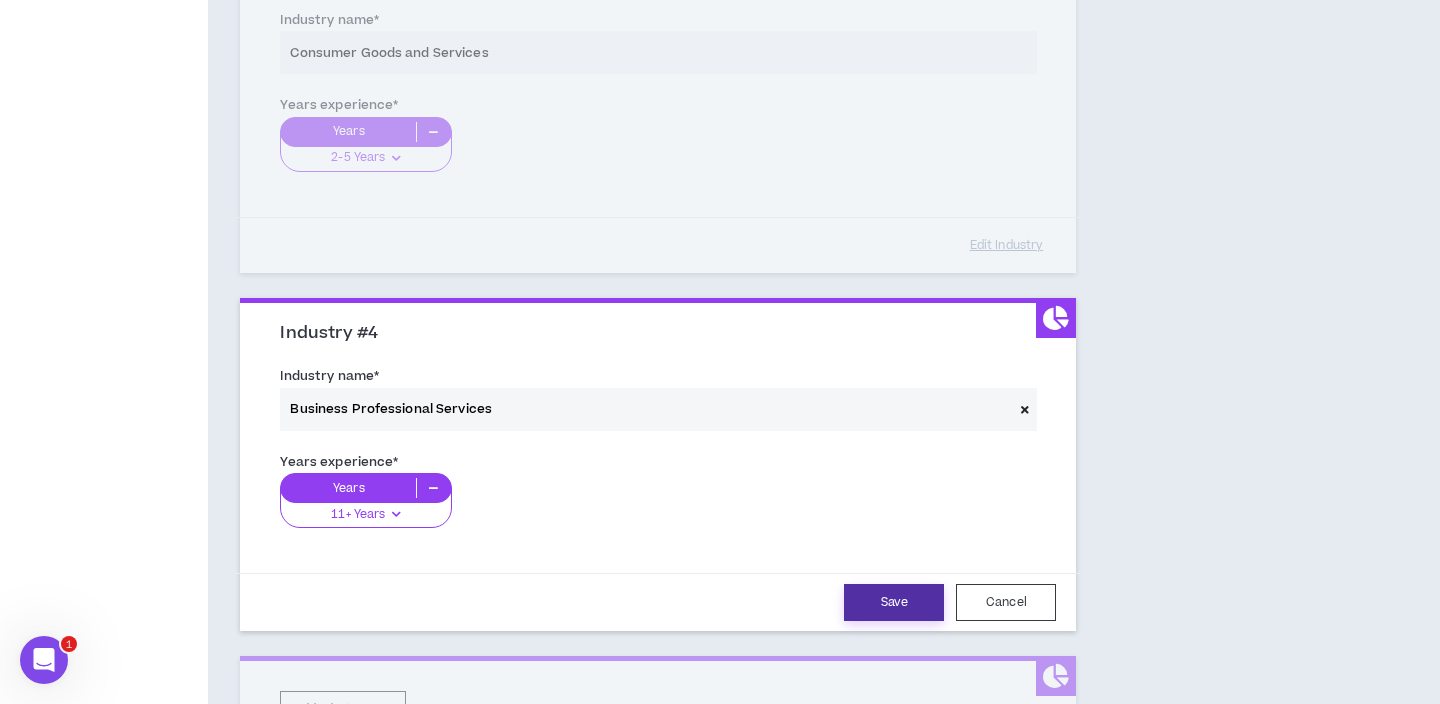 click on "Save" at bounding box center [894, 602] 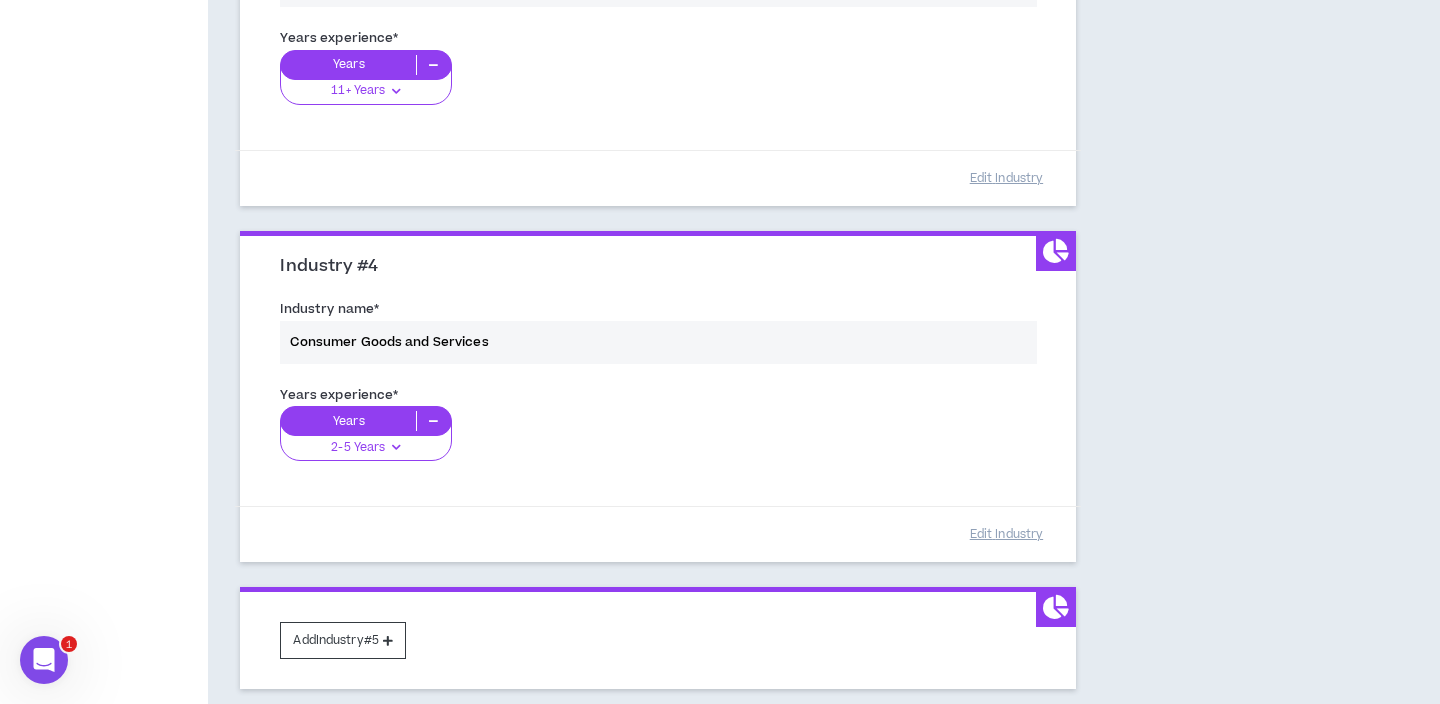 scroll, scrollTop: 1223, scrollLeft: 0, axis: vertical 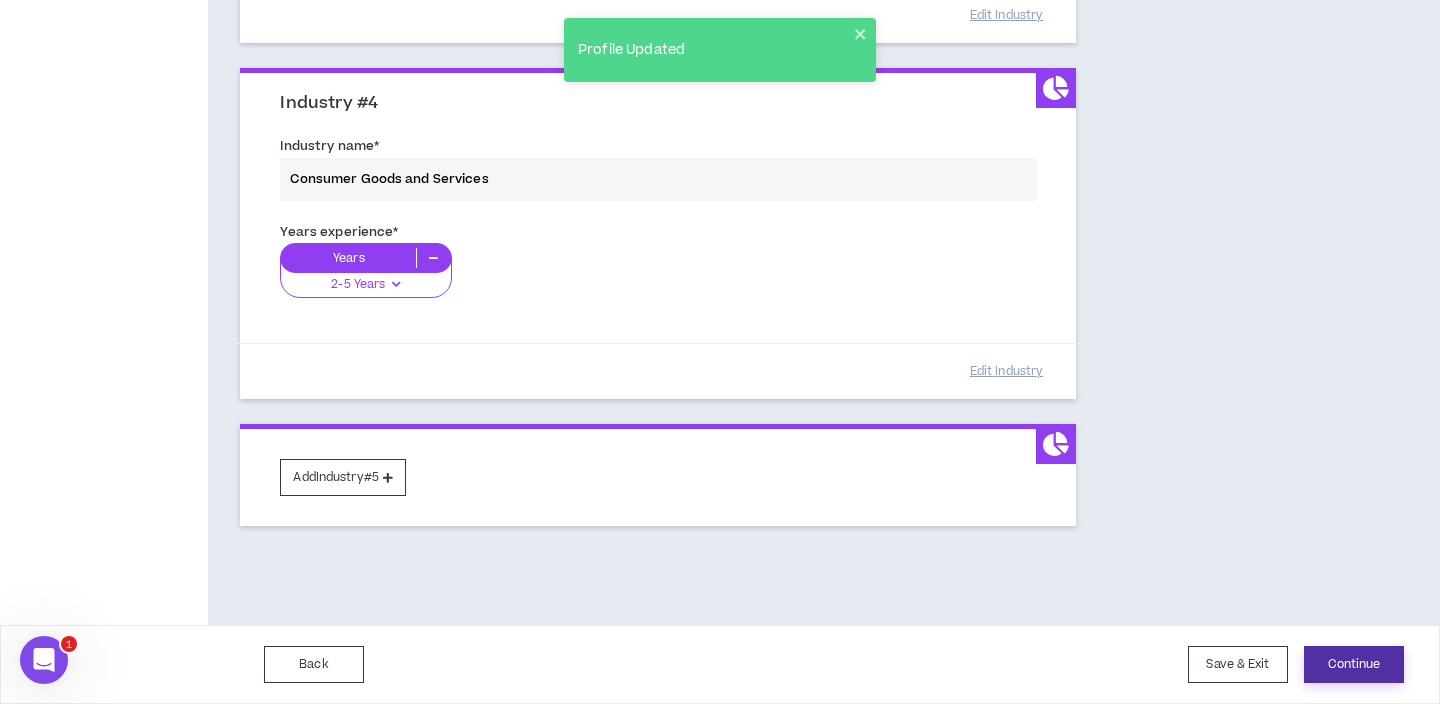 click on "Continue" at bounding box center [1354, 664] 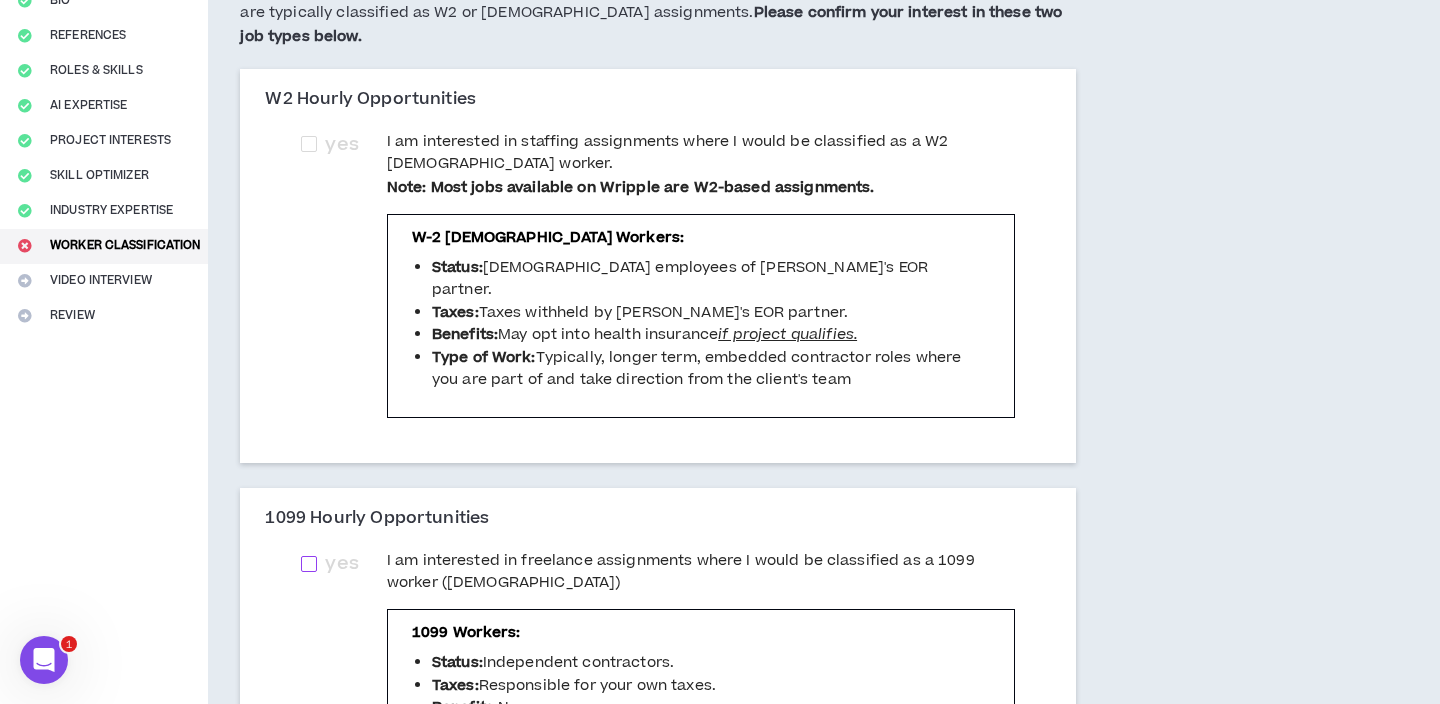 scroll, scrollTop: 225, scrollLeft: 0, axis: vertical 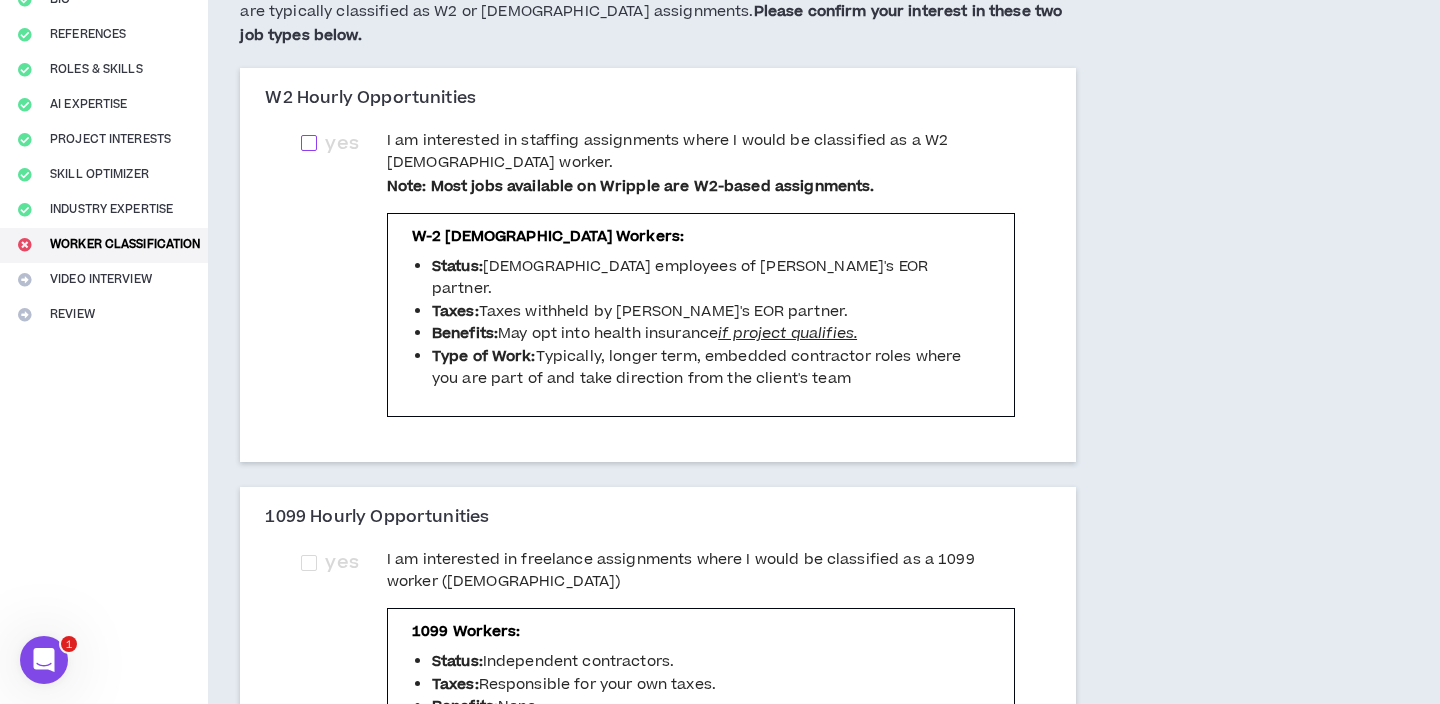 click at bounding box center [309, 143] 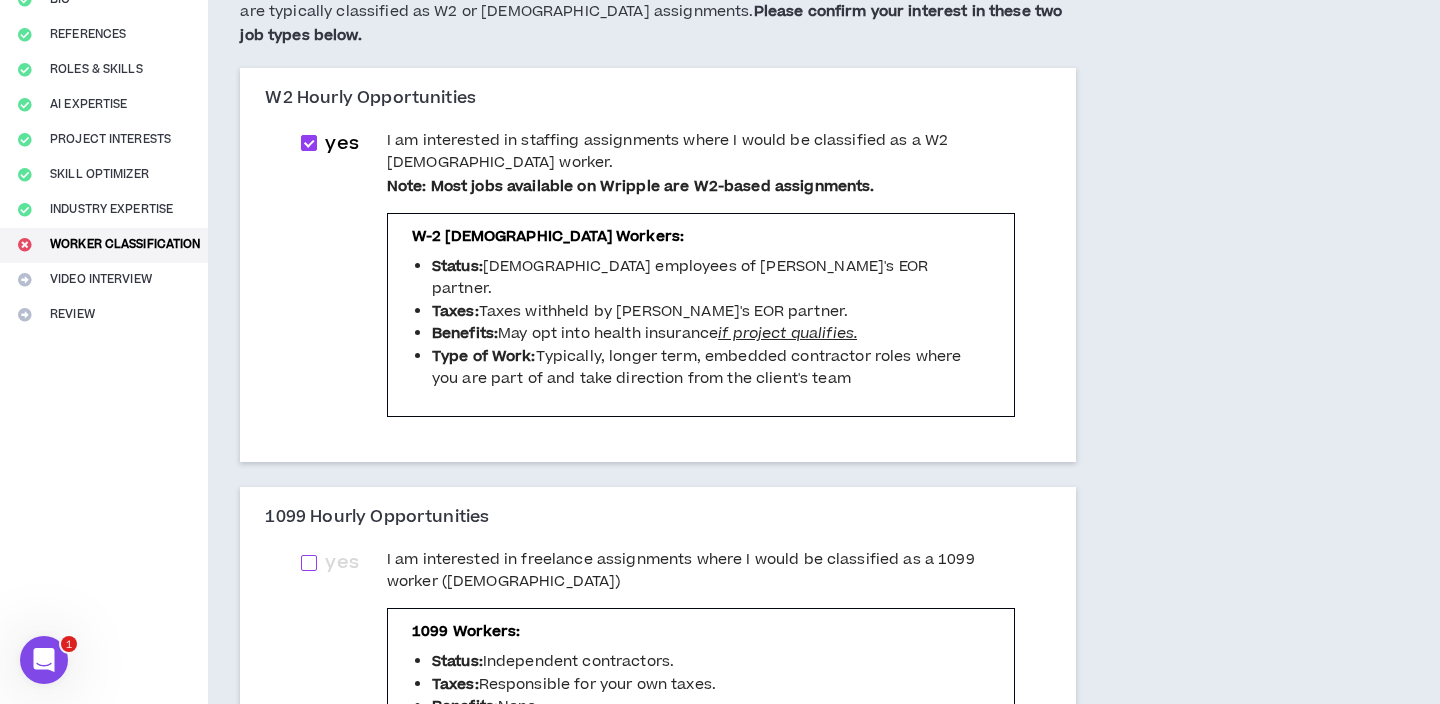 click on "yes I am interested in freelance assignments where I would be classified as a 1099 worker (independent contractor) 1099 Workers: Status:  Independent contractors. Taxes:  Responsible for your own taxes. Benefits:  None. Type of Work:  Typically short-term, freelance style assignments for project-based work based upon your completion of specific deliverables. Wripple 1099 Assessment.  Please answer the 6 questions below to determine if you are likely to qualify as a 1099 worker for potential freelance assignments. 1099 Worker Have you established an LLC for your freelance business? Yes No Do you have a professional website or other materials to market your services as an independent freelancer? Yes No Are you currently working with, or do you plan to work with, multiple clients simultaneously? Yes No Do you use your own equipment, tools, and methodologies to deliver your work? Yes No Do you typically work independently, without needing frequent oversight from clients? Yes No" at bounding box center [658, 977] 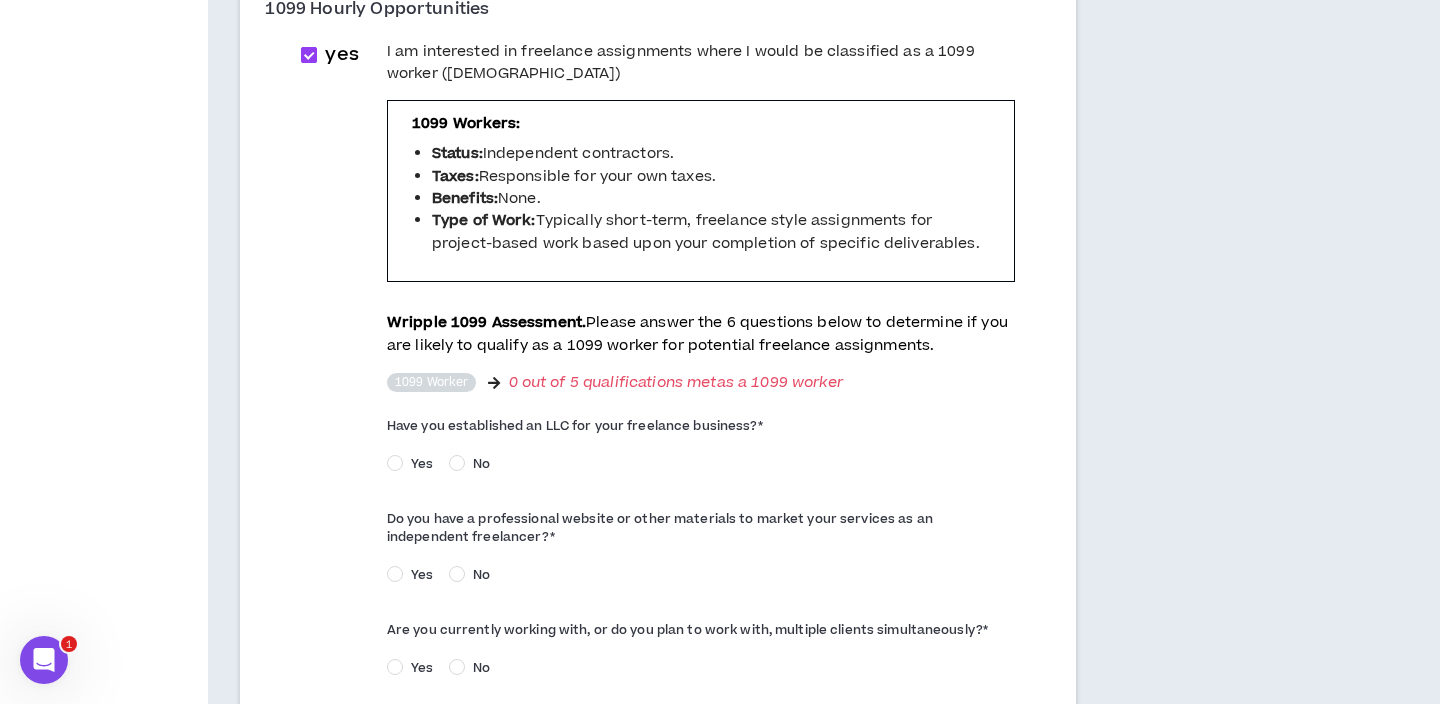 scroll, scrollTop: 734, scrollLeft: 0, axis: vertical 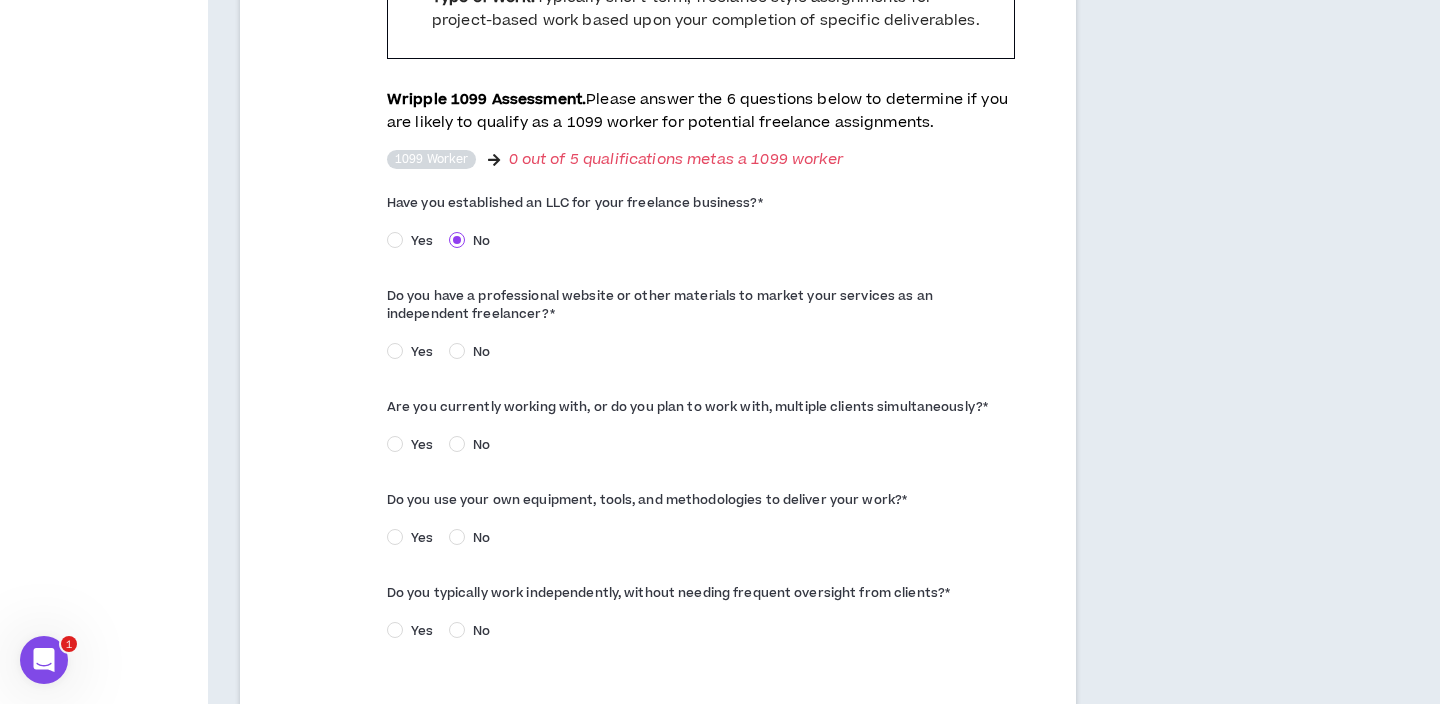 click on "Yes" at bounding box center [422, 352] 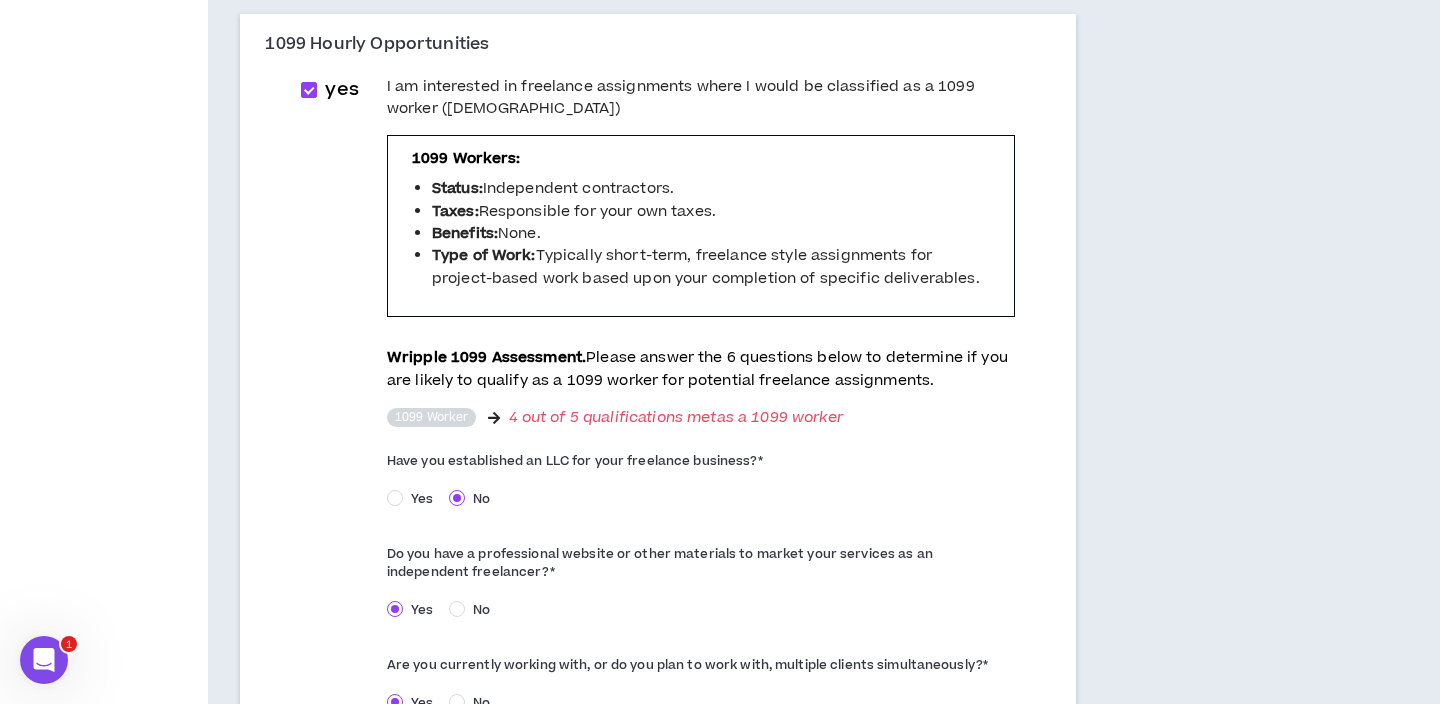 scroll, scrollTop: 683, scrollLeft: 0, axis: vertical 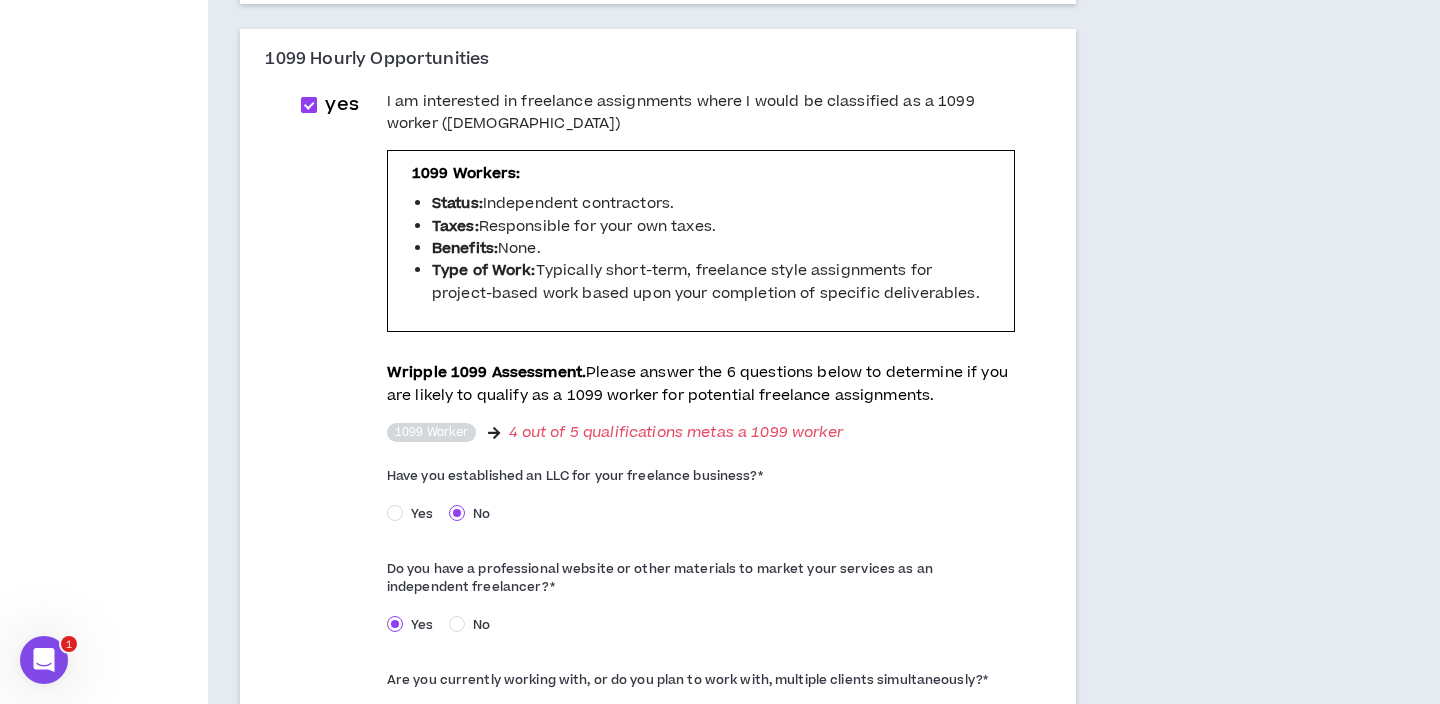 click on "yes" at bounding box center (341, 105) 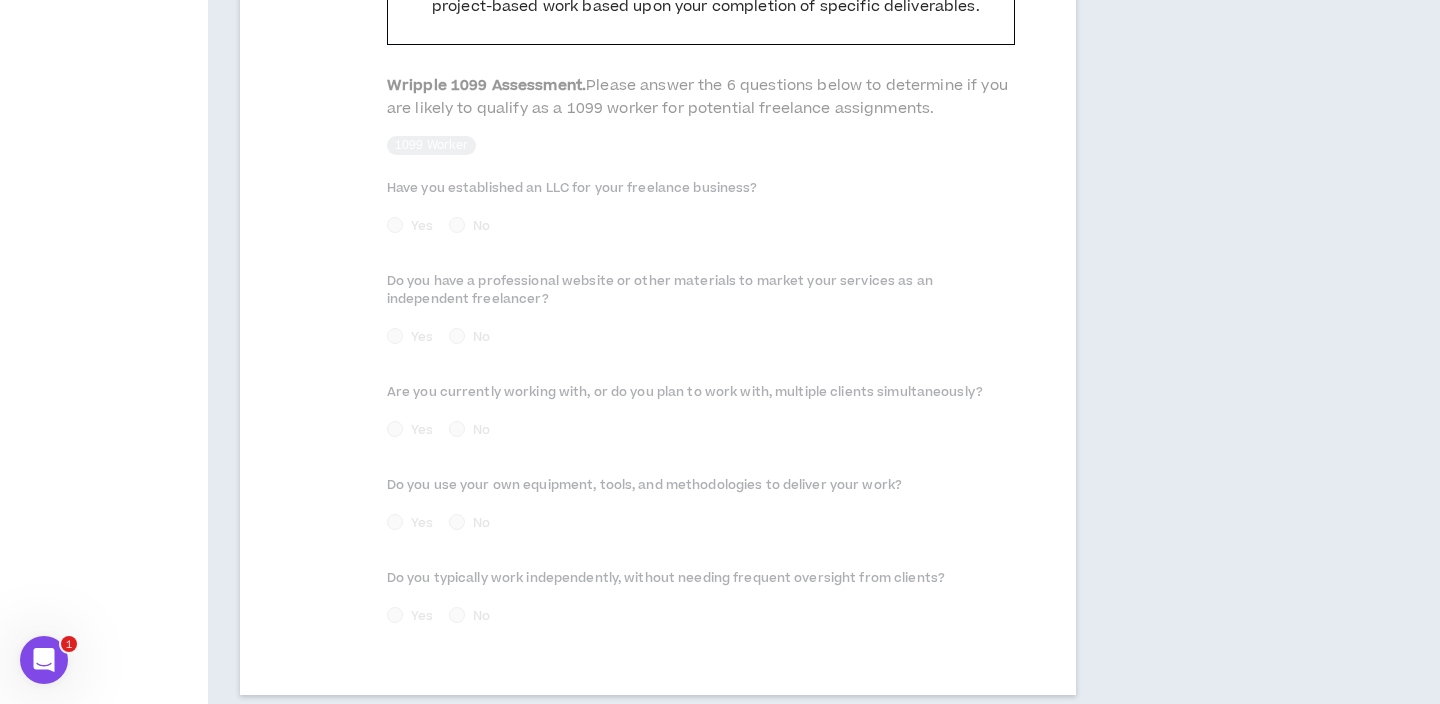 scroll, scrollTop: 1093, scrollLeft: 0, axis: vertical 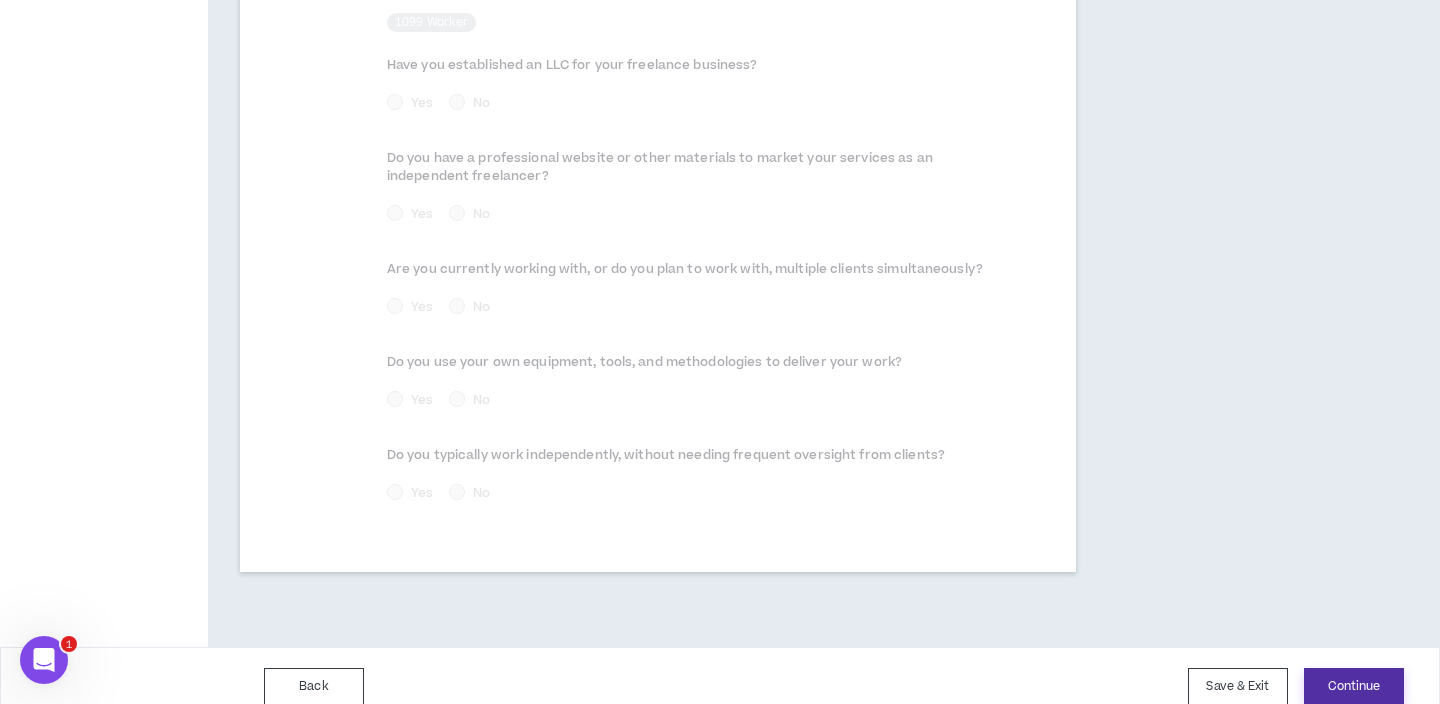 click on "Continue" at bounding box center [1354, 686] 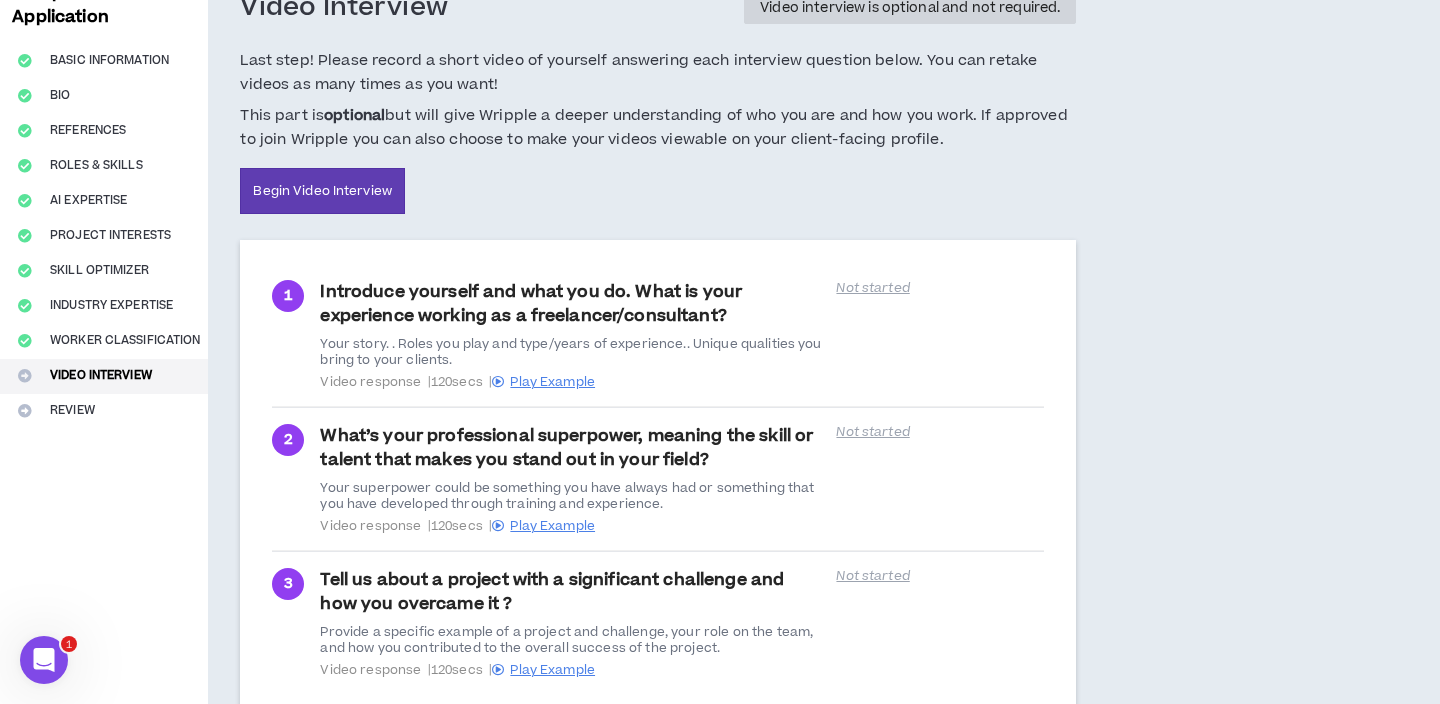 scroll, scrollTop: 272, scrollLeft: 0, axis: vertical 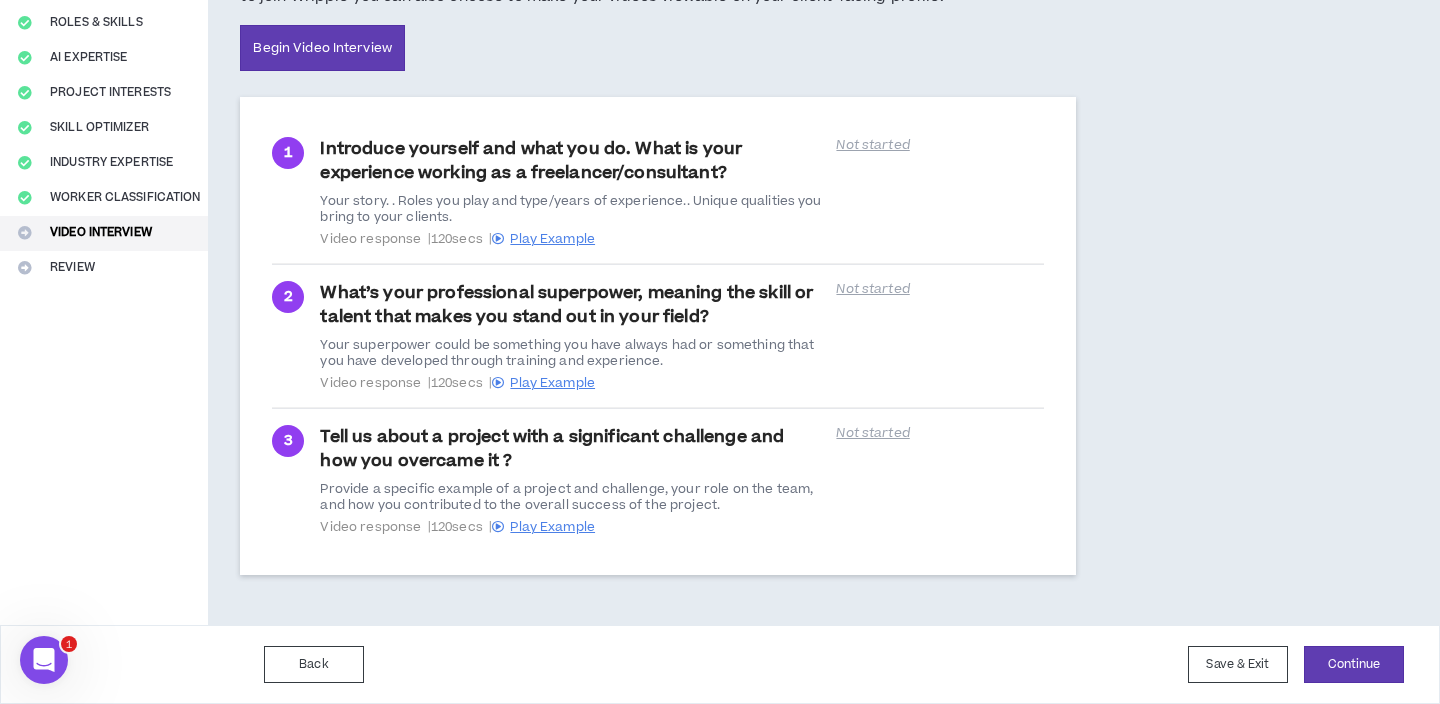 click on "Your story. . Roles you play and type/years of experience.. Unique qualities you bring to your clients." at bounding box center (572, 209) 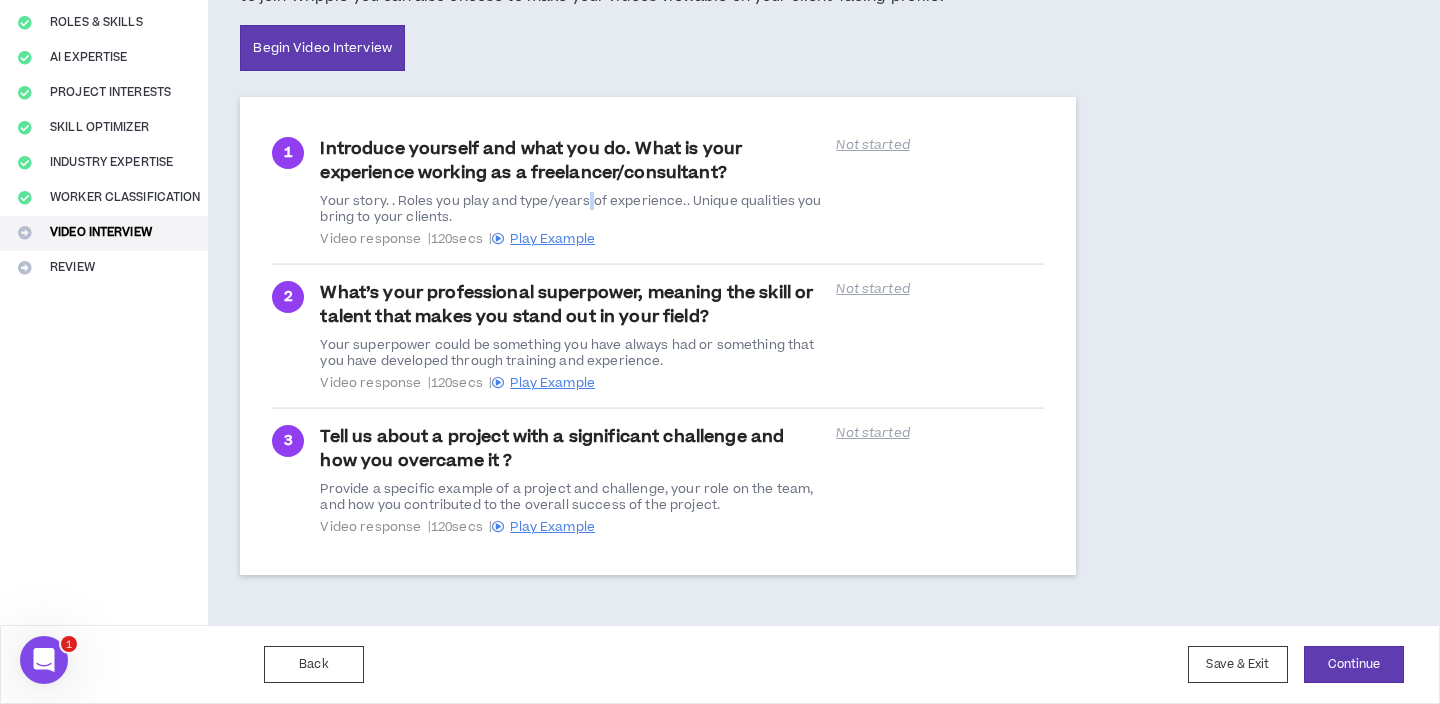 click on "Your story. . Roles you play and type/years of experience.. Unique qualities you bring to your clients." at bounding box center (572, 209) 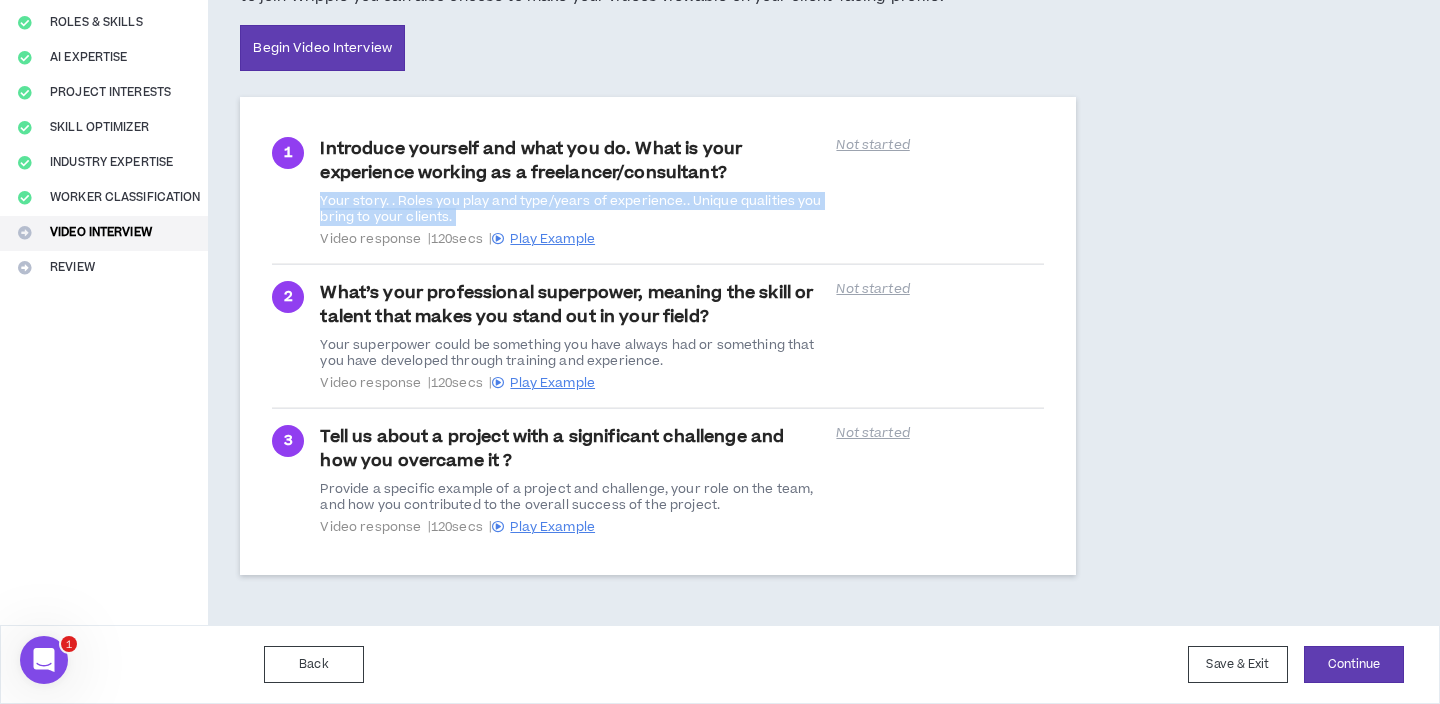 click on "Your story. . Roles you play and type/years of experience.. Unique qualities you bring to your clients." at bounding box center (572, 209) 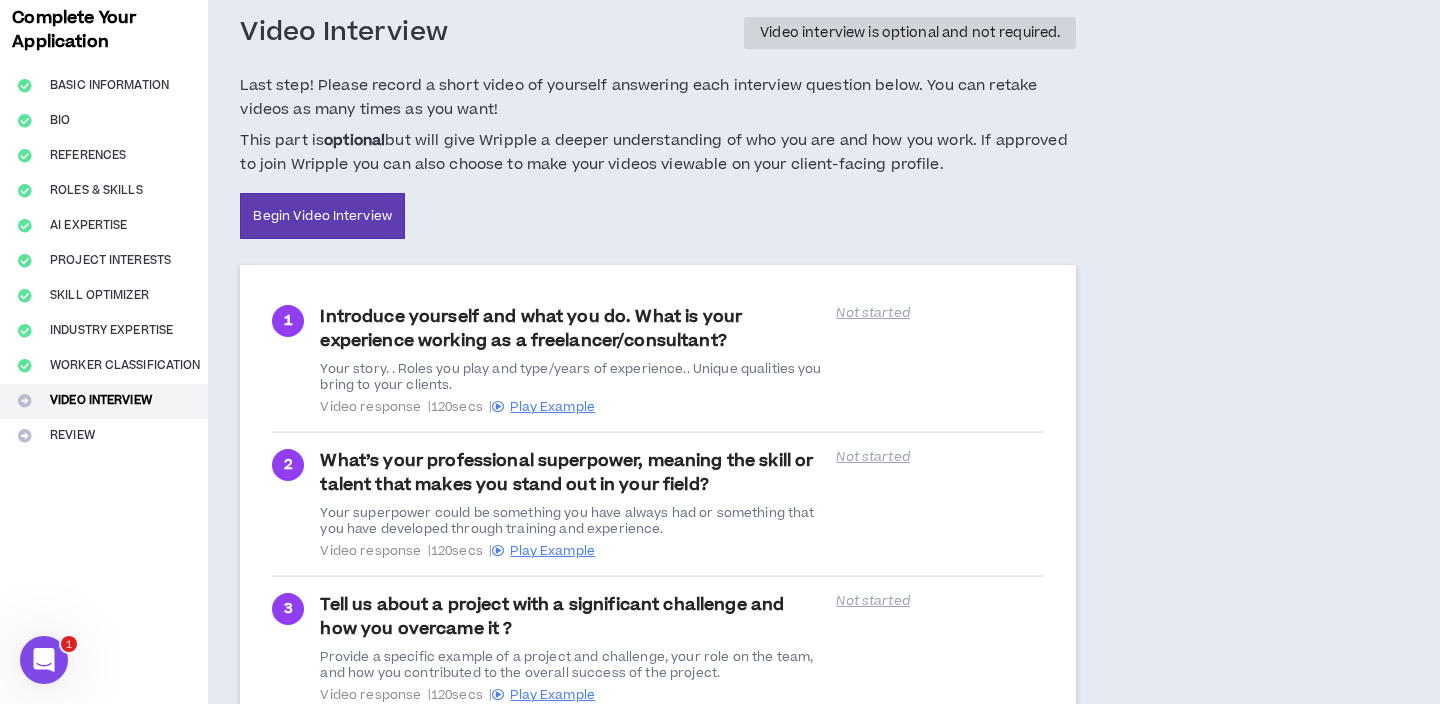 scroll, scrollTop: 272, scrollLeft: 0, axis: vertical 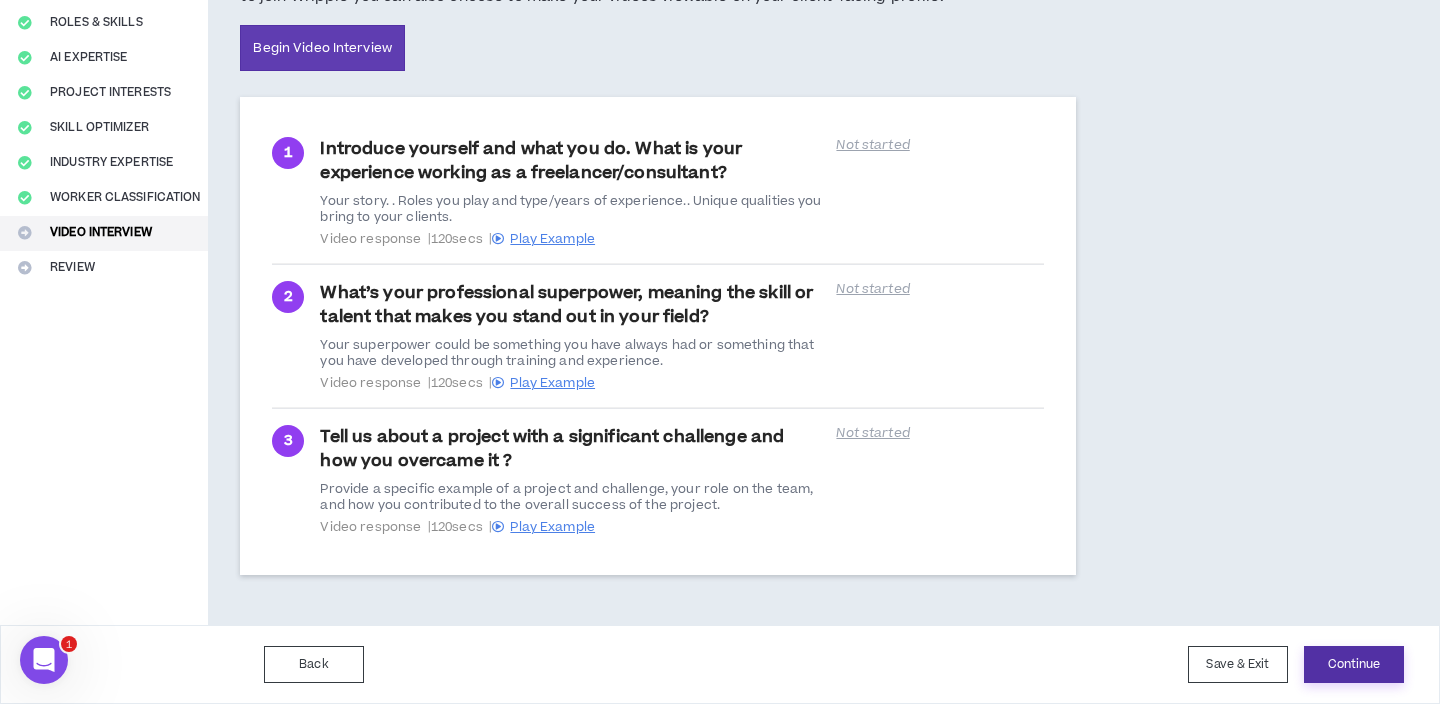 click on "Continue" at bounding box center (1354, 664) 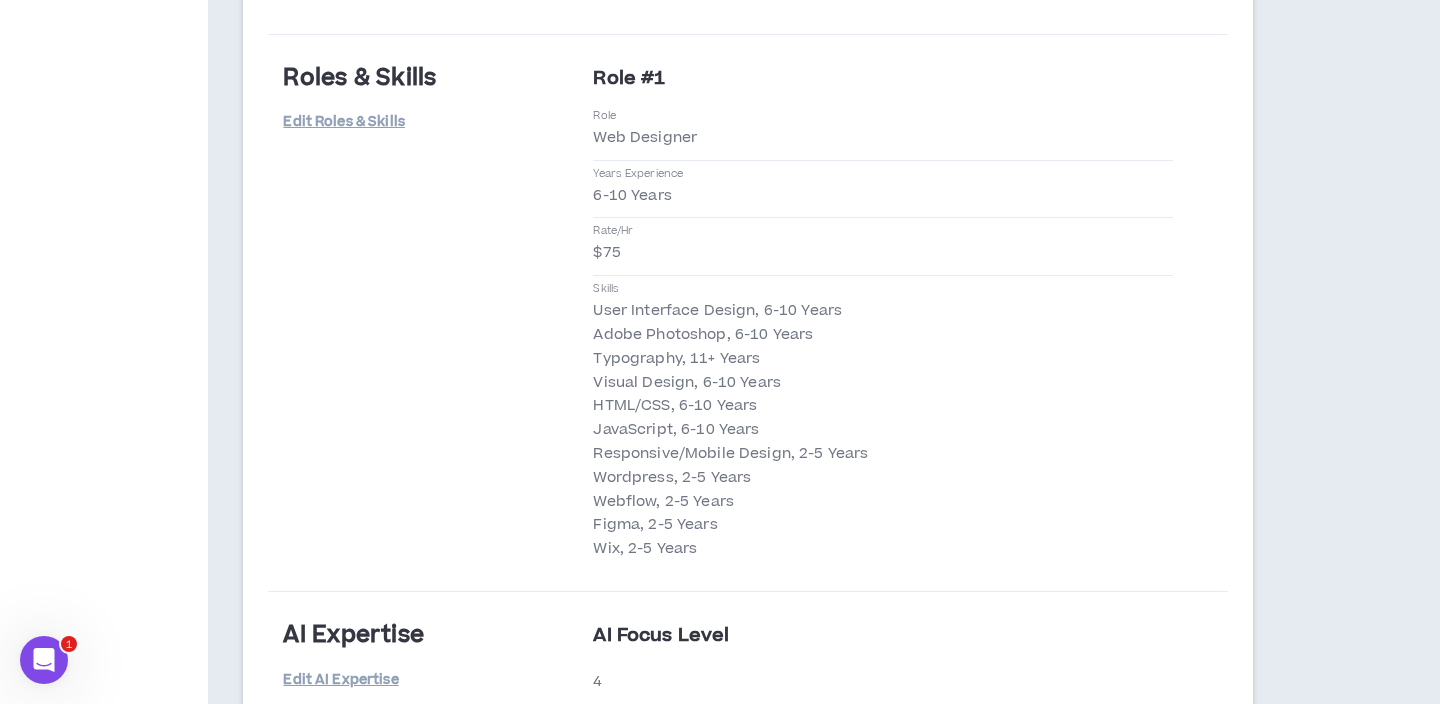 scroll, scrollTop: 3677, scrollLeft: 0, axis: vertical 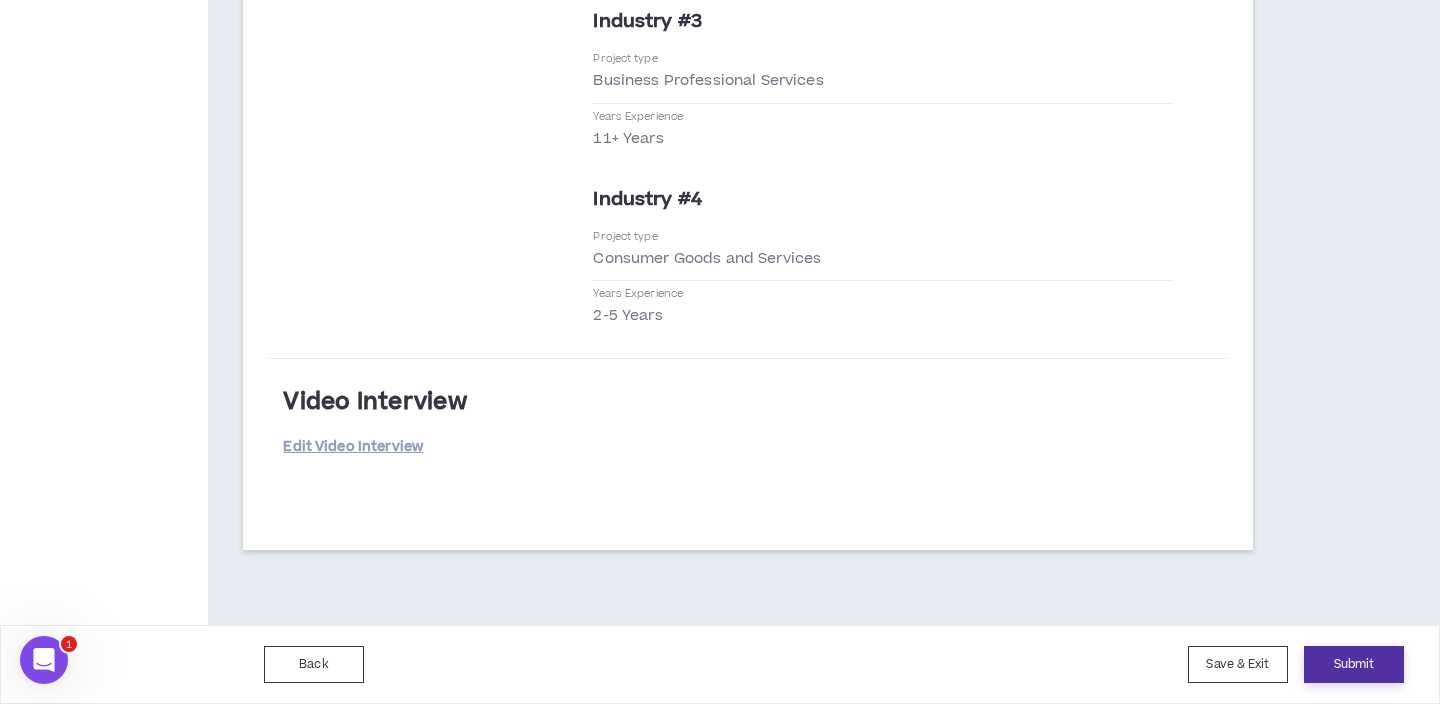 click on "Submit" at bounding box center (1354, 664) 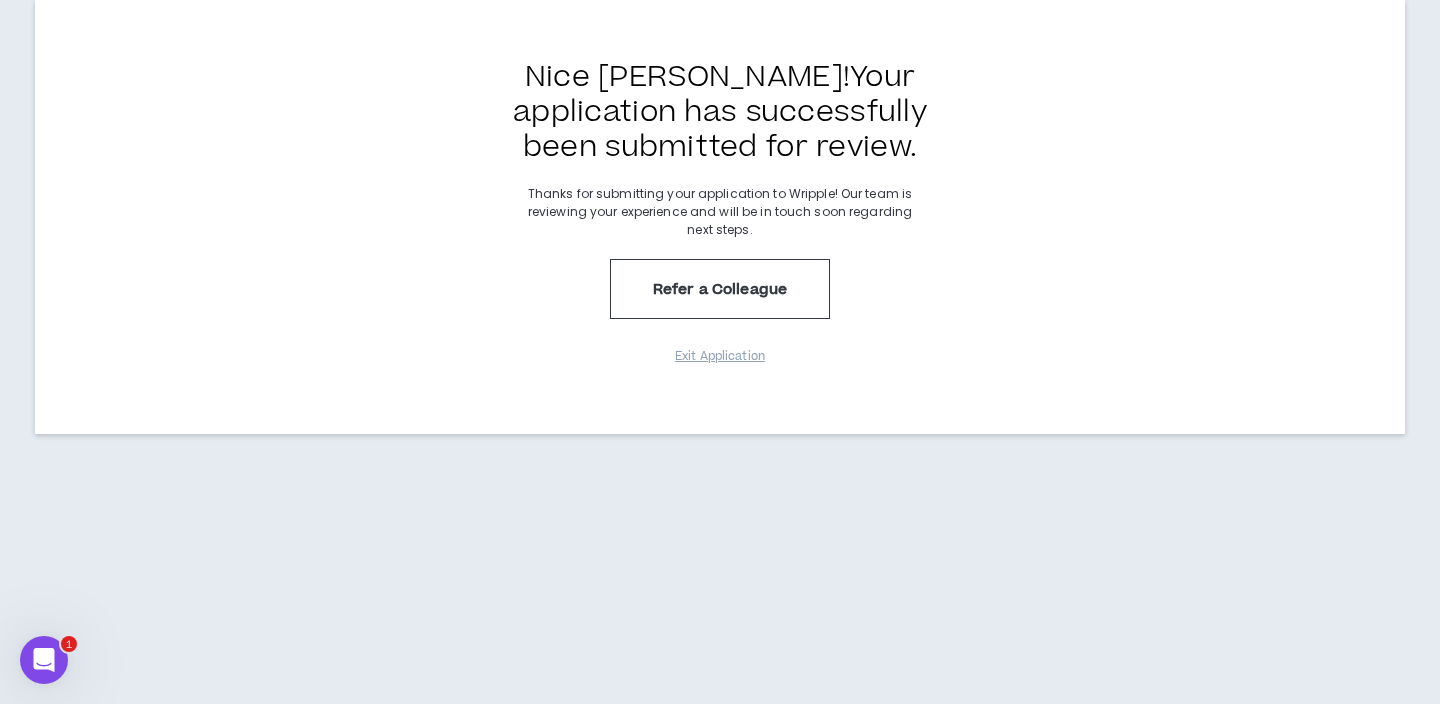 scroll, scrollTop: 0, scrollLeft: 0, axis: both 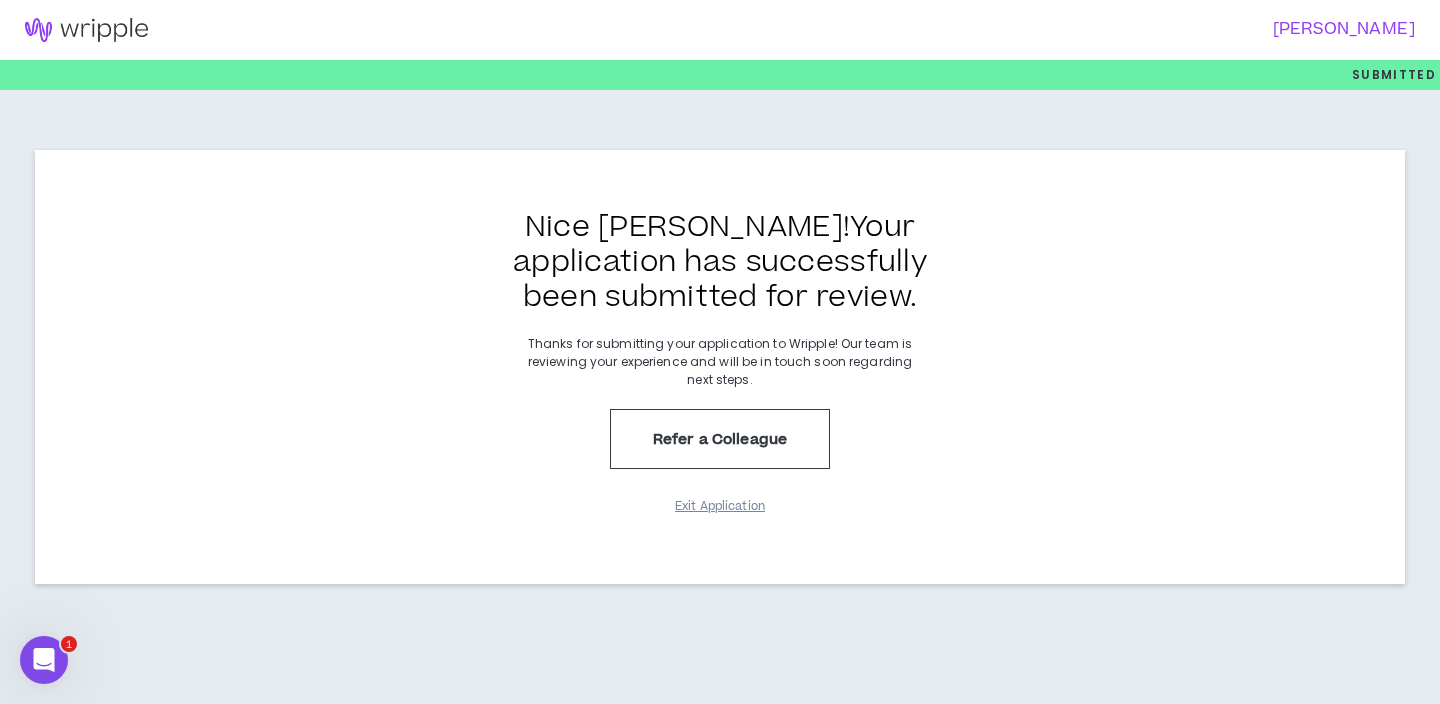 click on "Exit Application" at bounding box center [720, 506] 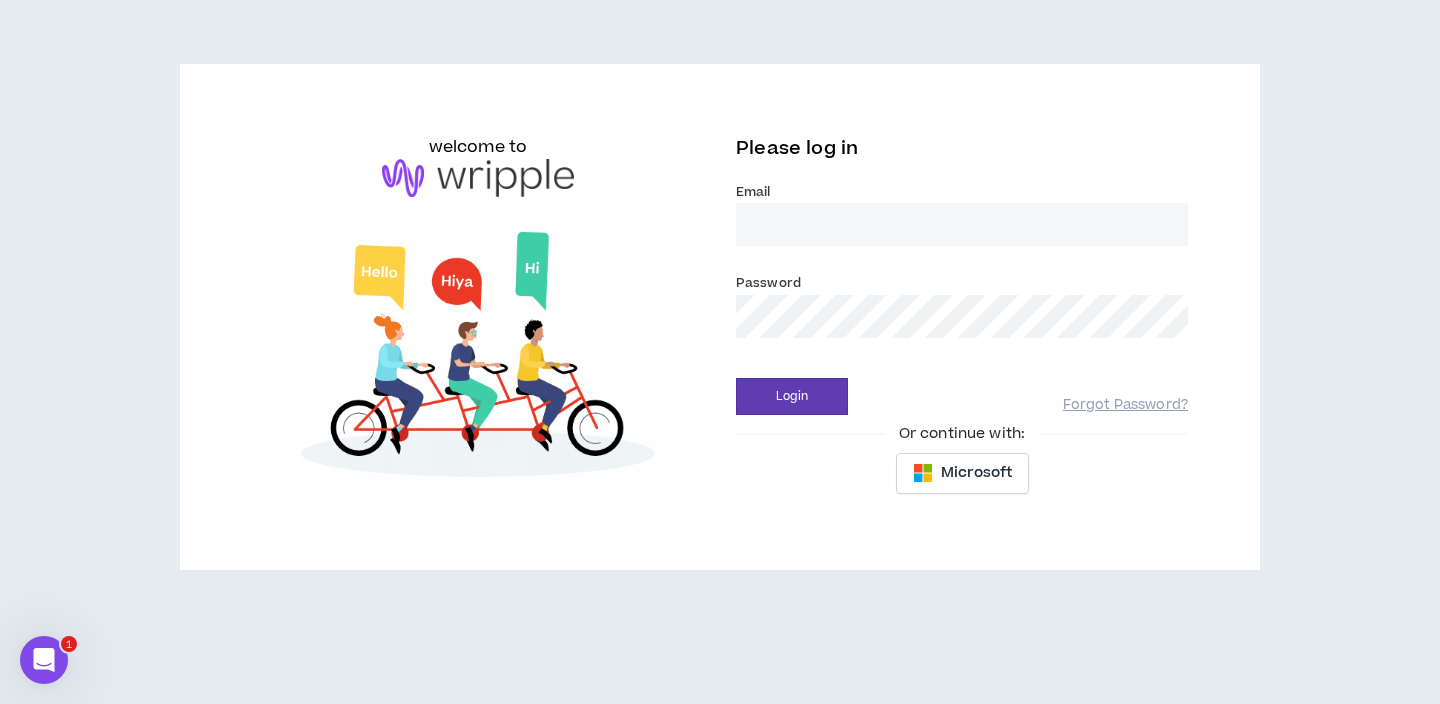 click on "Email  *" at bounding box center [962, 224] 